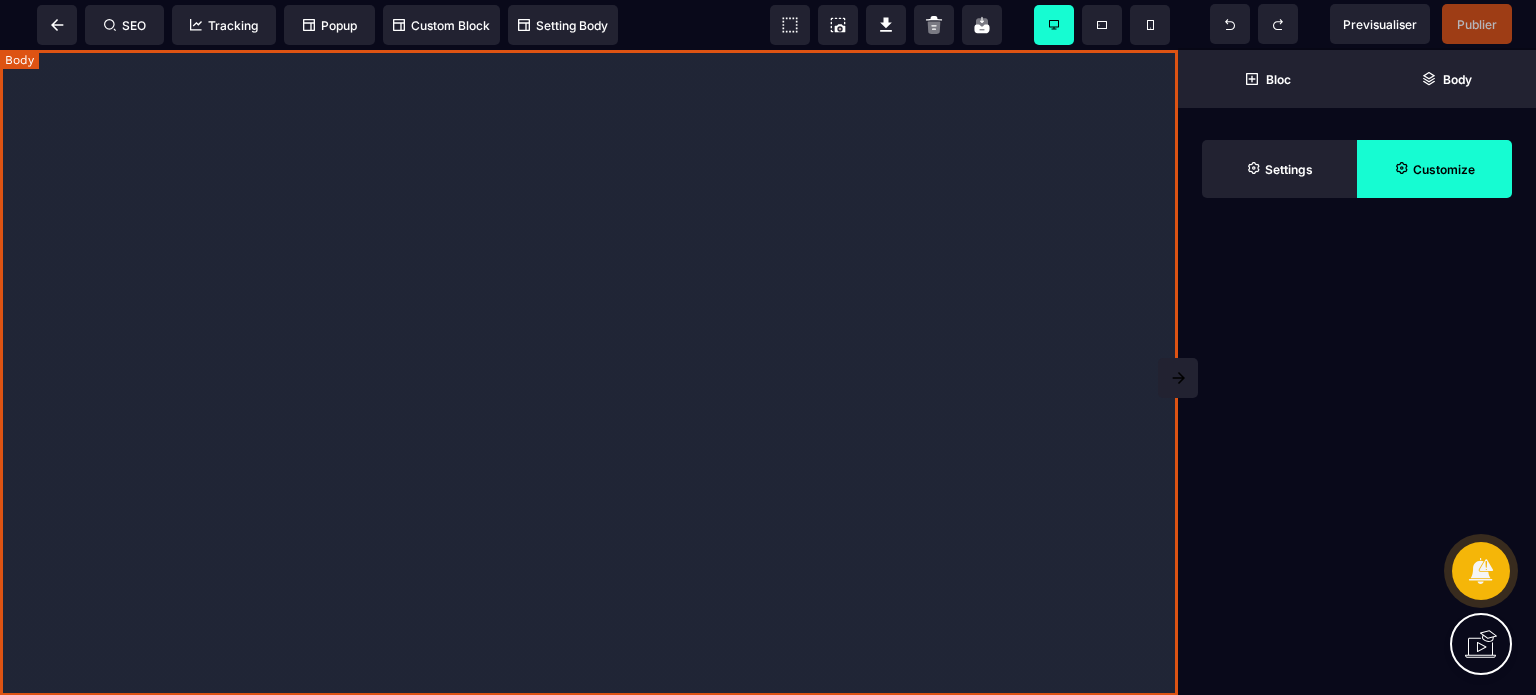 scroll, scrollTop: 0, scrollLeft: 0, axis: both 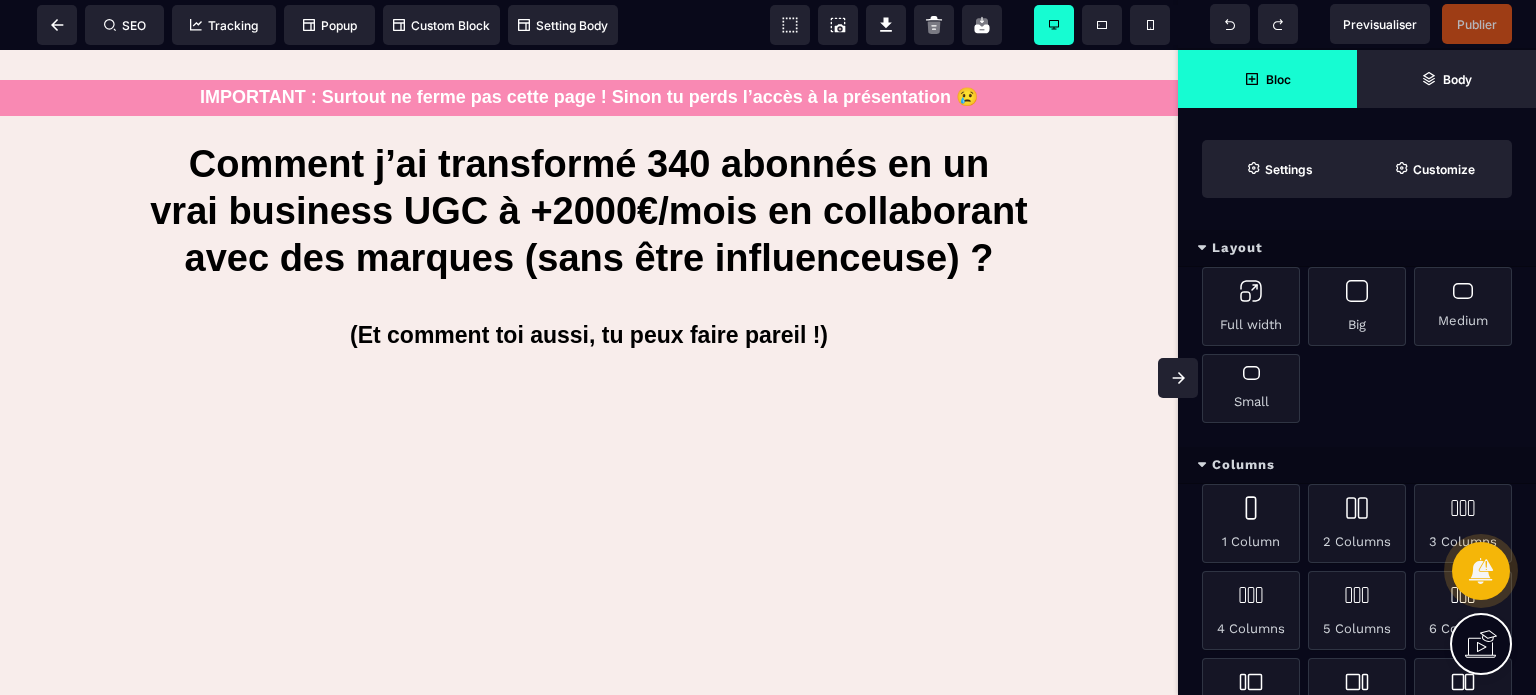 click 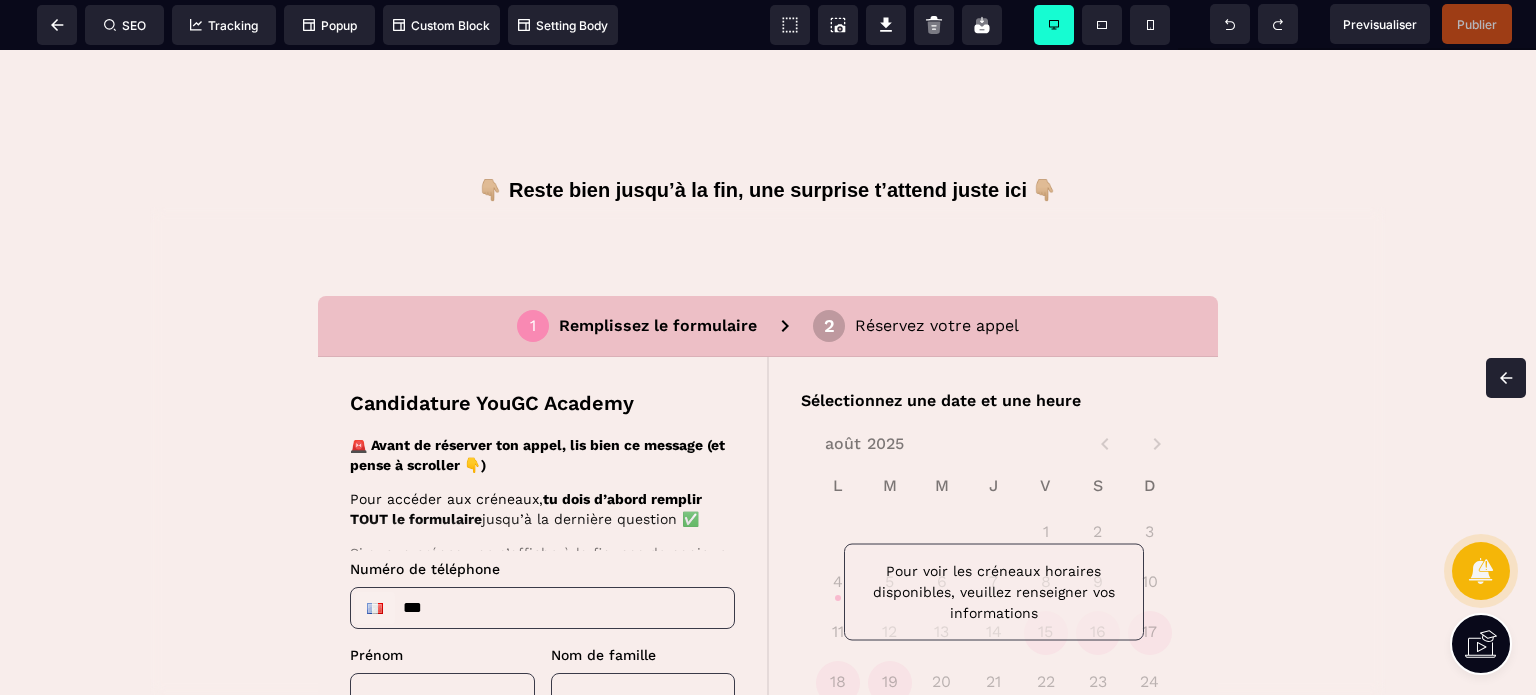 scroll, scrollTop: 877, scrollLeft: 0, axis: vertical 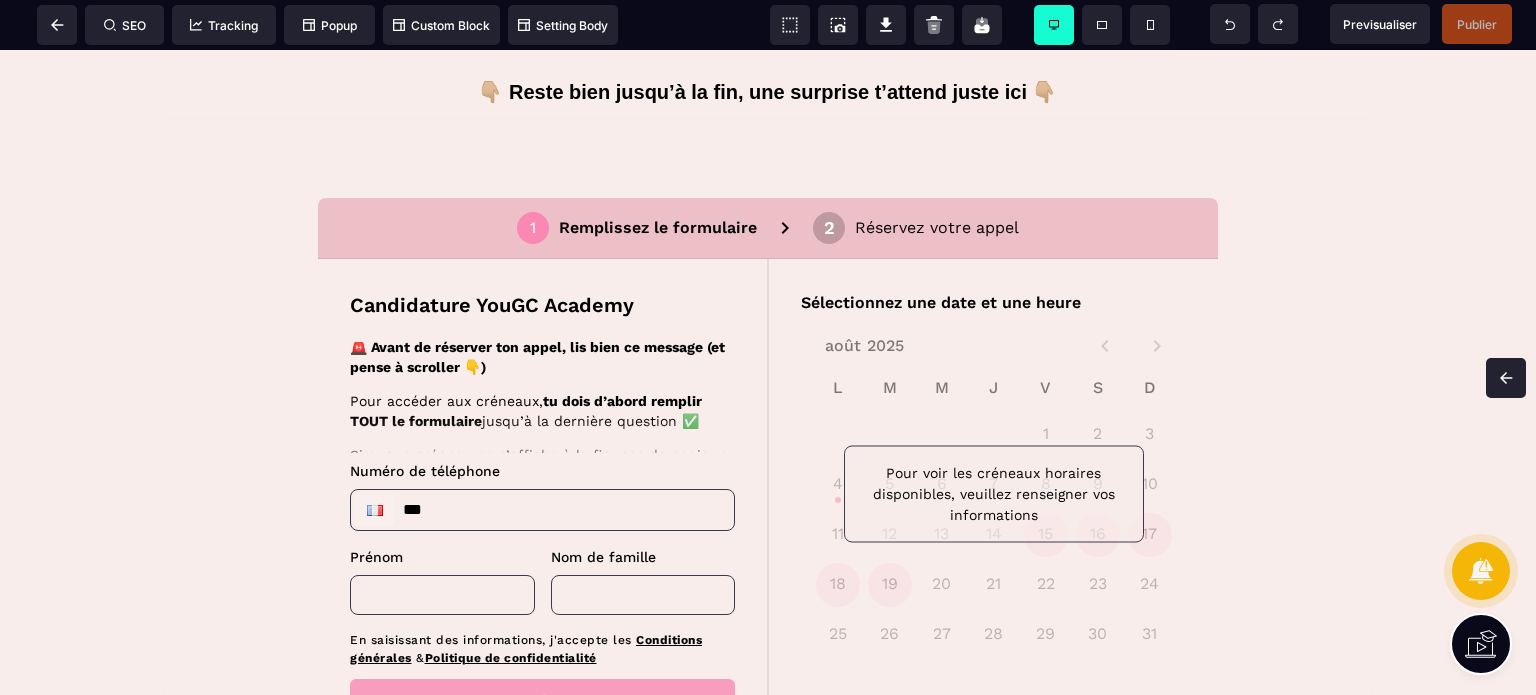drag, startPoint x: 1535, startPoint y: 135, endPoint x: 1535, endPoint y: 383, distance: 248 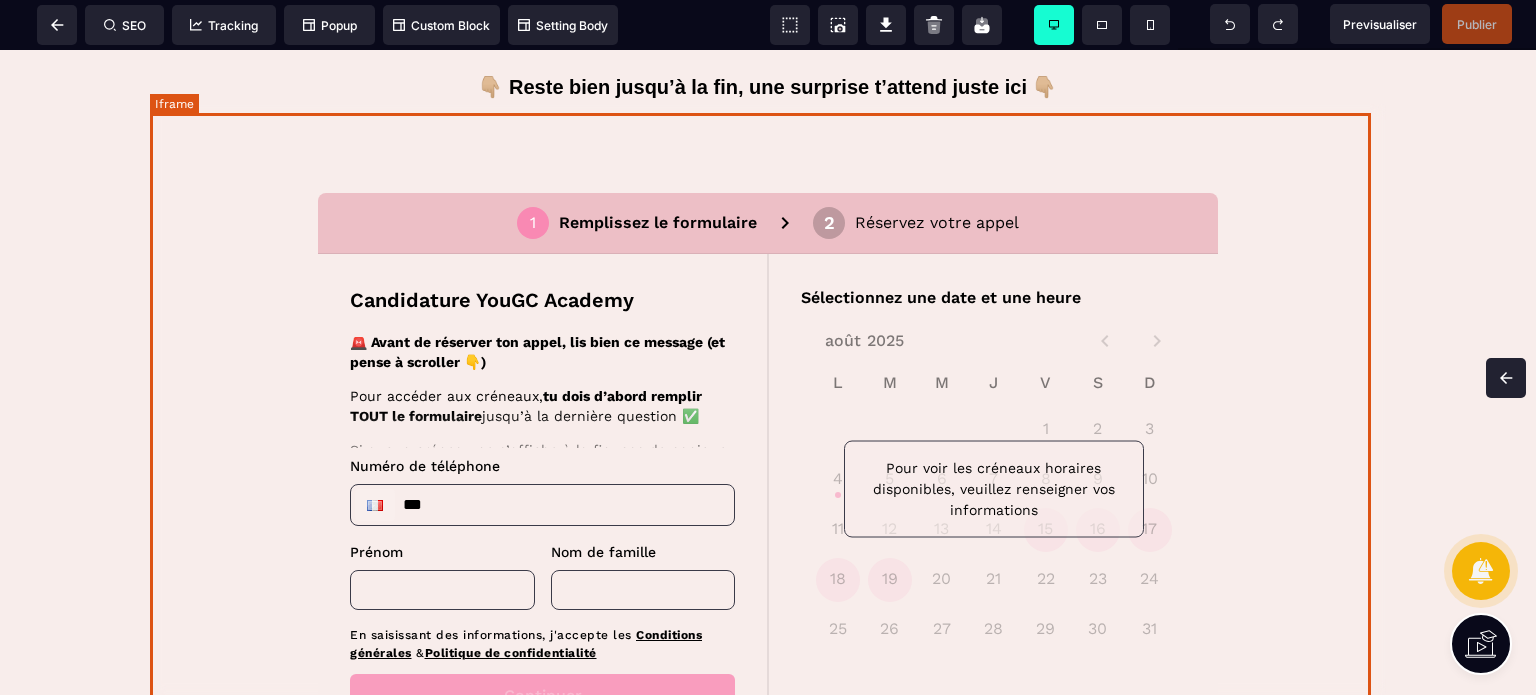 click at bounding box center (768, 504) 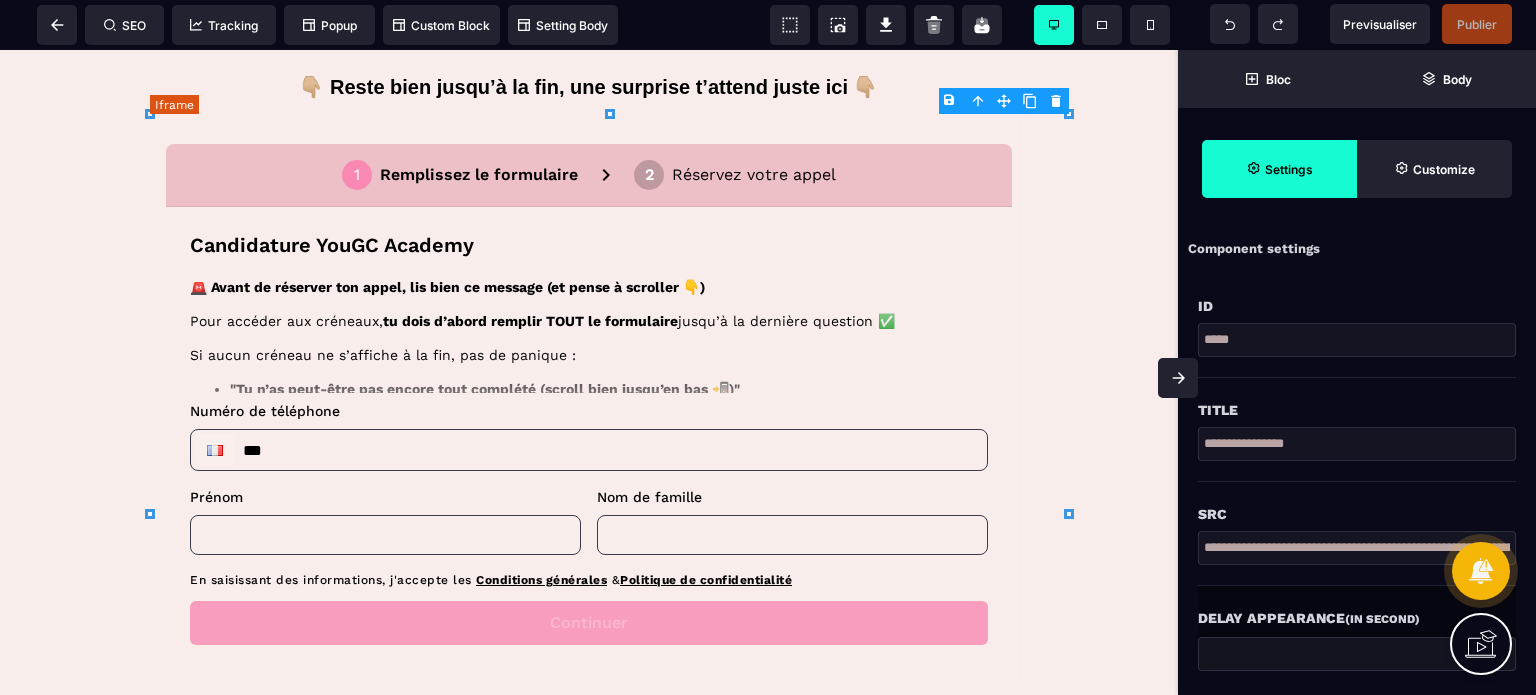 scroll, scrollTop: 924, scrollLeft: 0, axis: vertical 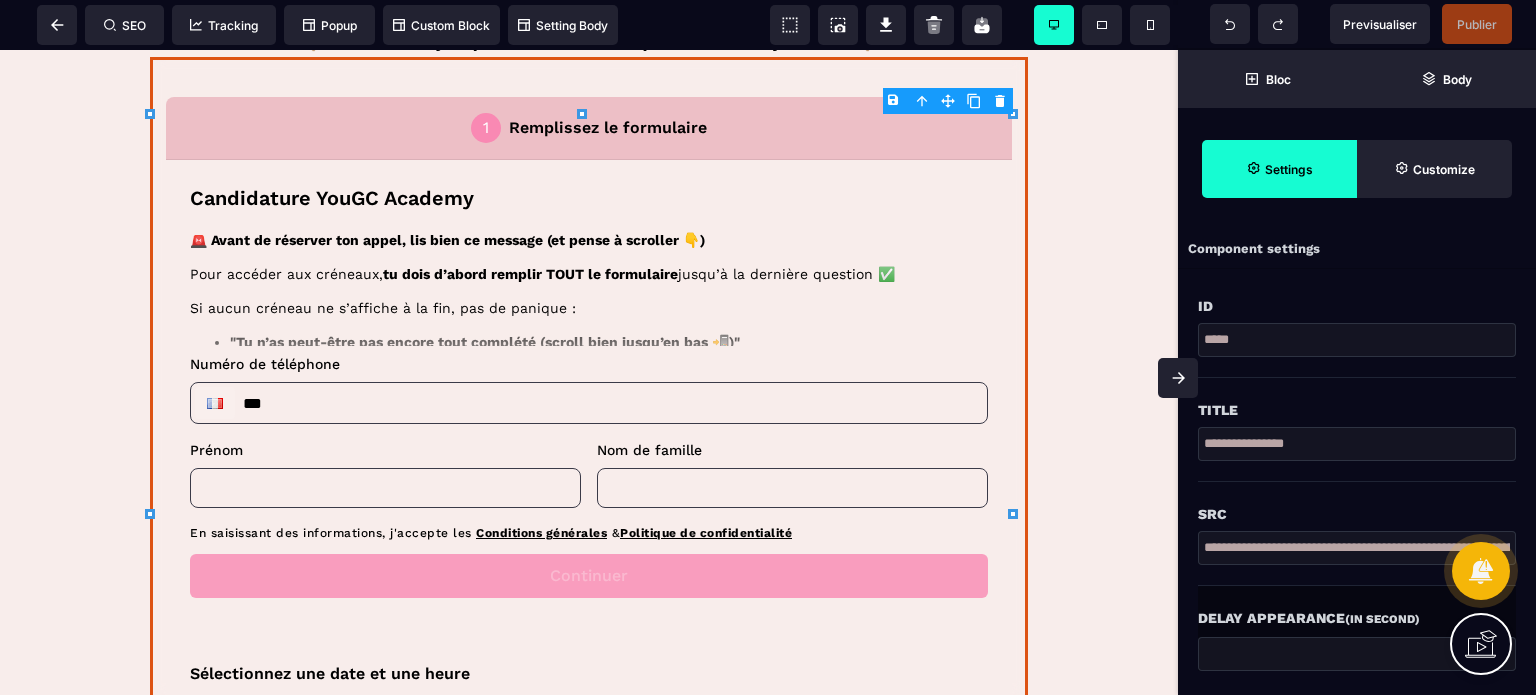 click on "**********" at bounding box center [1357, 558] 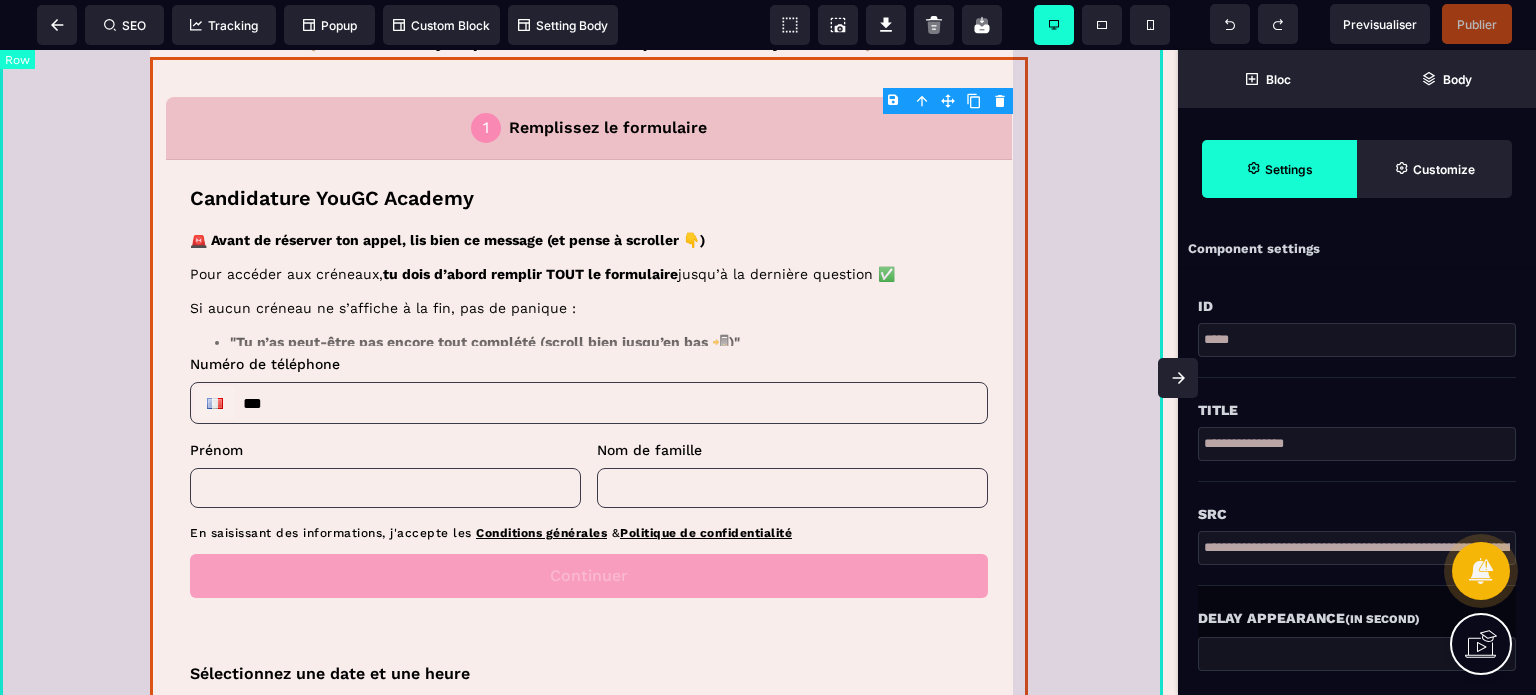 click on "Comment j’ai transformé 340 abonnés en un vrai business UGC à +2000€/mois en collaborant avec des marques (sans être influenceuse) ? (Et comment toi aussi, tu peux faire pareil !) 👇🏼 Reste bien jusqu’à la fin, une surprise t’attend juste ici 👇🏼" at bounding box center [589, 96] 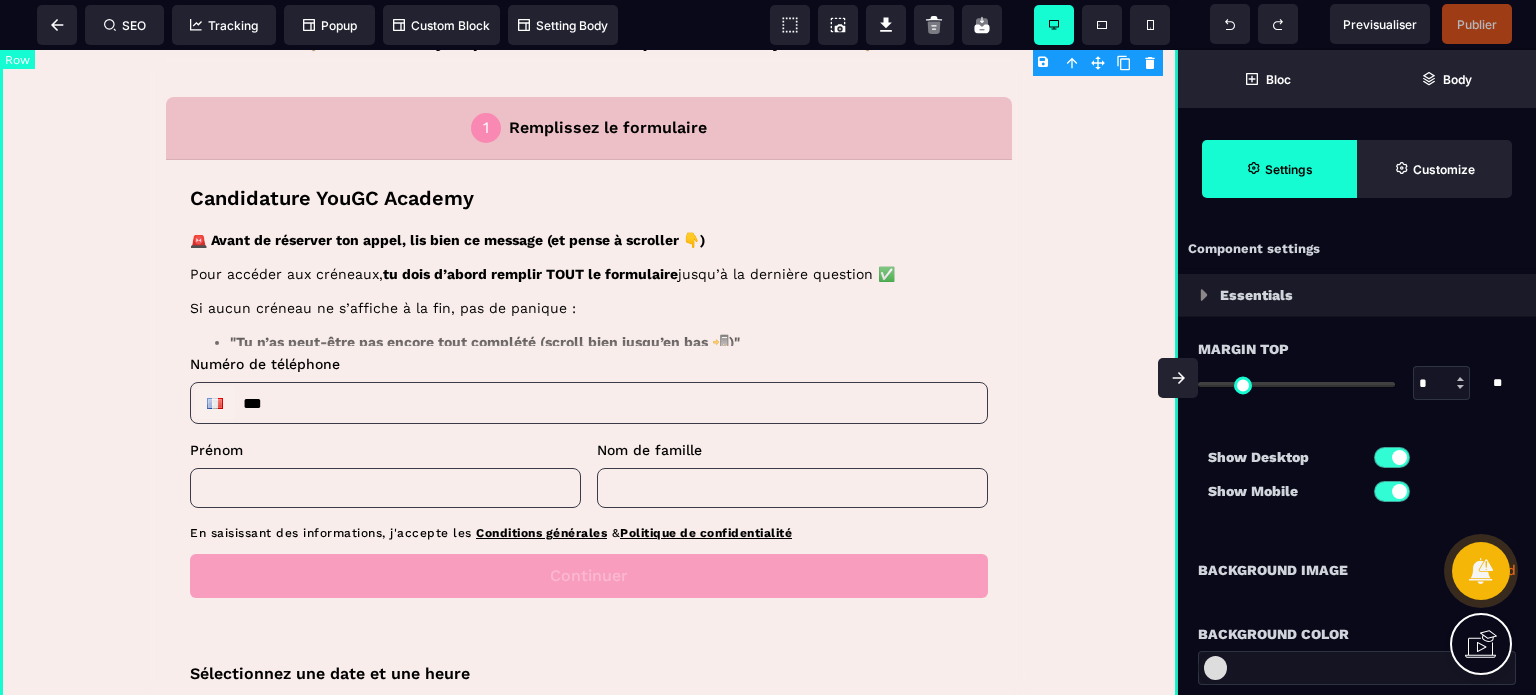 type on "*" 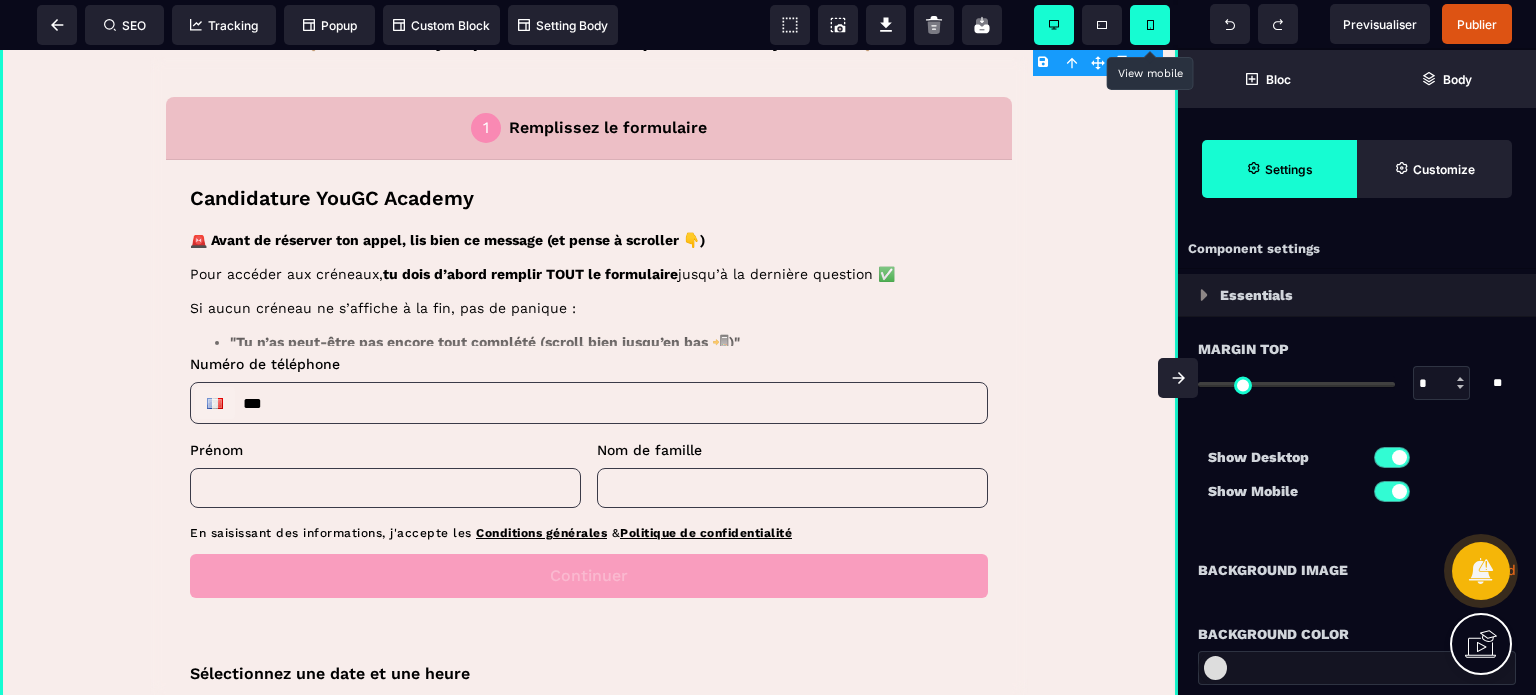 click at bounding box center (1150, 25) 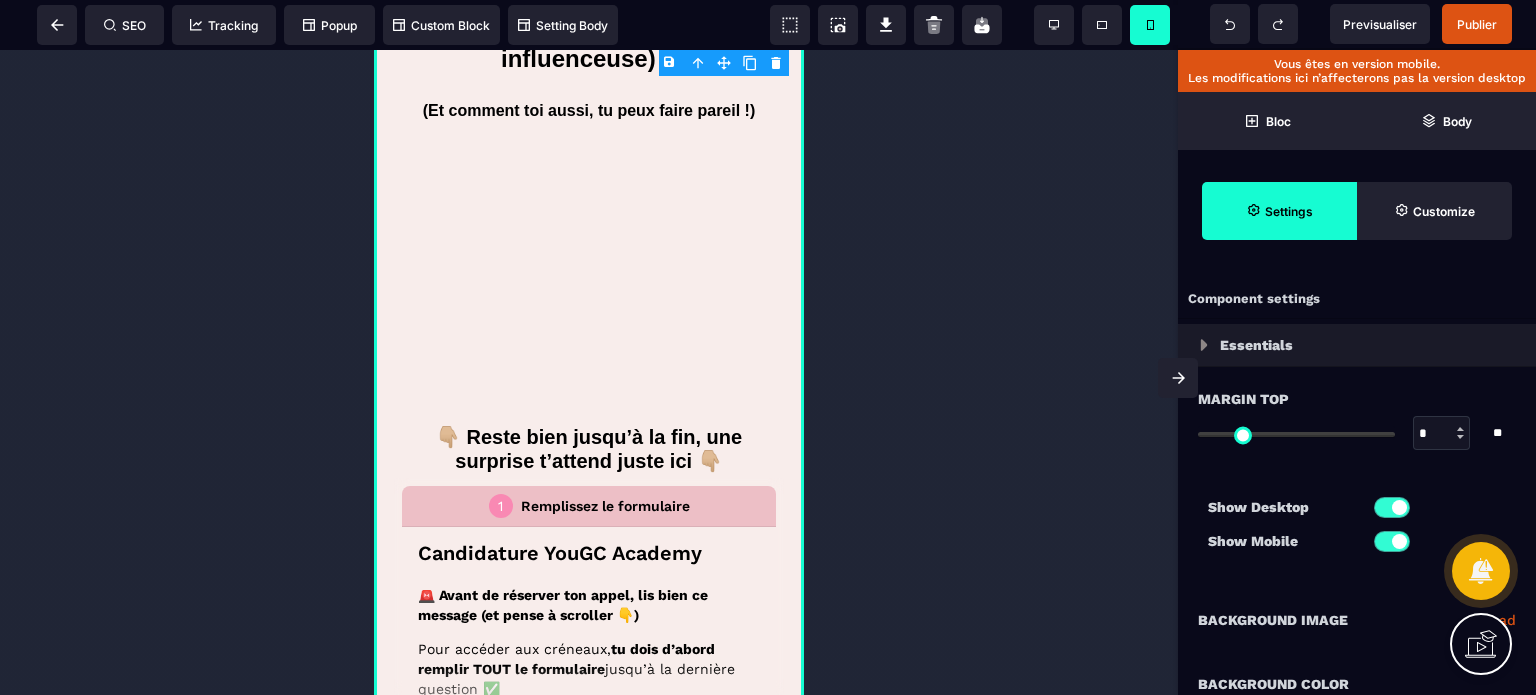 scroll, scrollTop: 0, scrollLeft: 0, axis: both 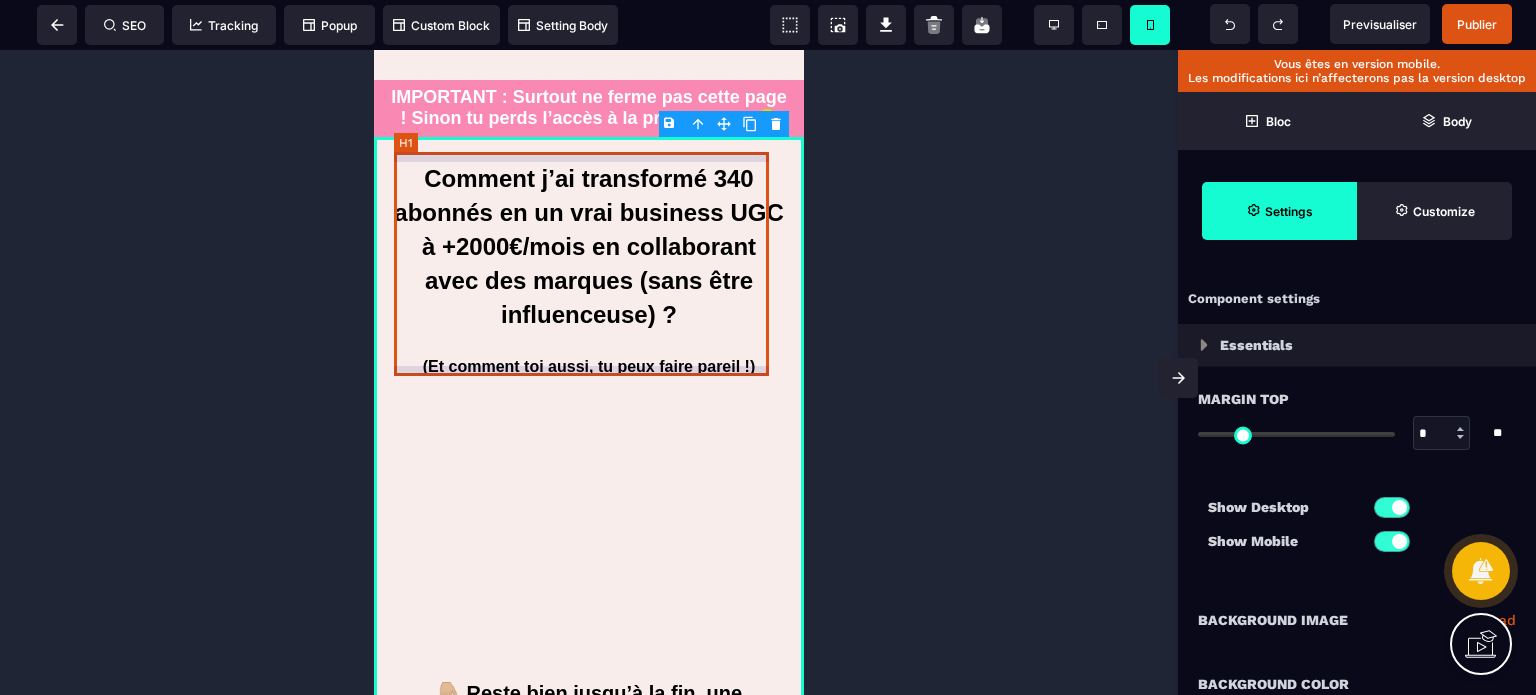 click on "Comment j’ai transformé 340 abonnés en un vrai business UGC à +2000€/mois en collaborant avec des marques (sans être influenceuse) ?" at bounding box center (589, 247) 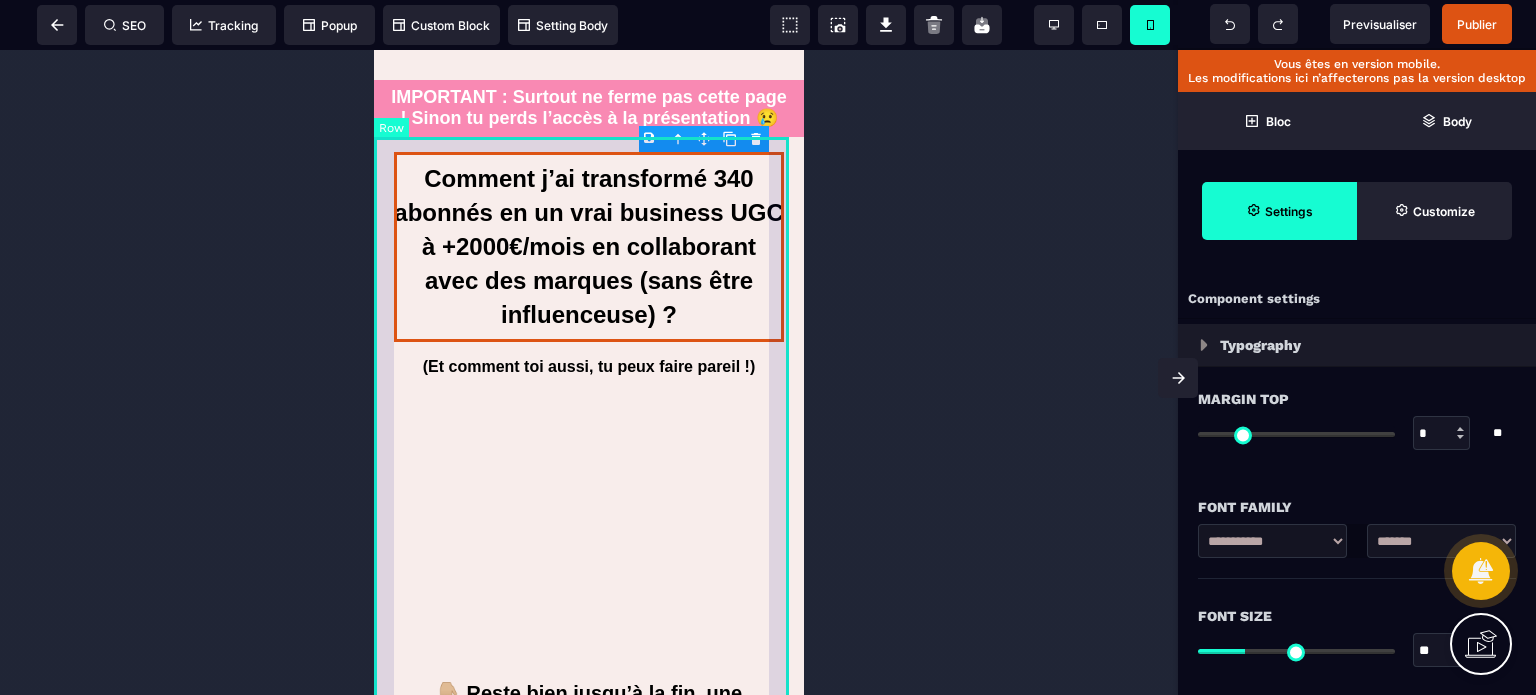 click on "Comment j’ai transformé 340 abonnés en un vrai business UGC à +2000€/mois en collaborant avec des marques (sans être influenceuse) ? (Et comment toi aussi, tu peux faire pareil !) 👇🏼 Reste bien jusqu’à la fin, une surprise t’attend juste ici 👇🏼" at bounding box center [589, 973] 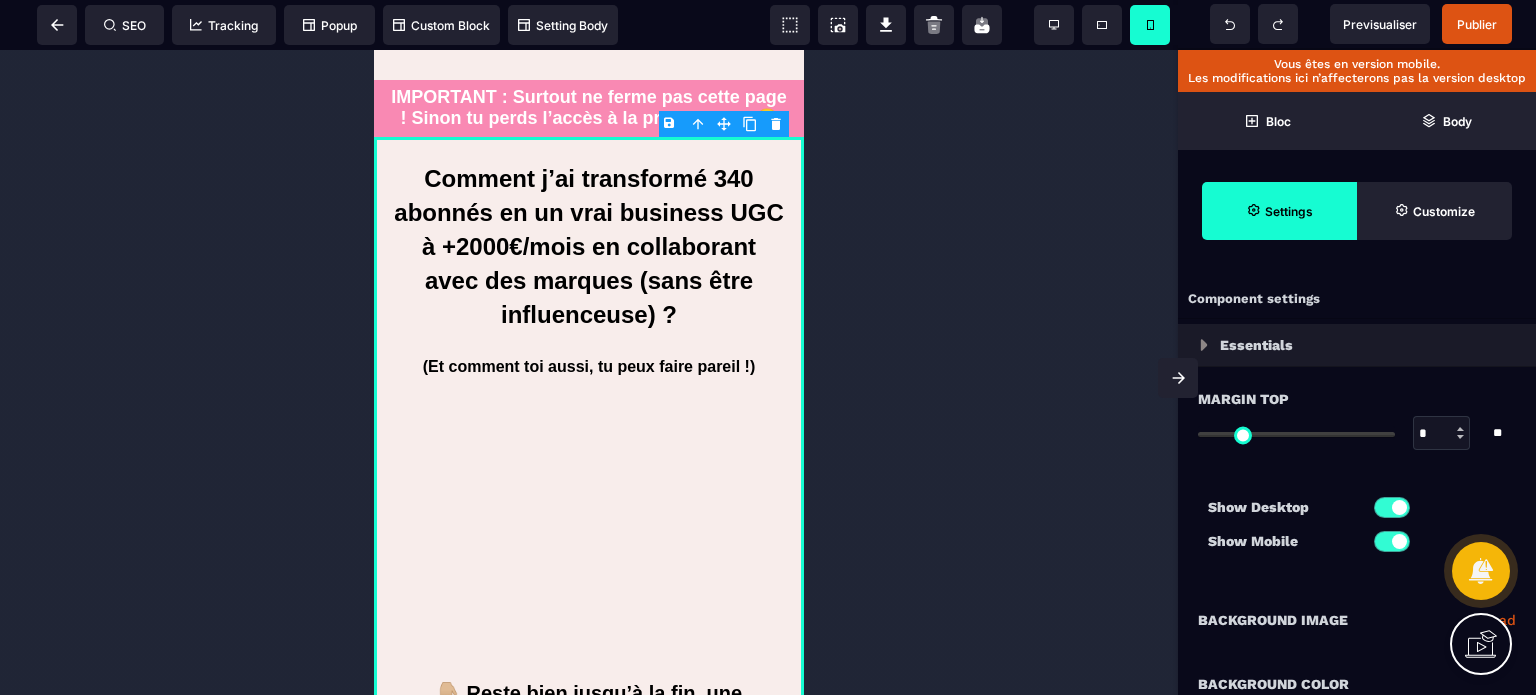 click on "**********" at bounding box center [1357, 620] 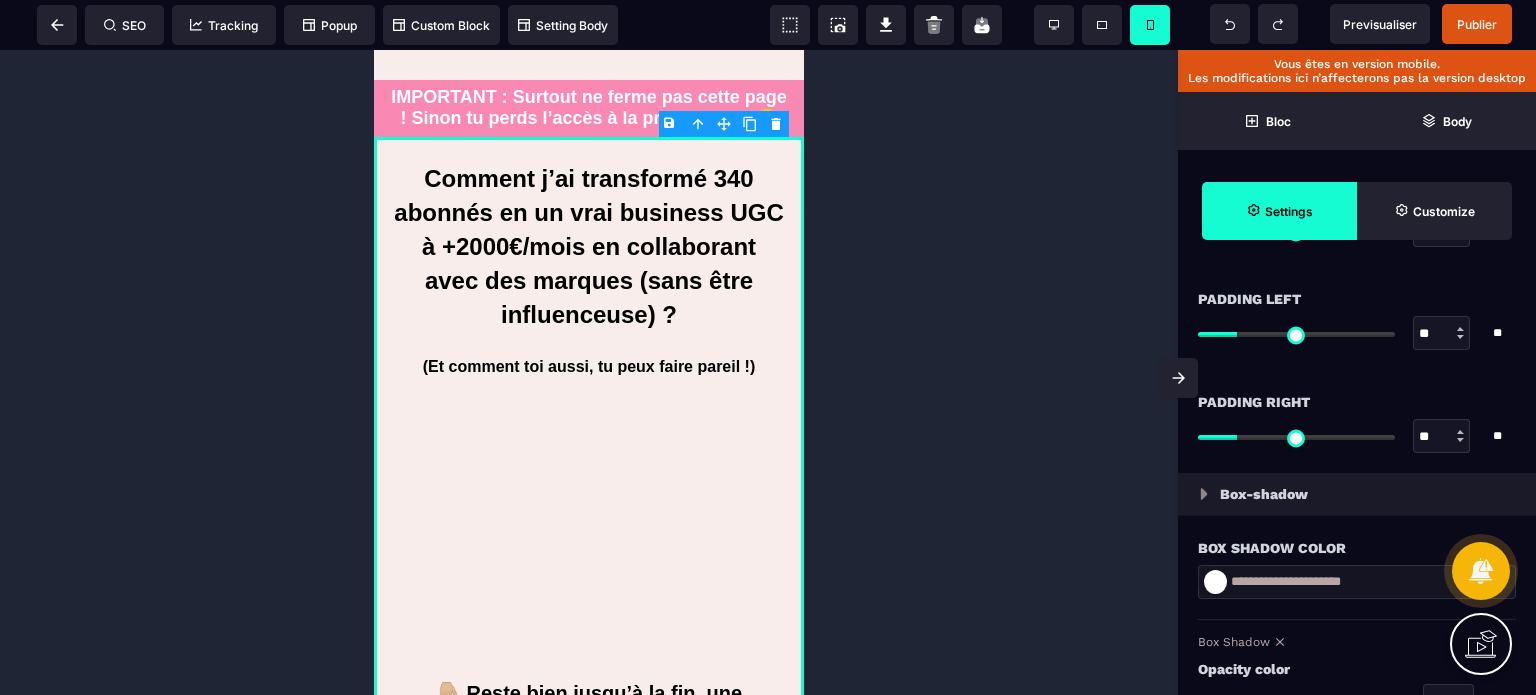 scroll, scrollTop: 2000, scrollLeft: 0, axis: vertical 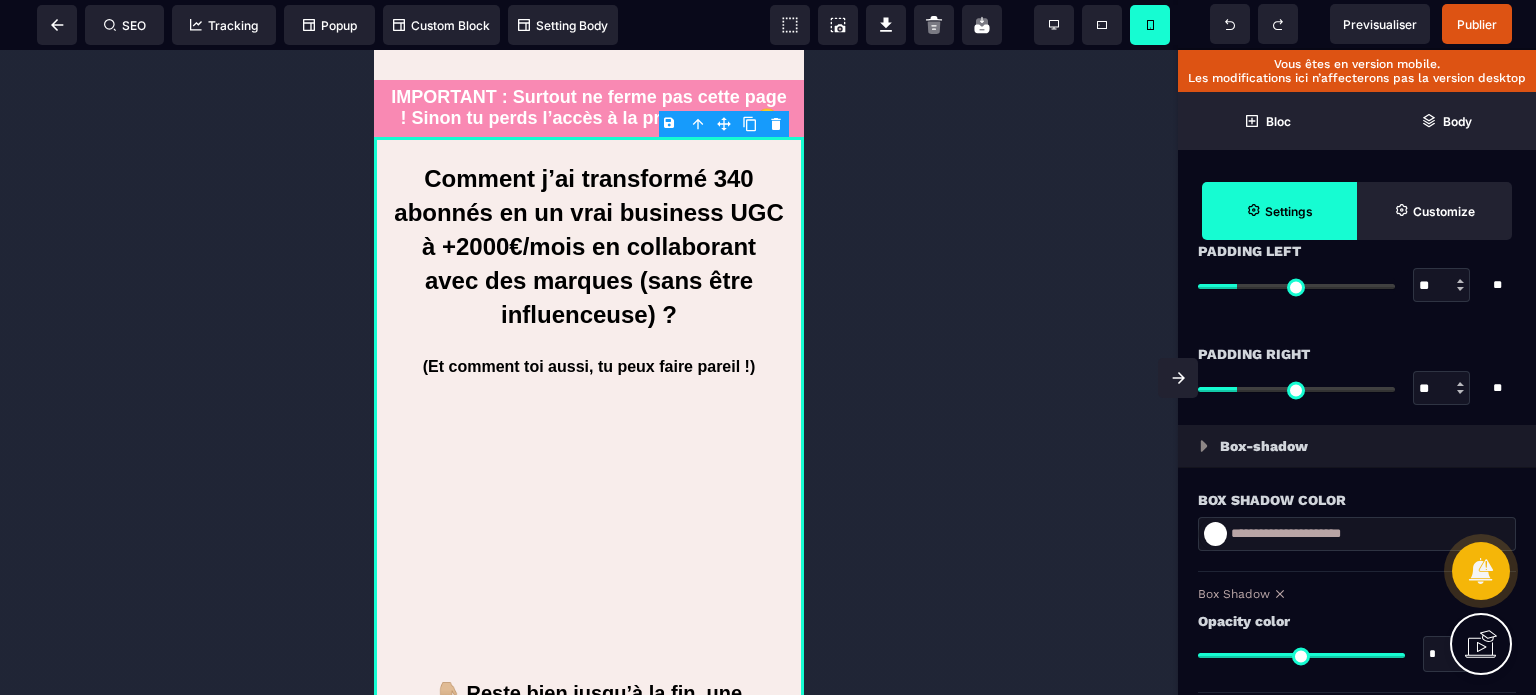 click on "Box Shadow" at bounding box center (1354, 594) 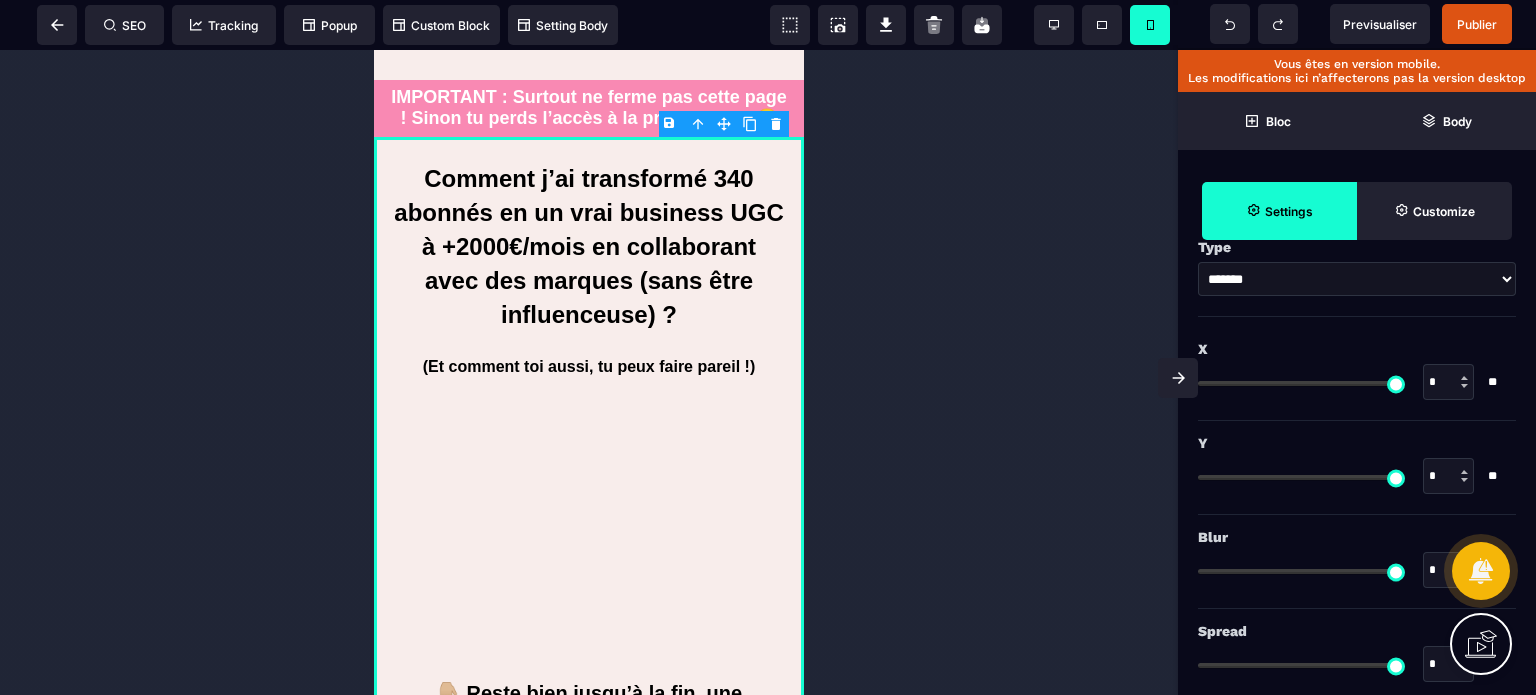 scroll, scrollTop: 2464, scrollLeft: 0, axis: vertical 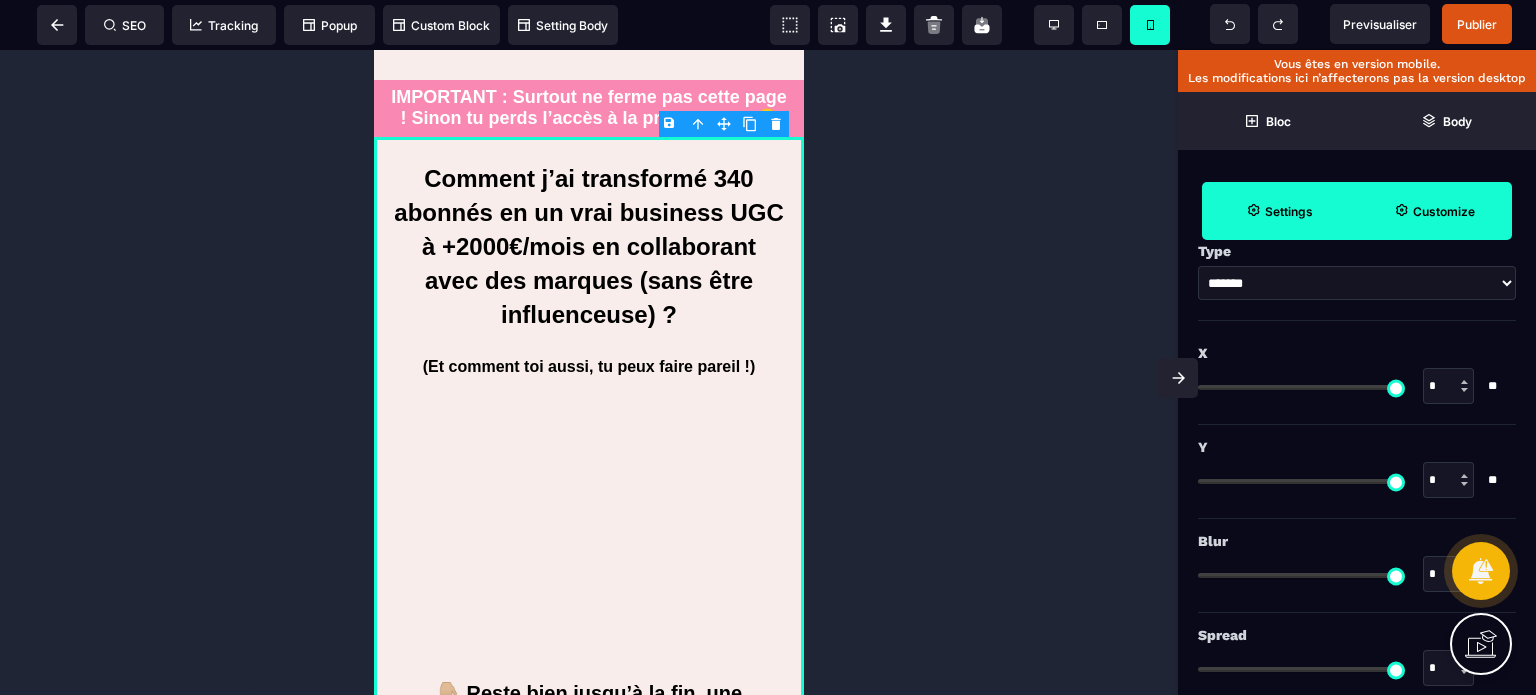 click on "Customize" at bounding box center [1444, 211] 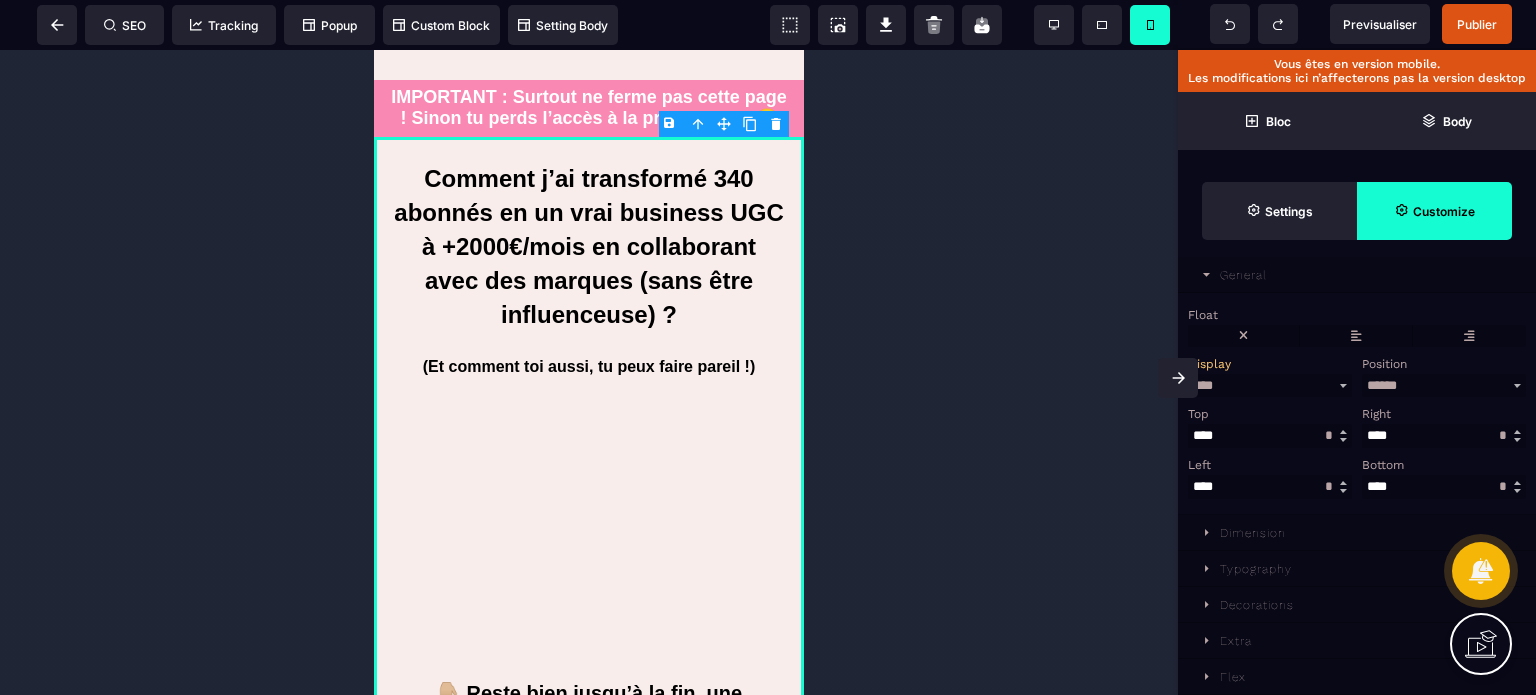 scroll, scrollTop: 211, scrollLeft: 0, axis: vertical 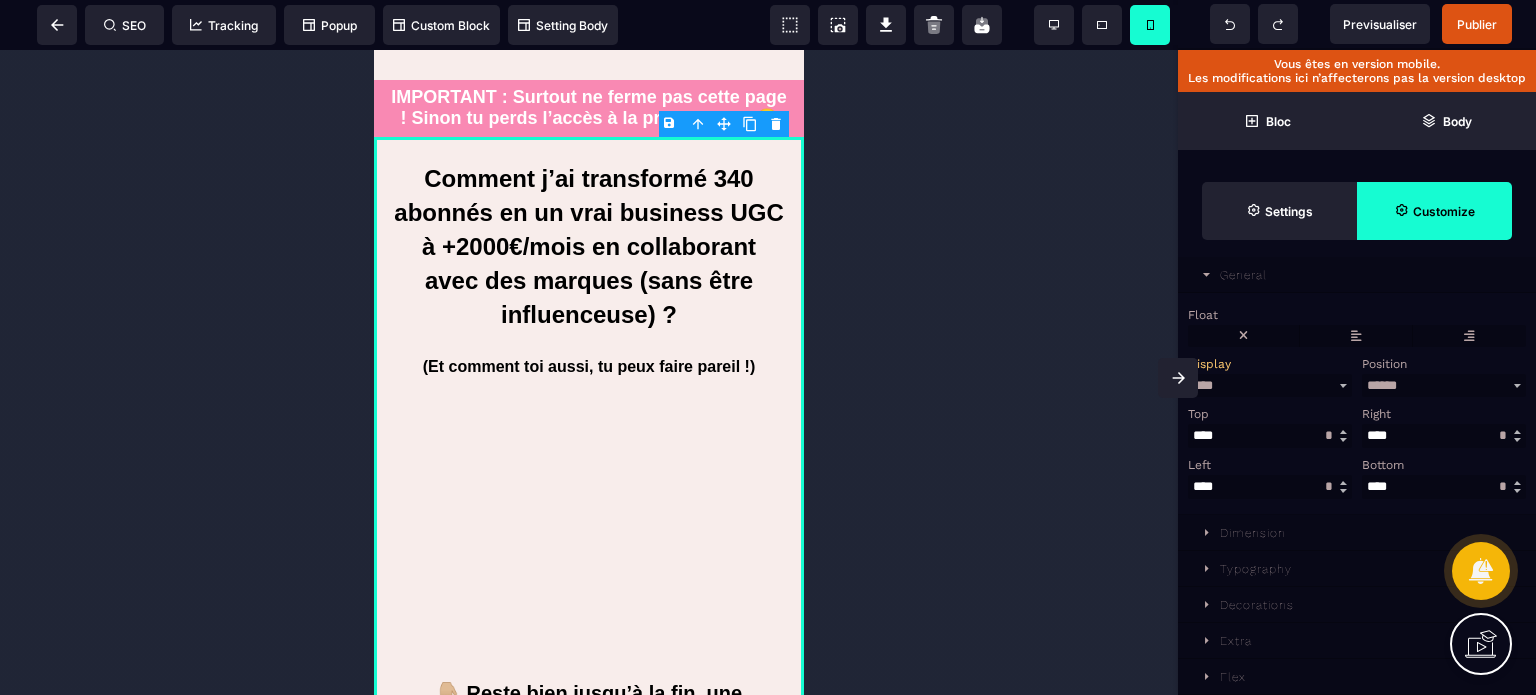 click at bounding box center [589, 372] 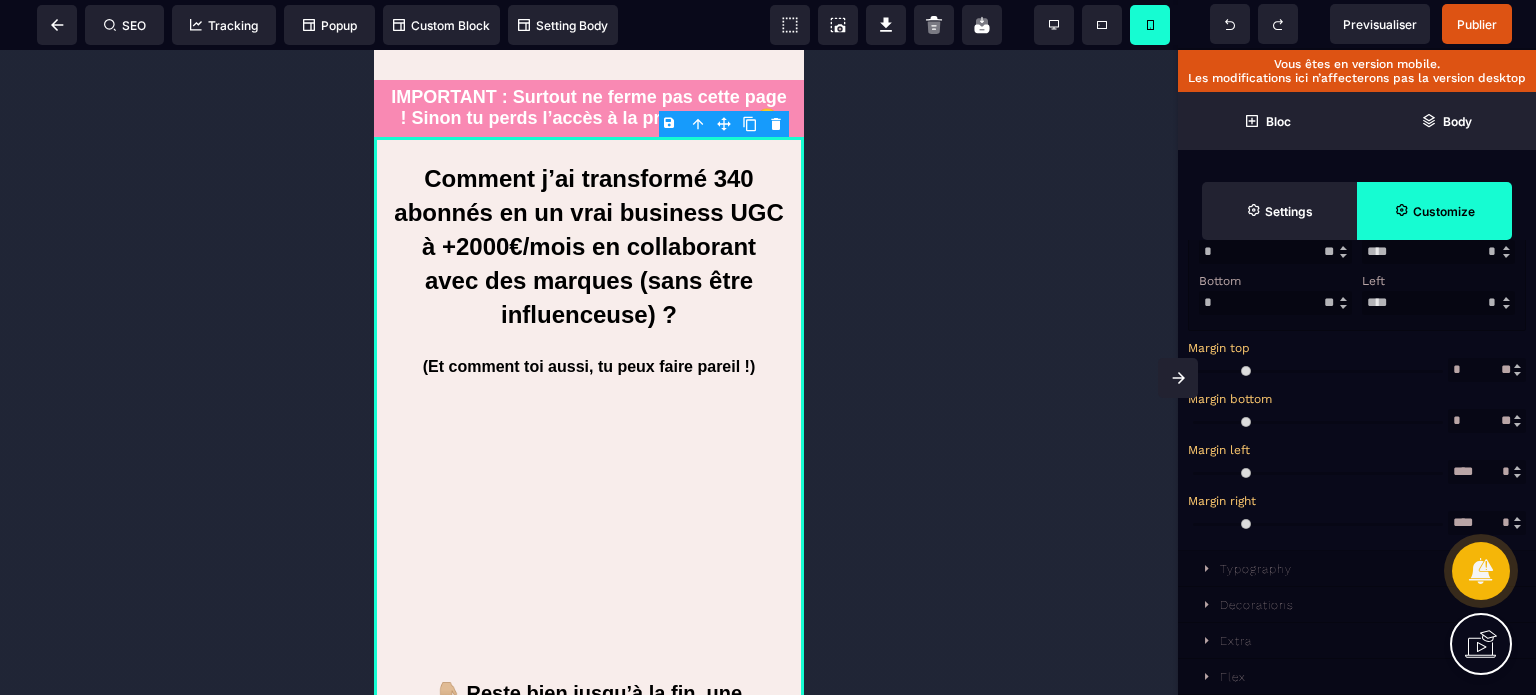 type on "**" 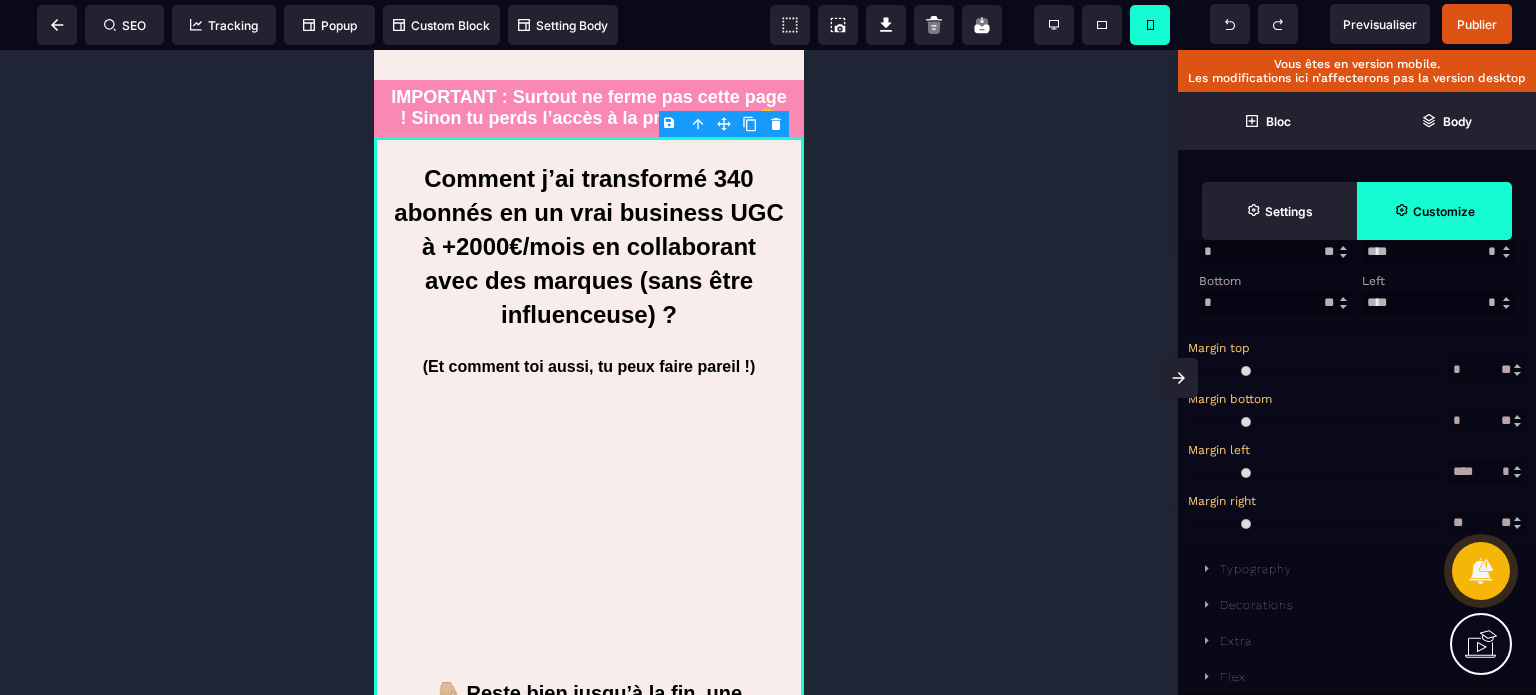 type 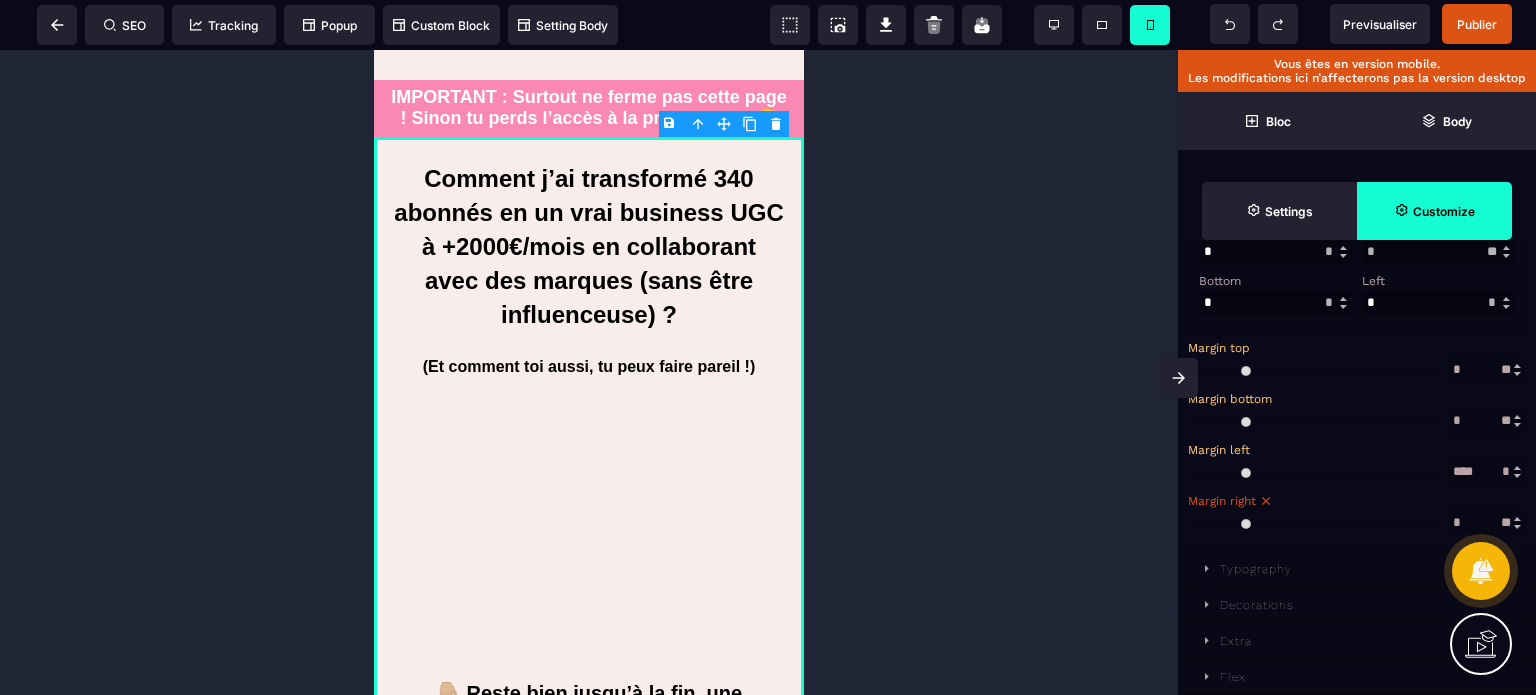 drag, startPoint x: 1313, startPoint y: 523, endPoint x: 1176, endPoint y: 536, distance: 137.6154 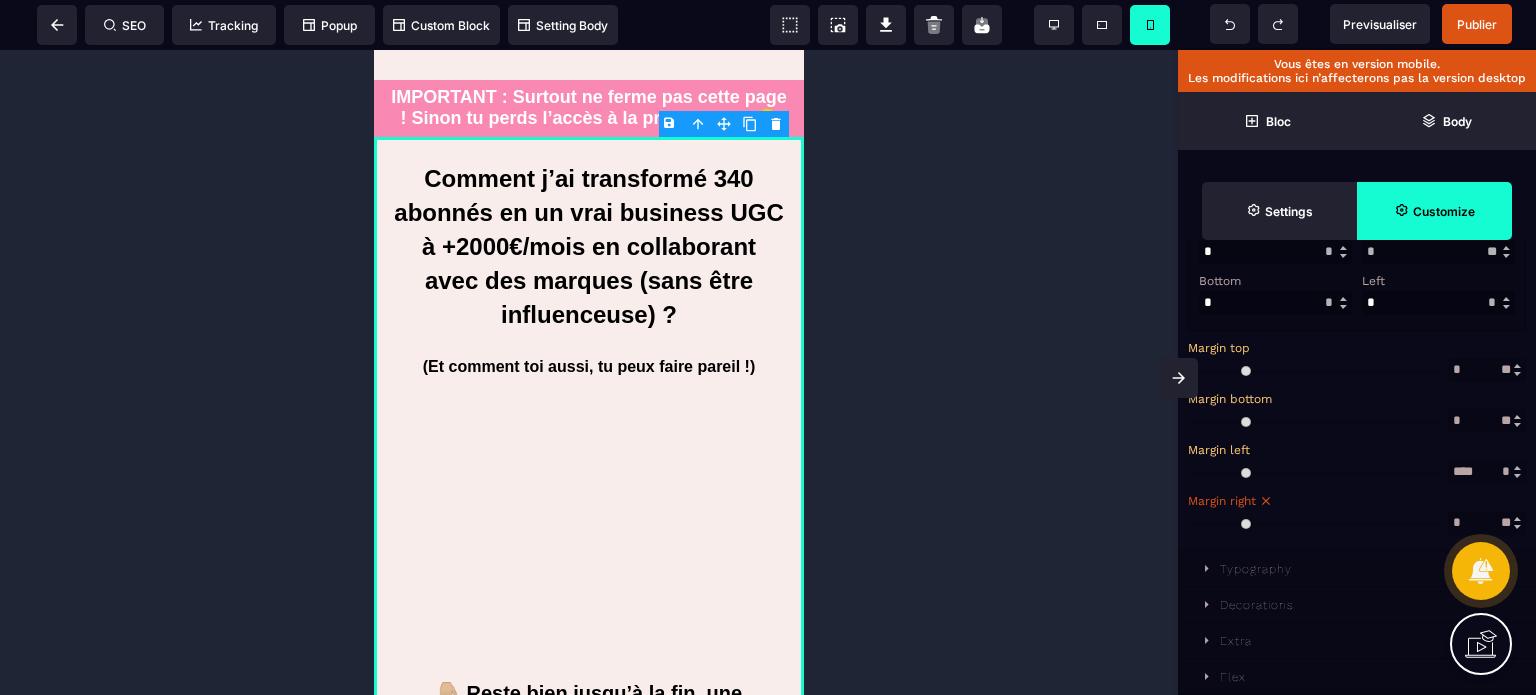 click at bounding box center (1318, 523) 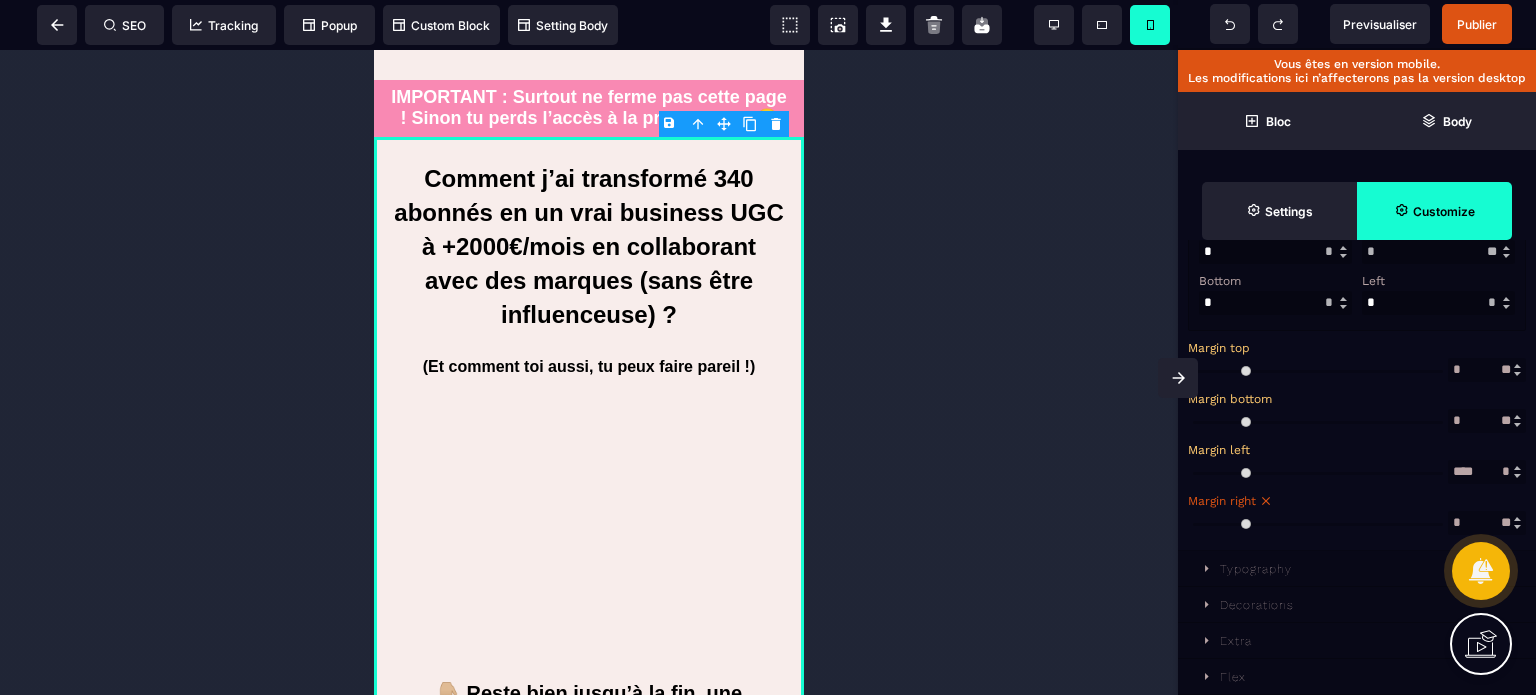 type on "***" 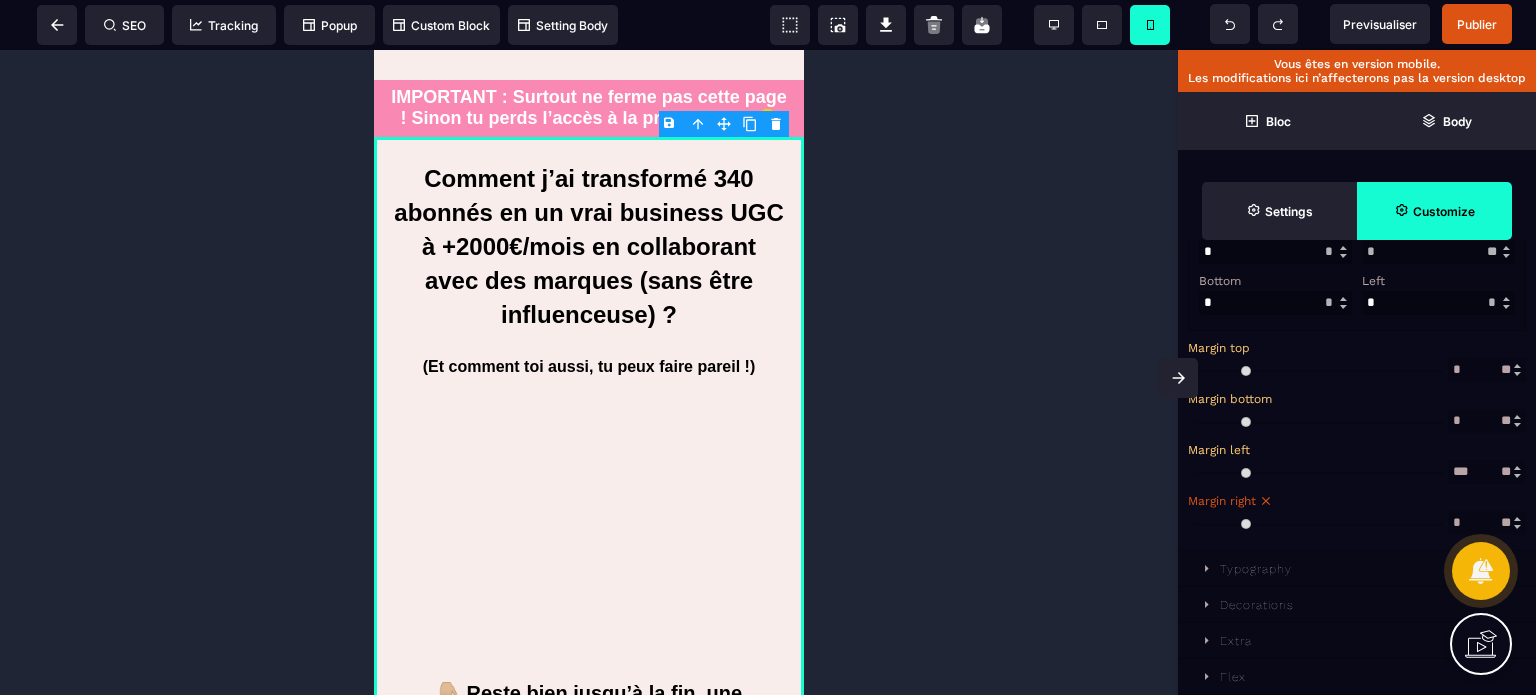 type on "***" 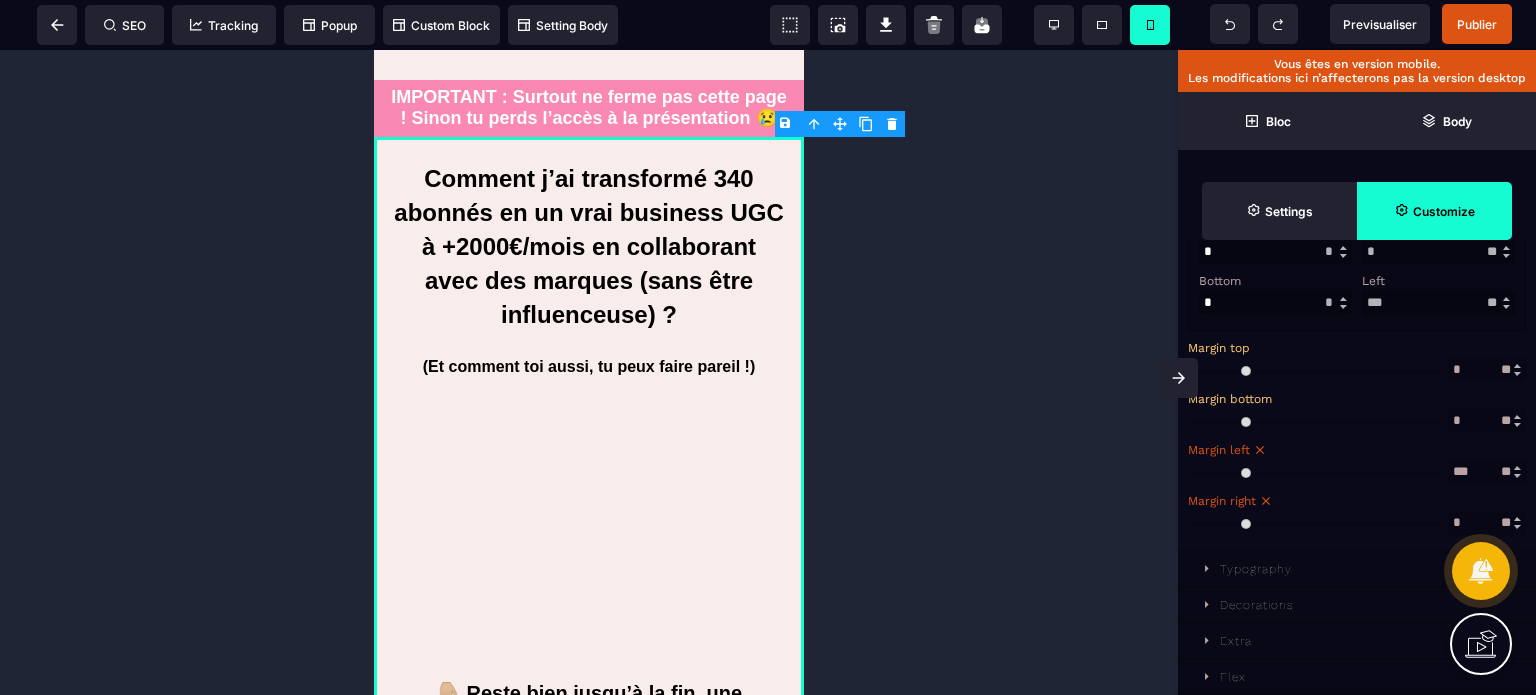 type on "***" 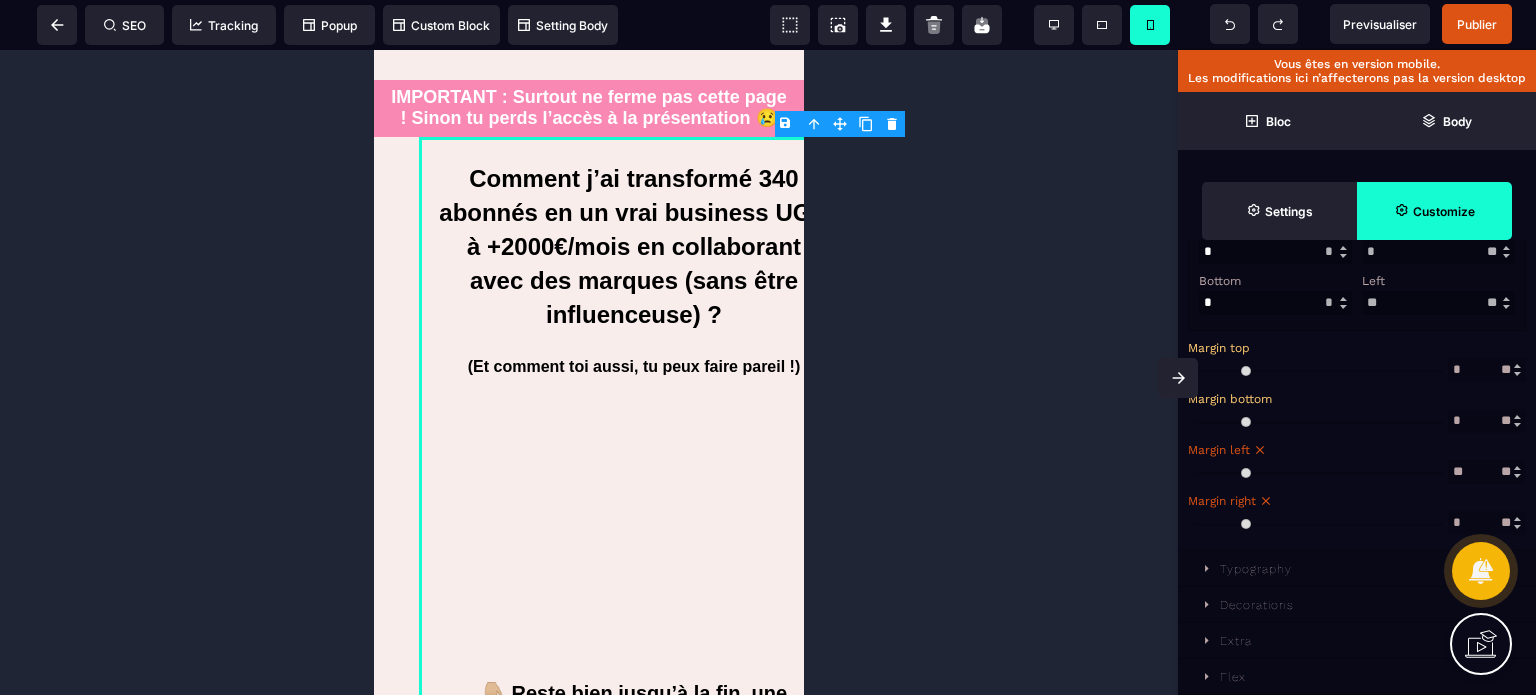 type on "*" 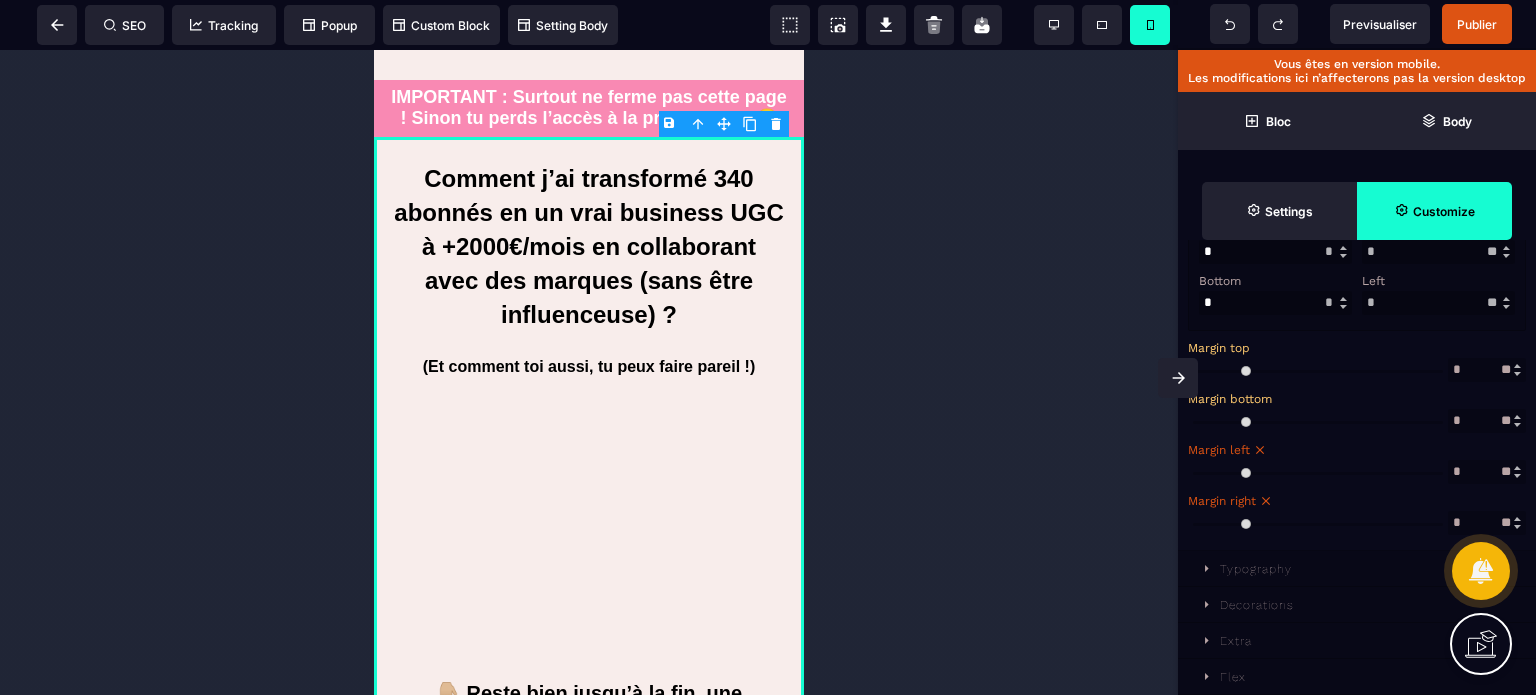drag, startPoint x: 1309, startPoint y: 468, endPoint x: 1149, endPoint y: 483, distance: 160.70158 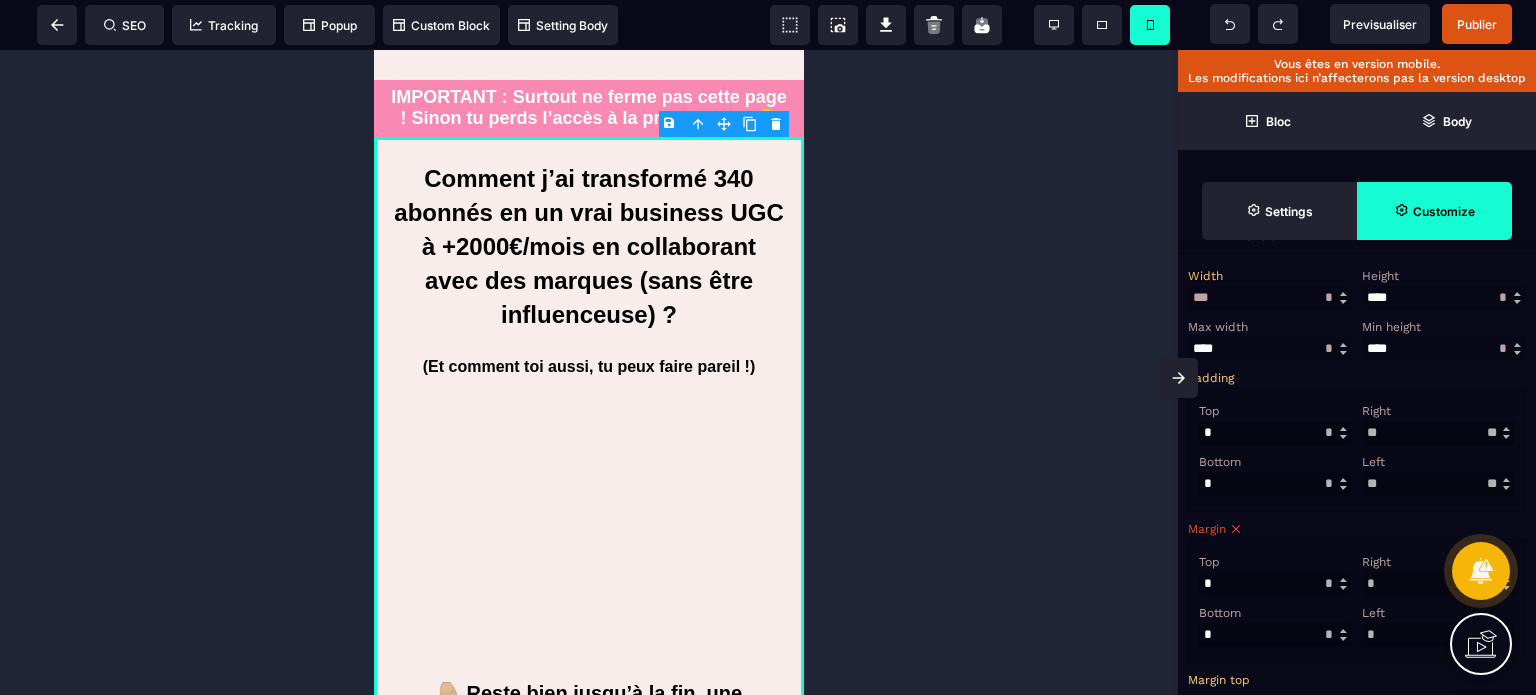 scroll, scrollTop: 496, scrollLeft: 0, axis: vertical 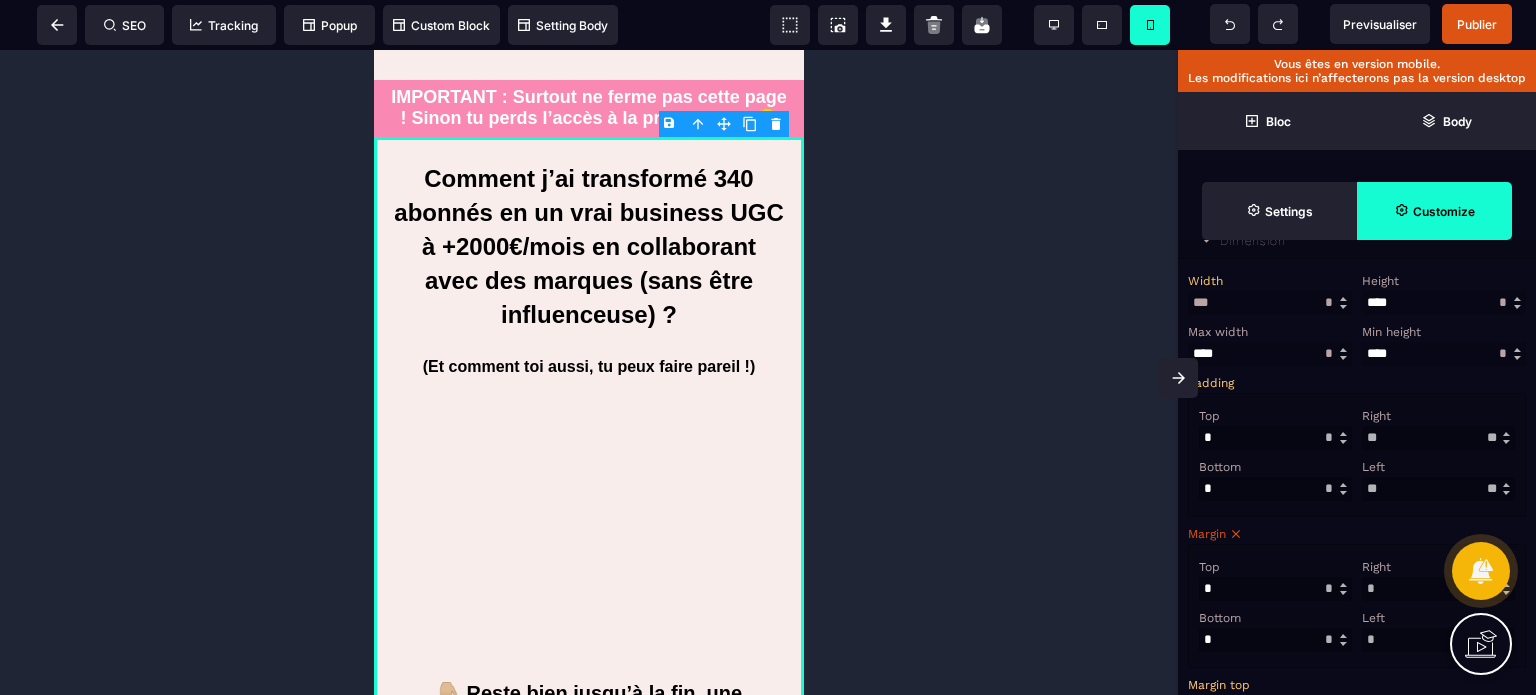 drag, startPoint x: 1376, startPoint y: 499, endPoint x: 1360, endPoint y: 504, distance: 16.763054 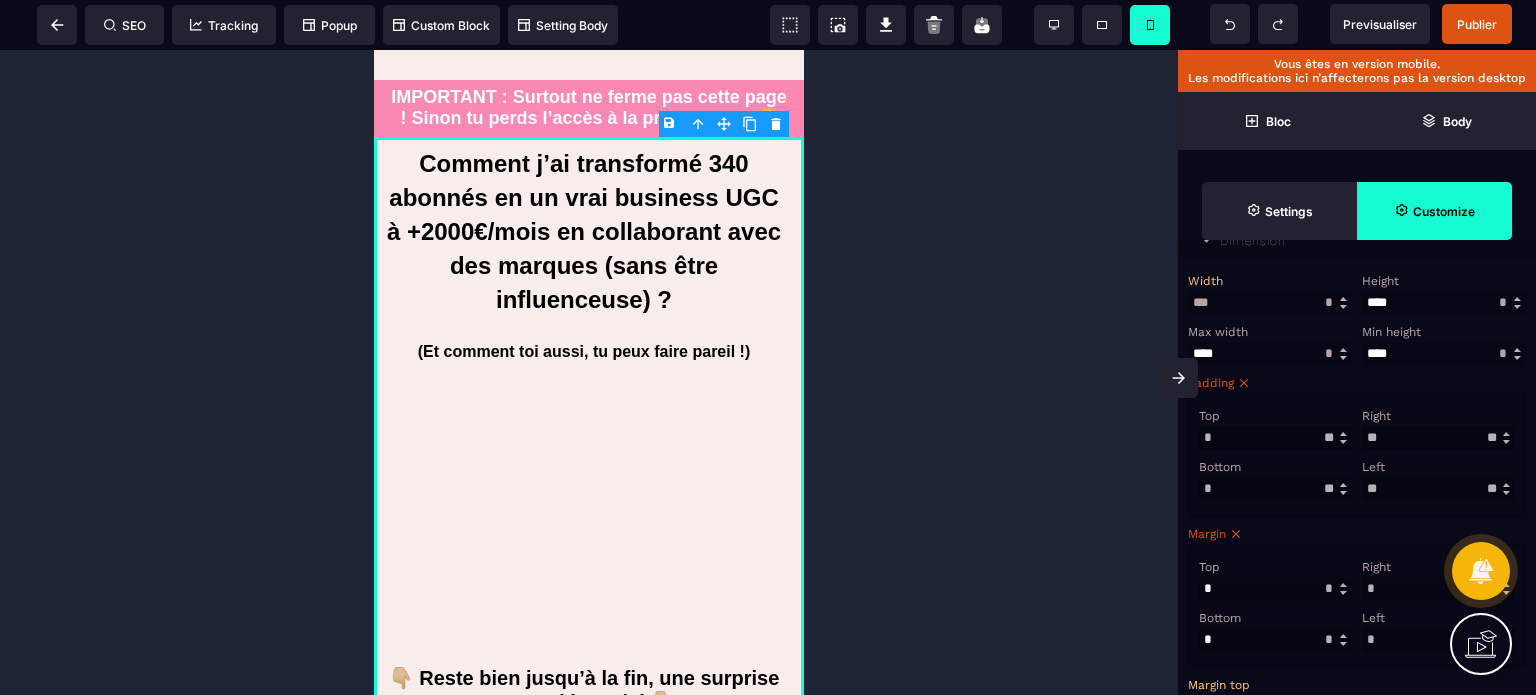 drag, startPoint x: 1376, startPoint y: 440, endPoint x: 1348, endPoint y: 453, distance: 30.870699 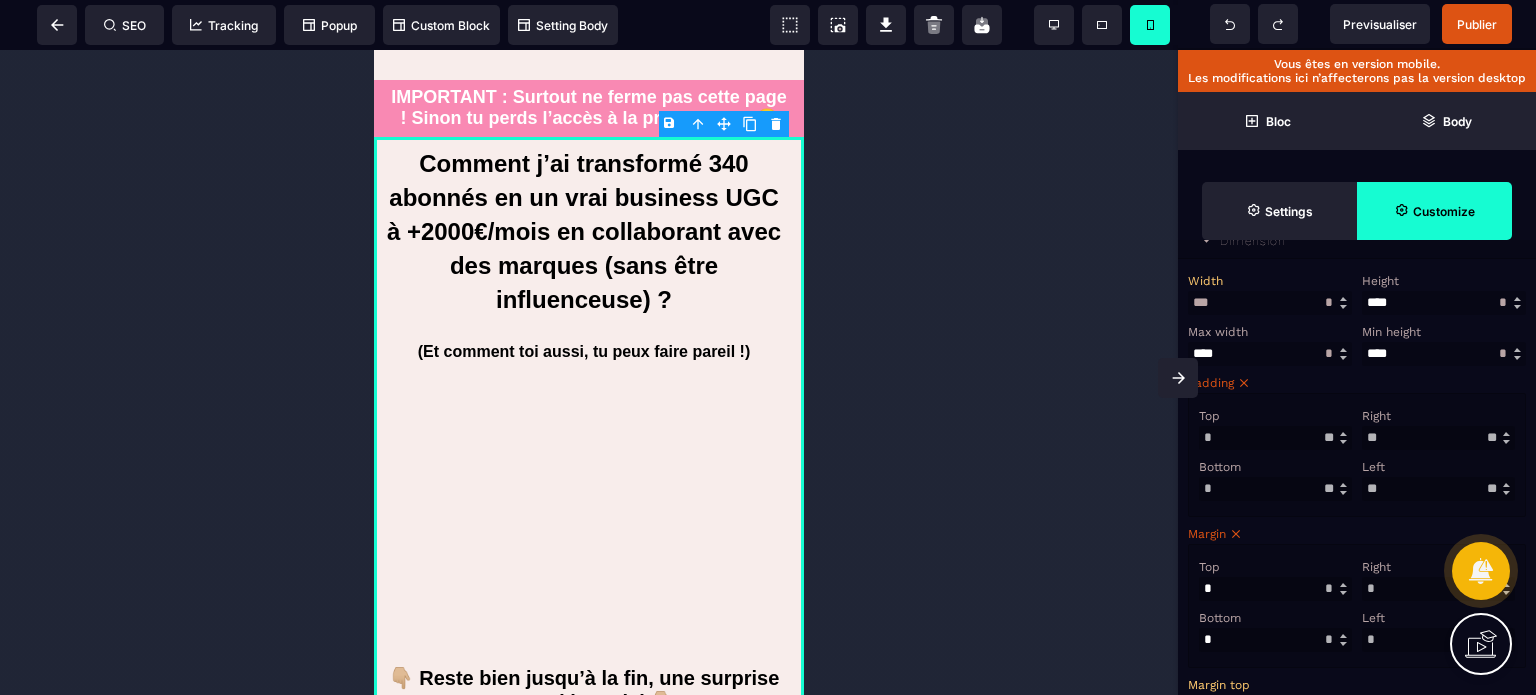 click on "Top
*
* ** * ** *** ** **
Right
**
* ** * ** *** ** **
Bottom
*
* ** * ** *** ** **
Left
**
* ** * ** *** ** **" at bounding box center (1357, 455) 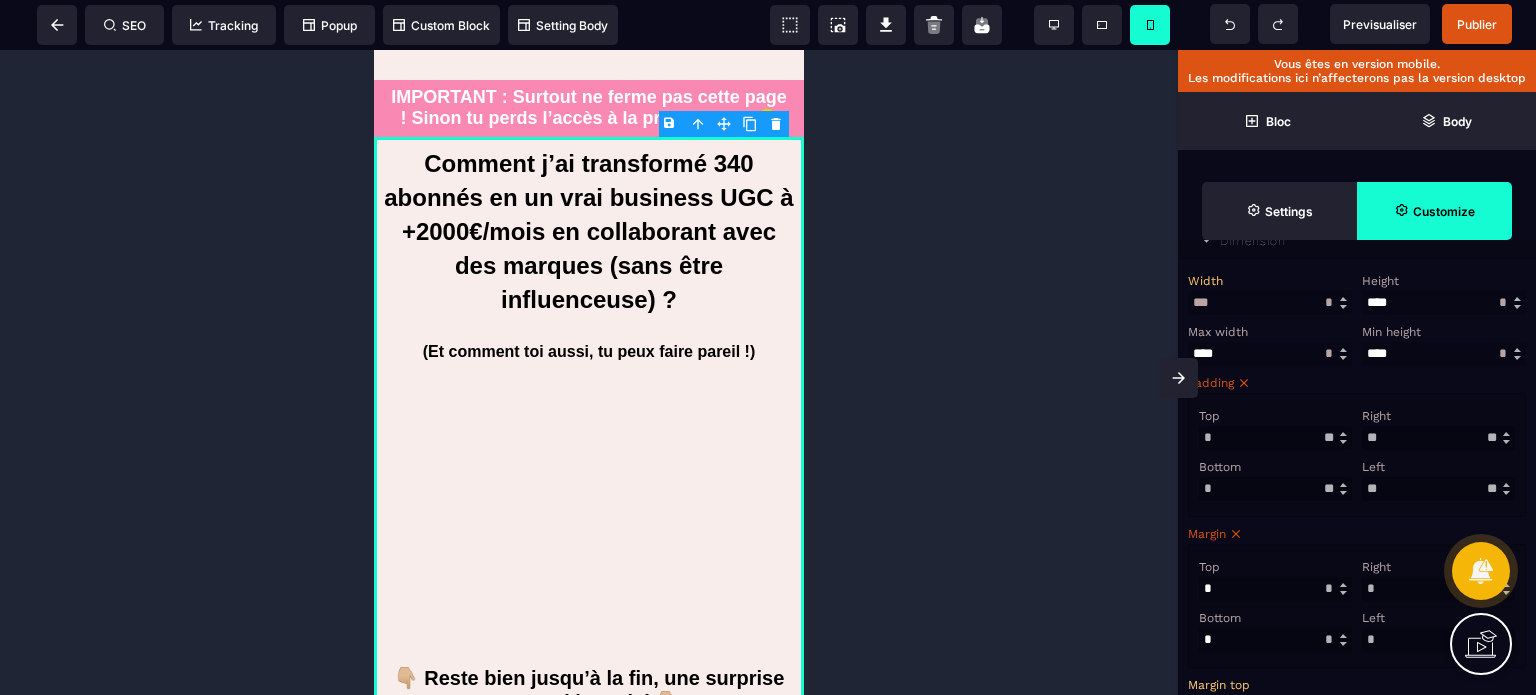 click on "Right
**
* ** * ** *** ** **" at bounding box center (1438, 427) 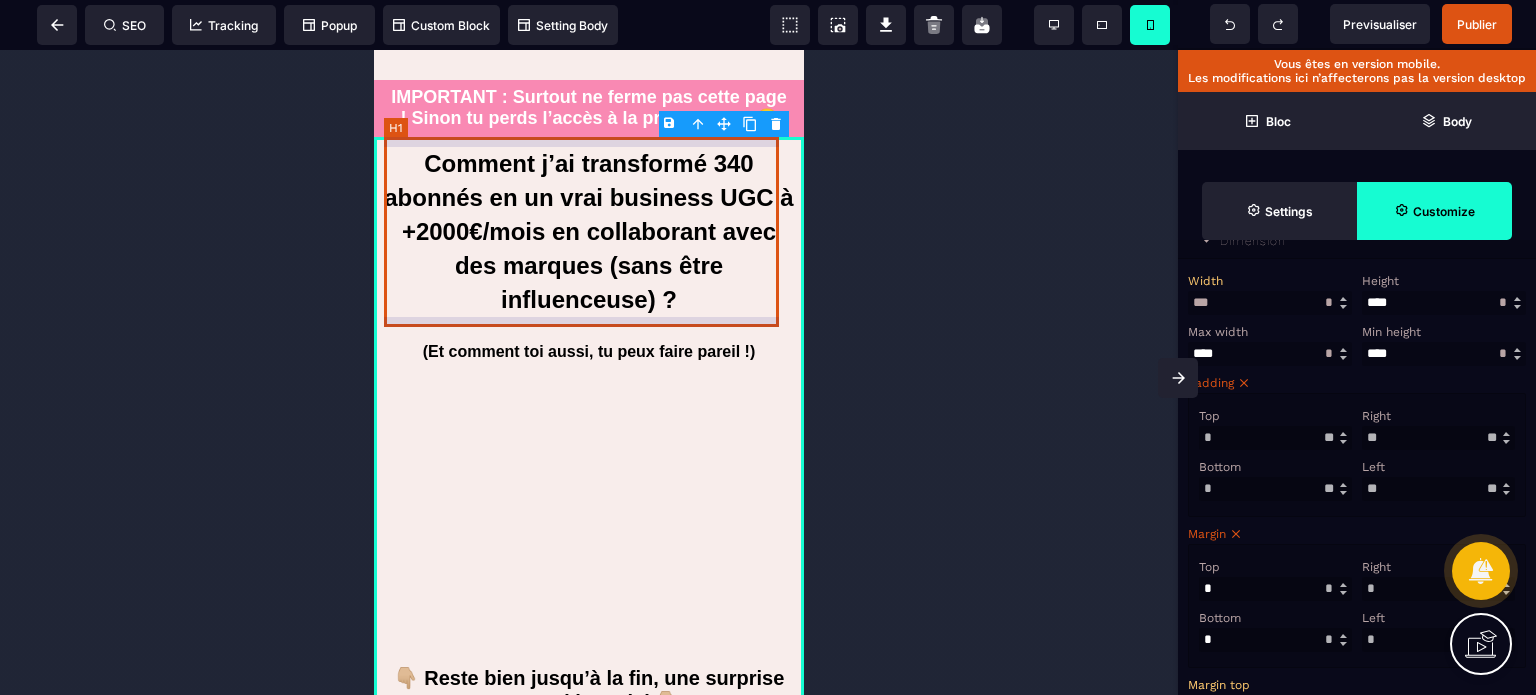 click on "Comment j’ai transformé 340 abonnés en un vrai business UGC à +2000€/mois en collaborant avec des marques (sans être influenceuse) ?" at bounding box center [589, 232] 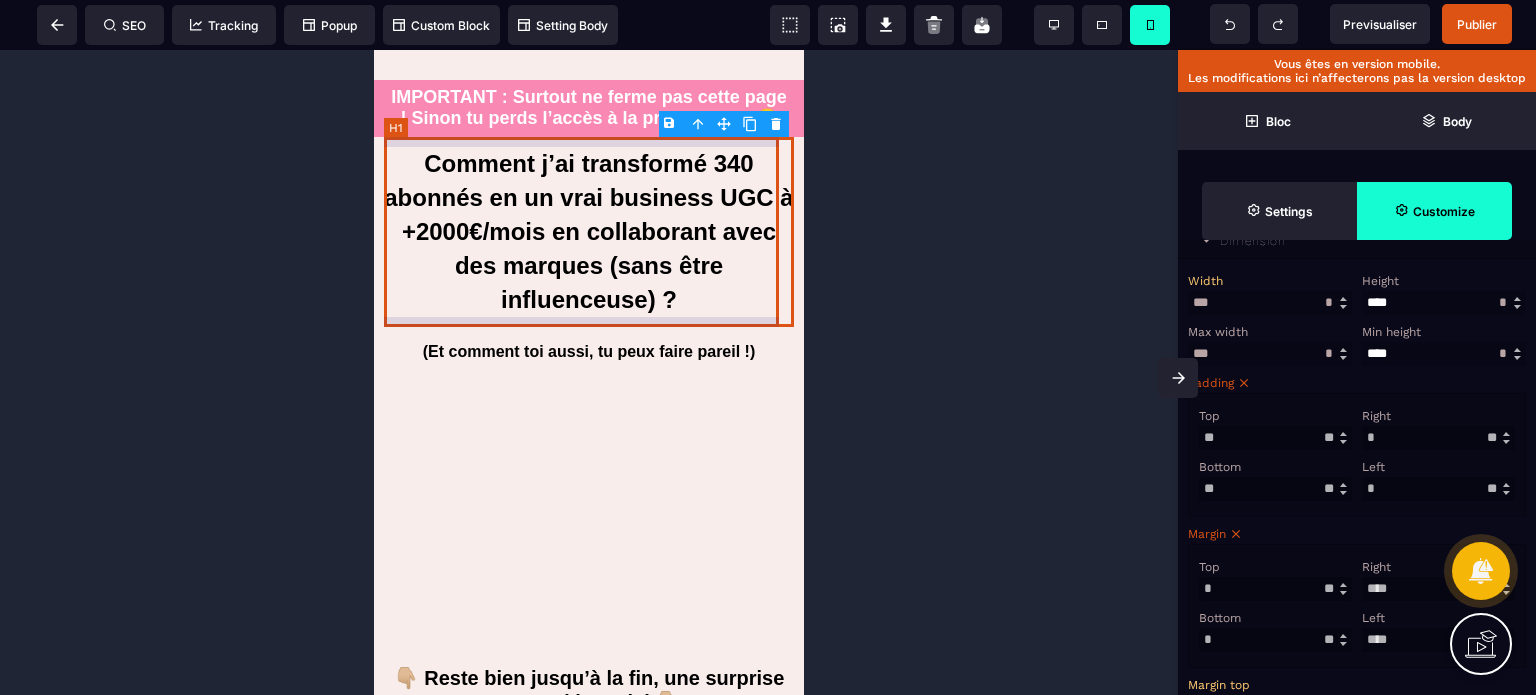 scroll, scrollTop: 0, scrollLeft: 0, axis: both 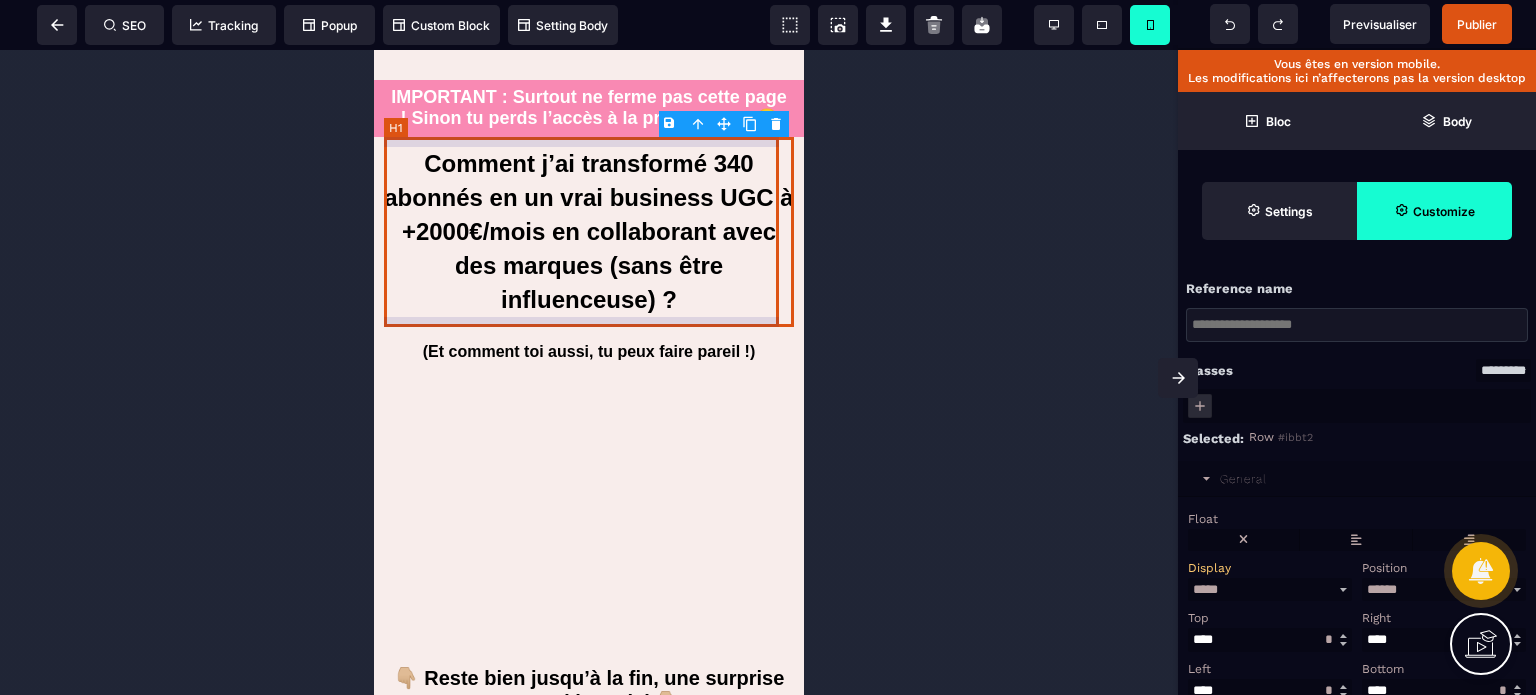 select on "***" 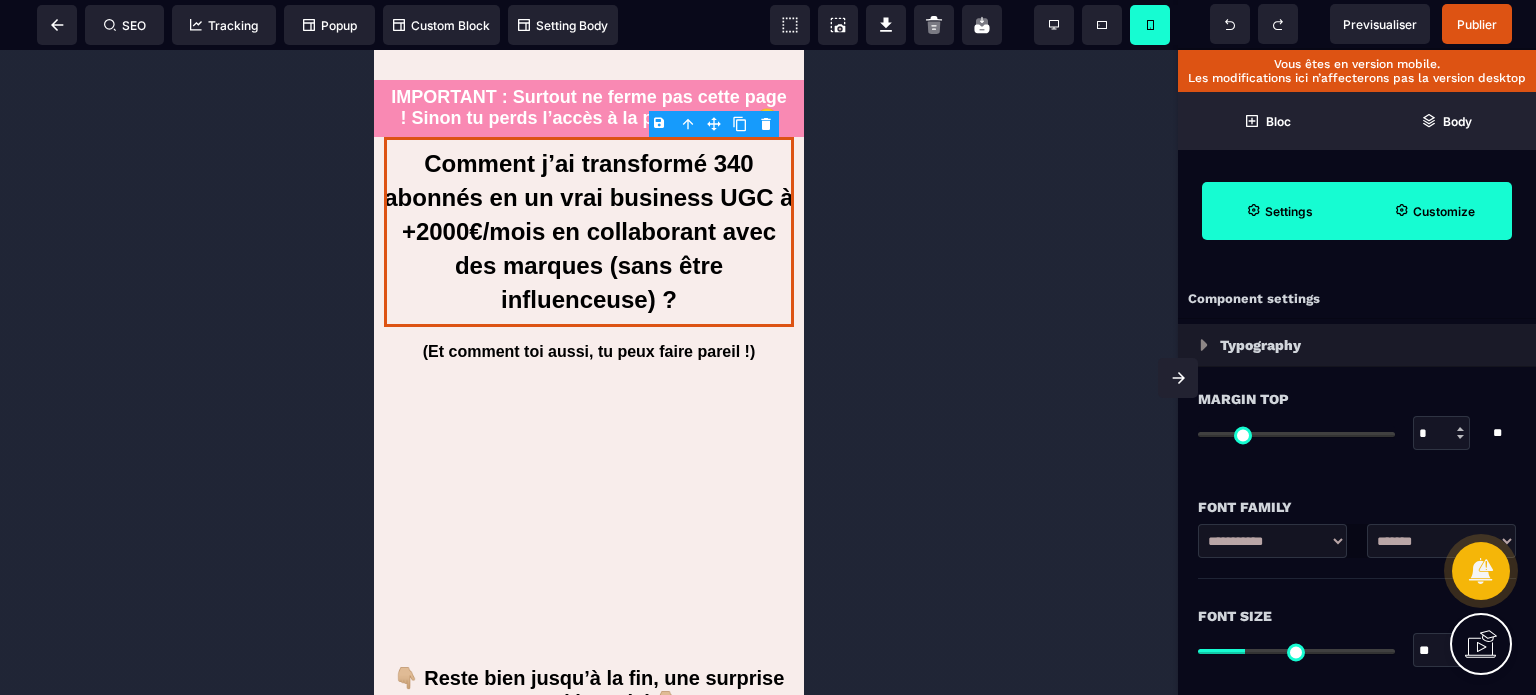 click on "Margin Top
*
*
**
All" at bounding box center (1357, 428) 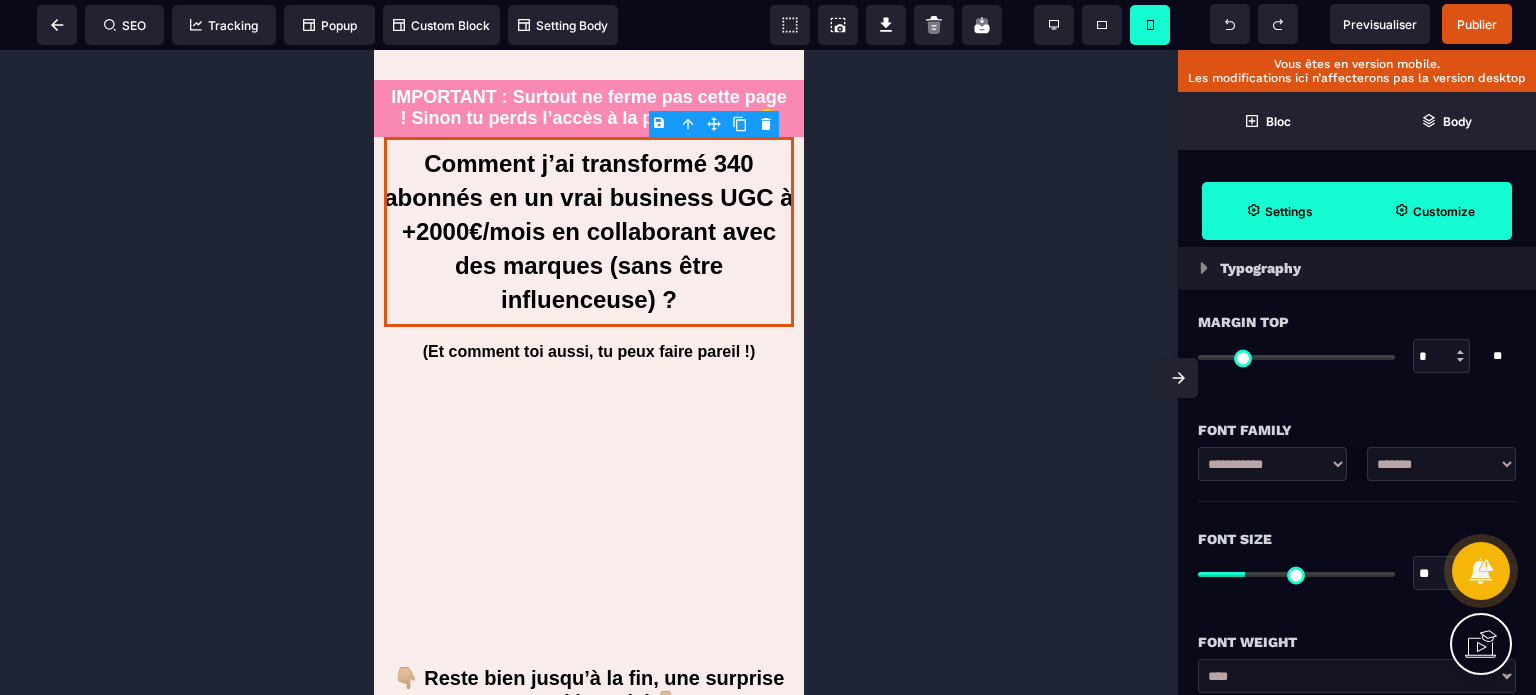 scroll, scrollTop: 80, scrollLeft: 0, axis: vertical 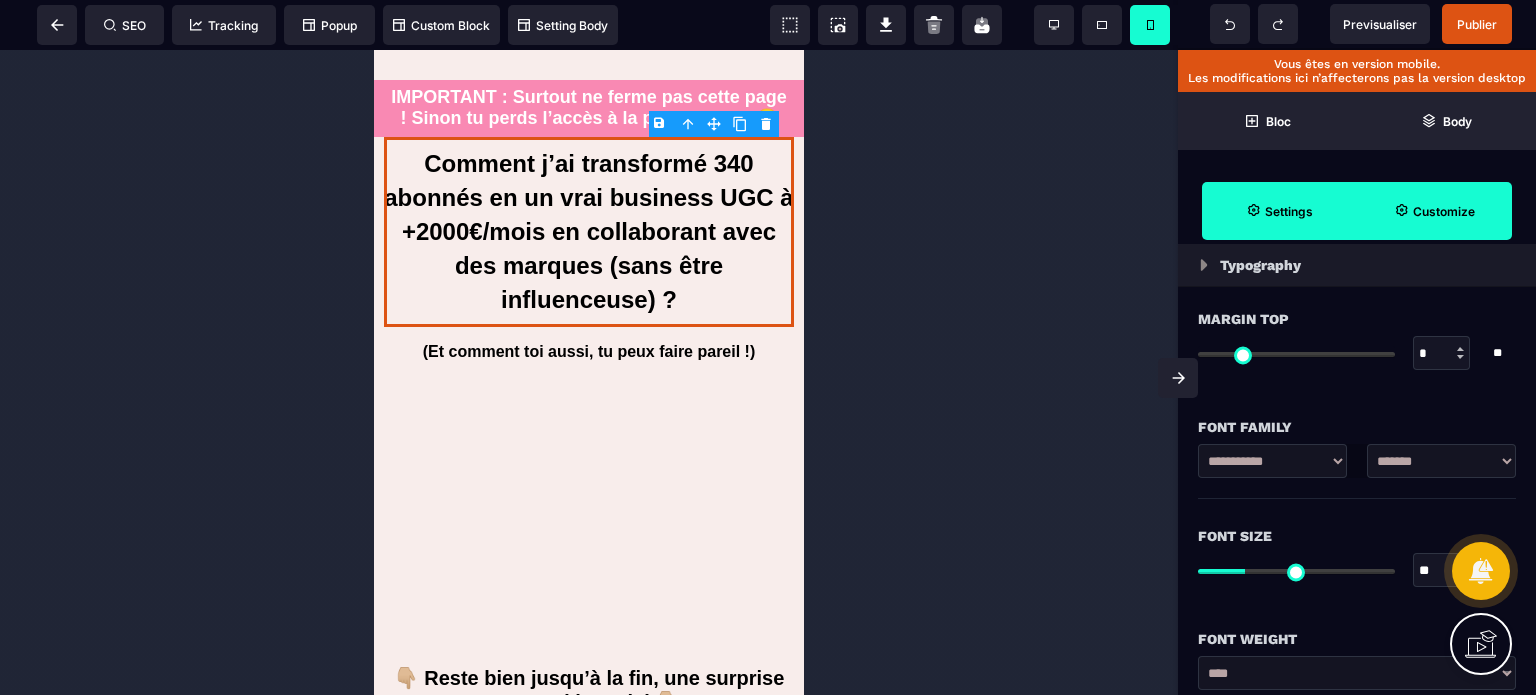 click on "*" at bounding box center [1442, 354] 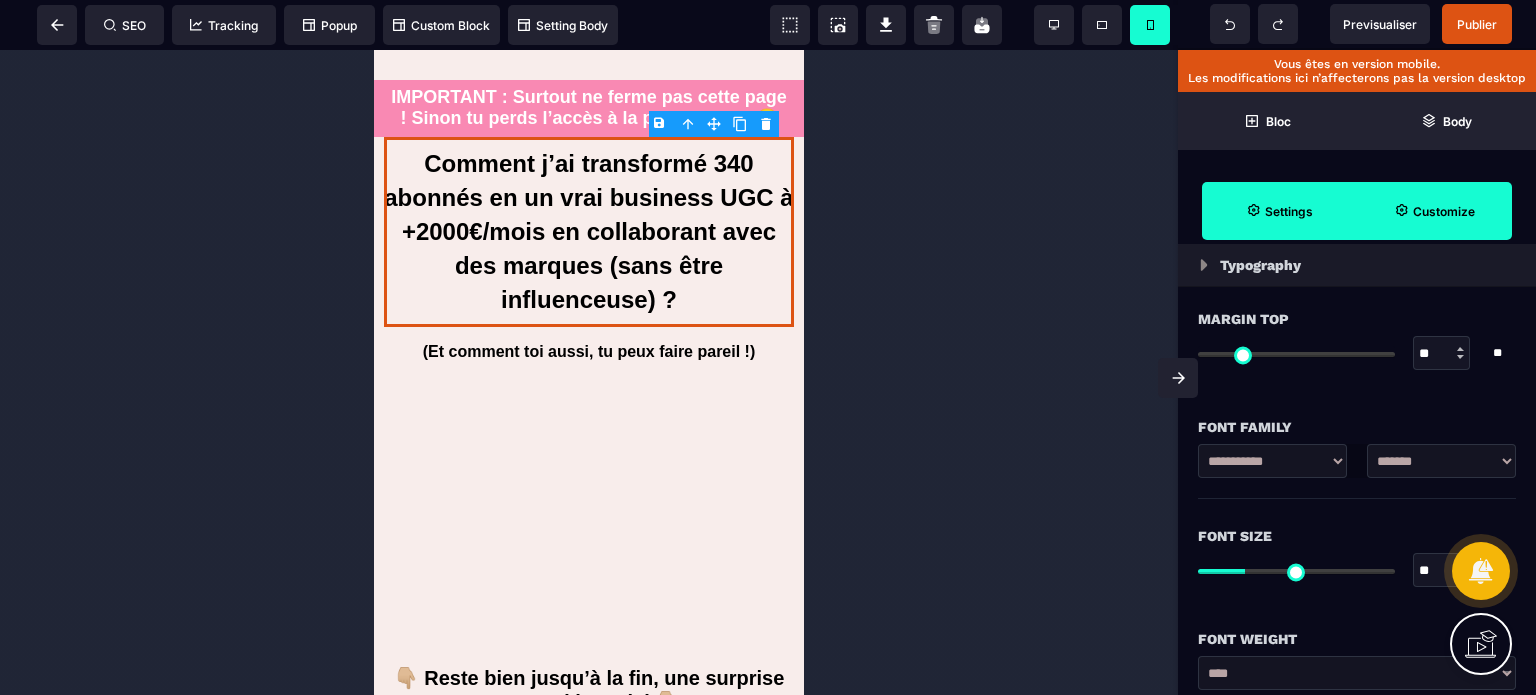 type on "**" 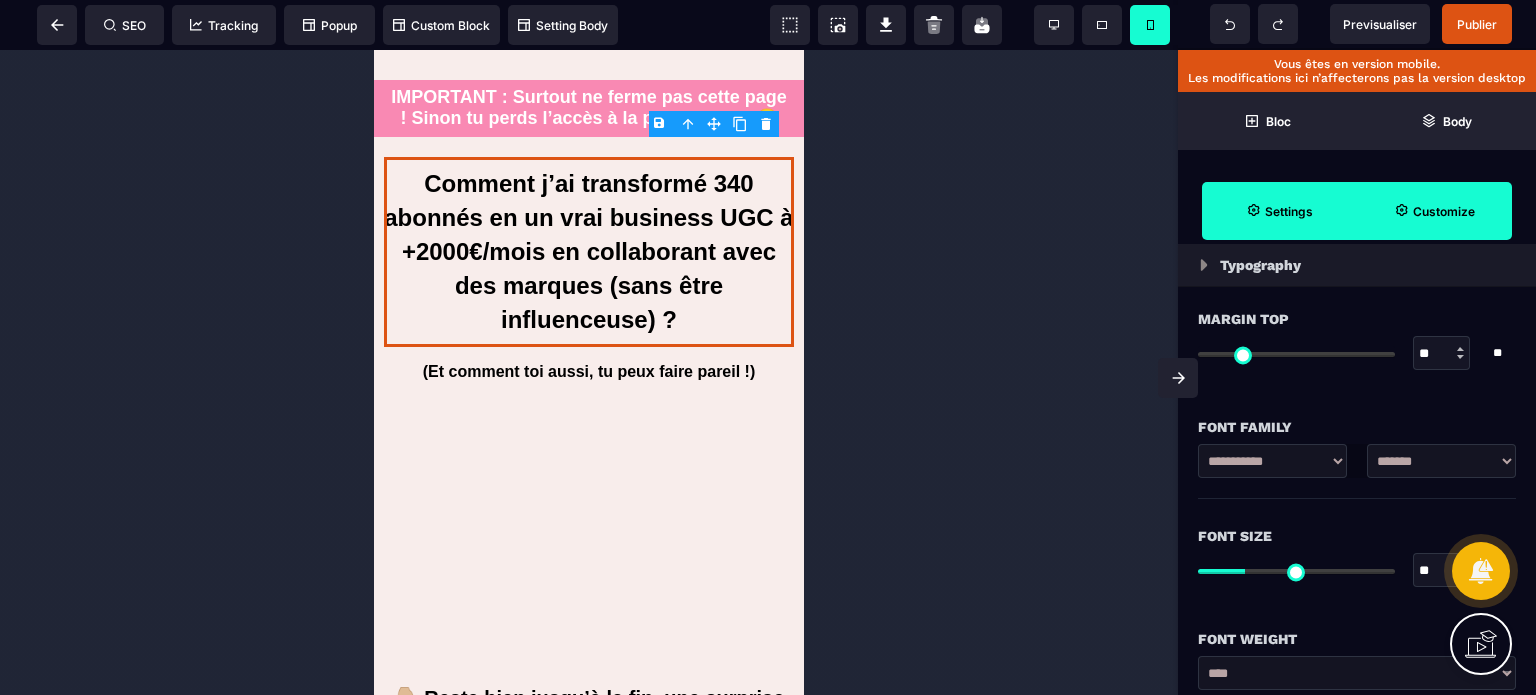type on "**" 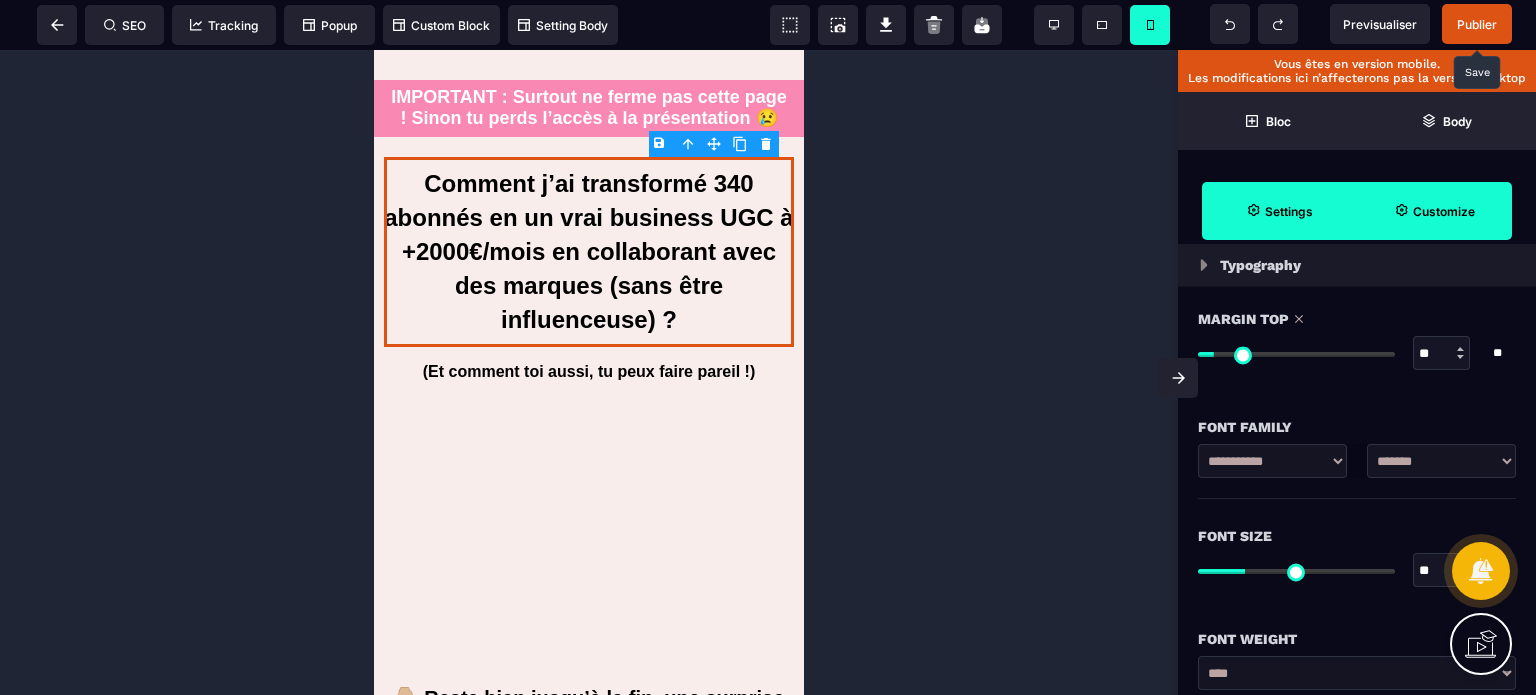 click on "Publier" at bounding box center (1477, 24) 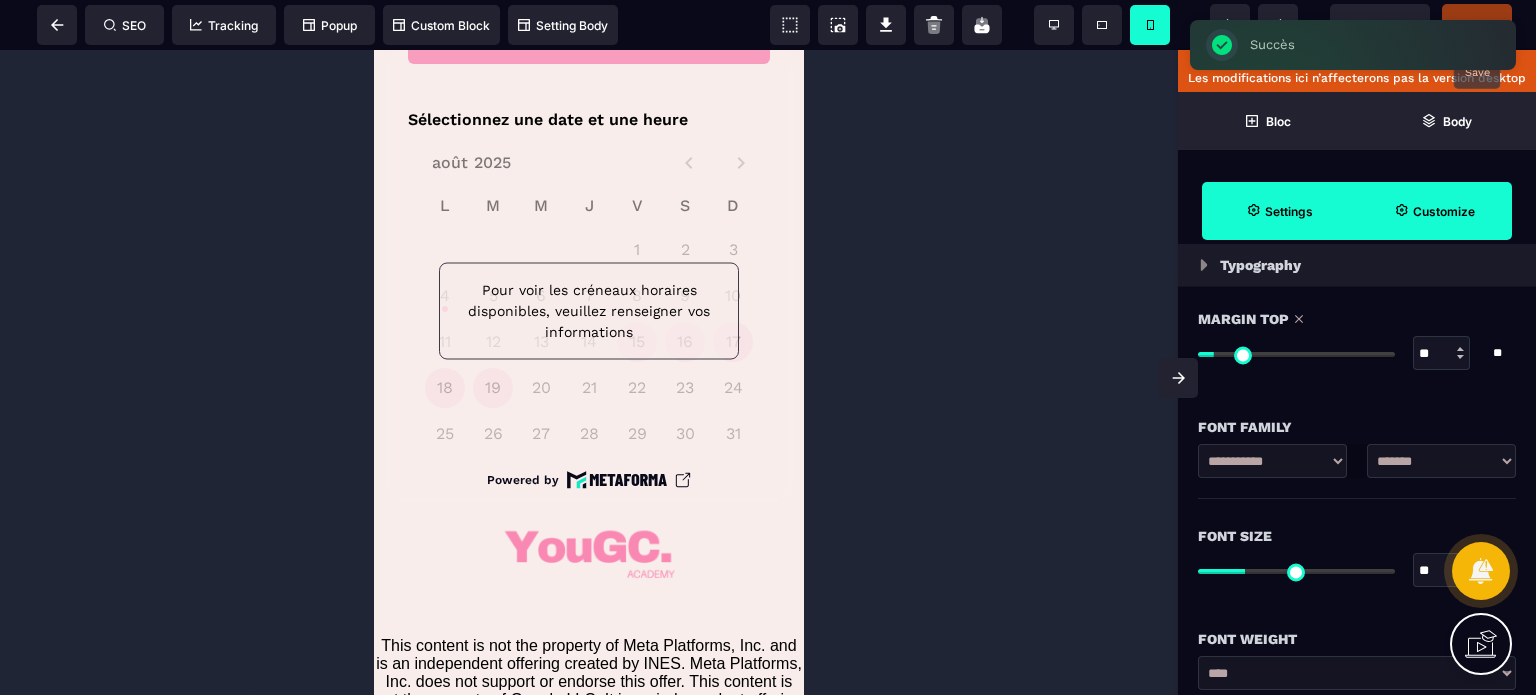 scroll, scrollTop: 1200, scrollLeft: 0, axis: vertical 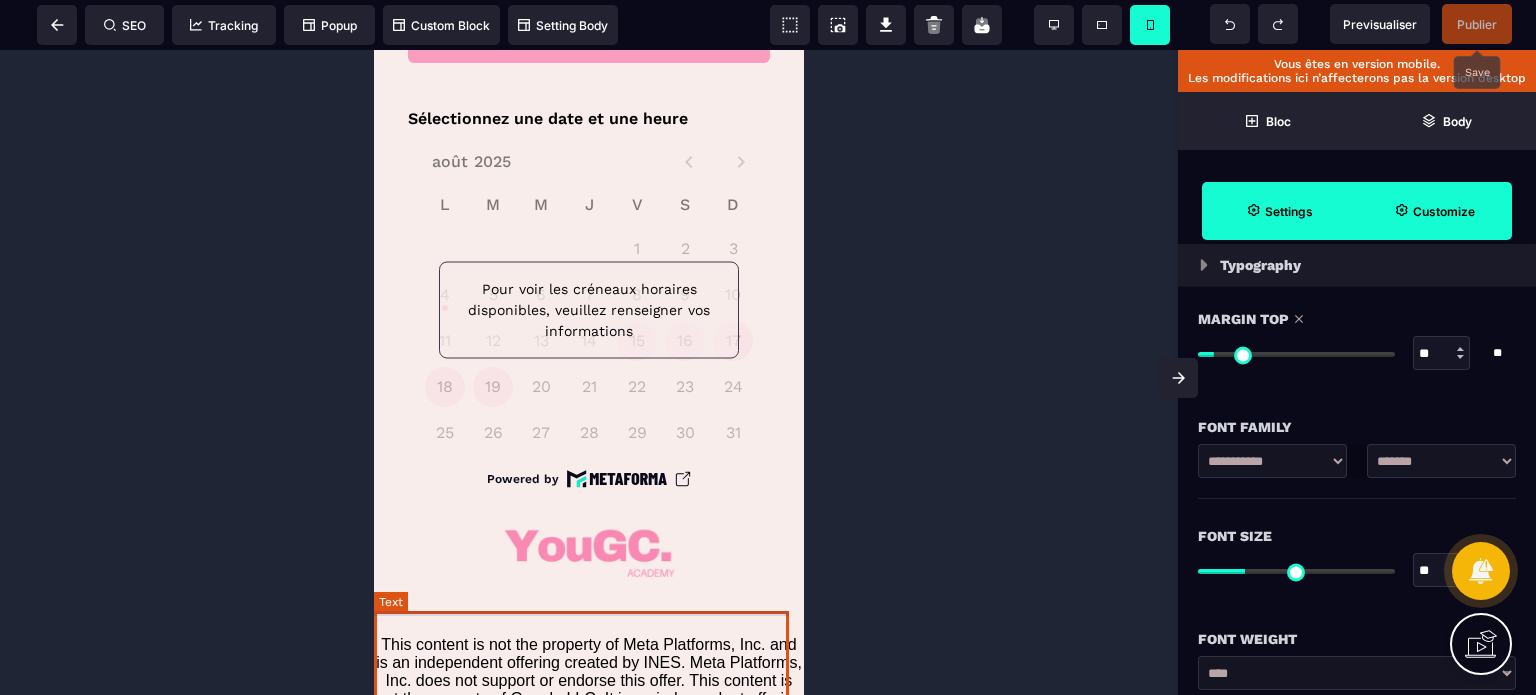 click on "This content is not the property of Meta Platforms, Inc. and is an independent offering created by INES. Meta Platforms, Inc. does not support or endorse this offer. This content is not the property of Google LLC. It is an independent offering created by Ines. Google LLC neither supports nor endorses this offer. The images used on this page are non-contractual. © Ines Masse - 2025 - Tous droits réservés" at bounding box center [589, 699] 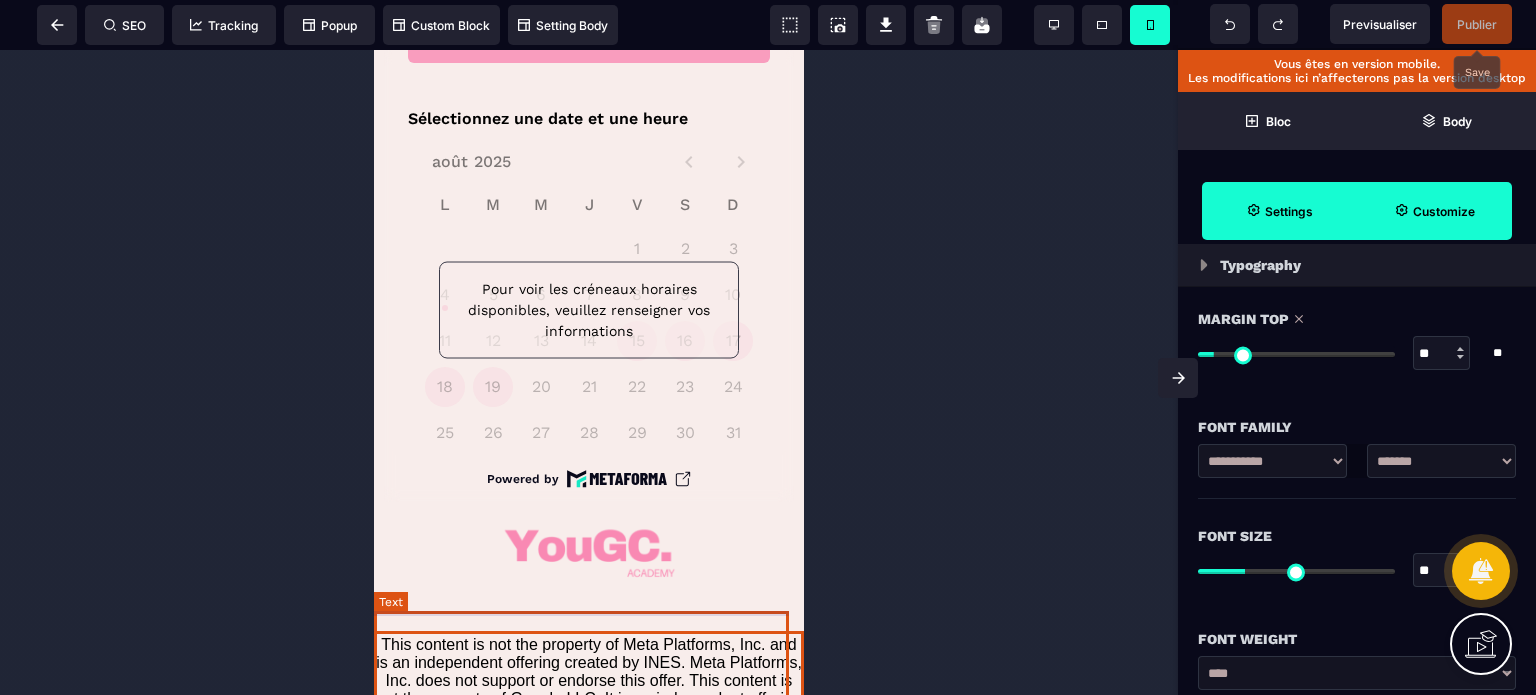 scroll, scrollTop: 0, scrollLeft: 0, axis: both 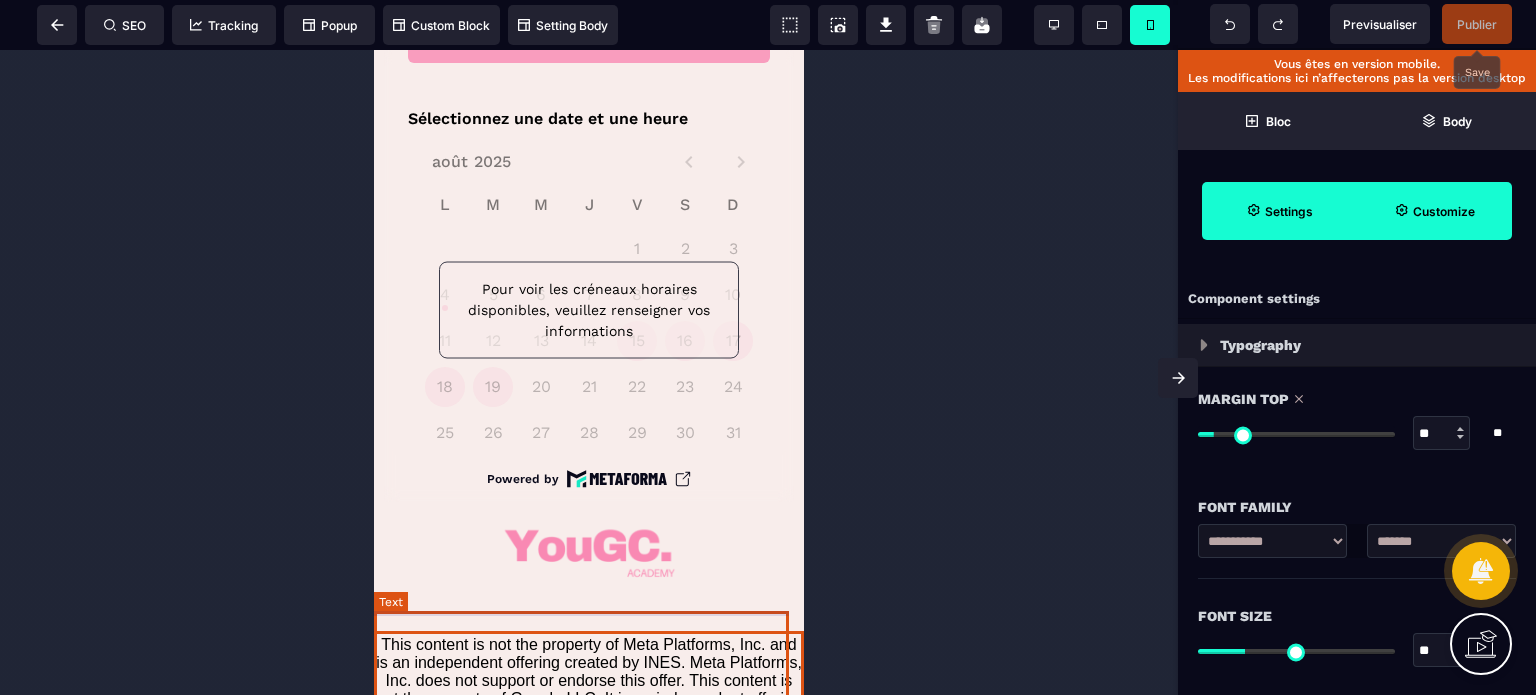 select on "***" 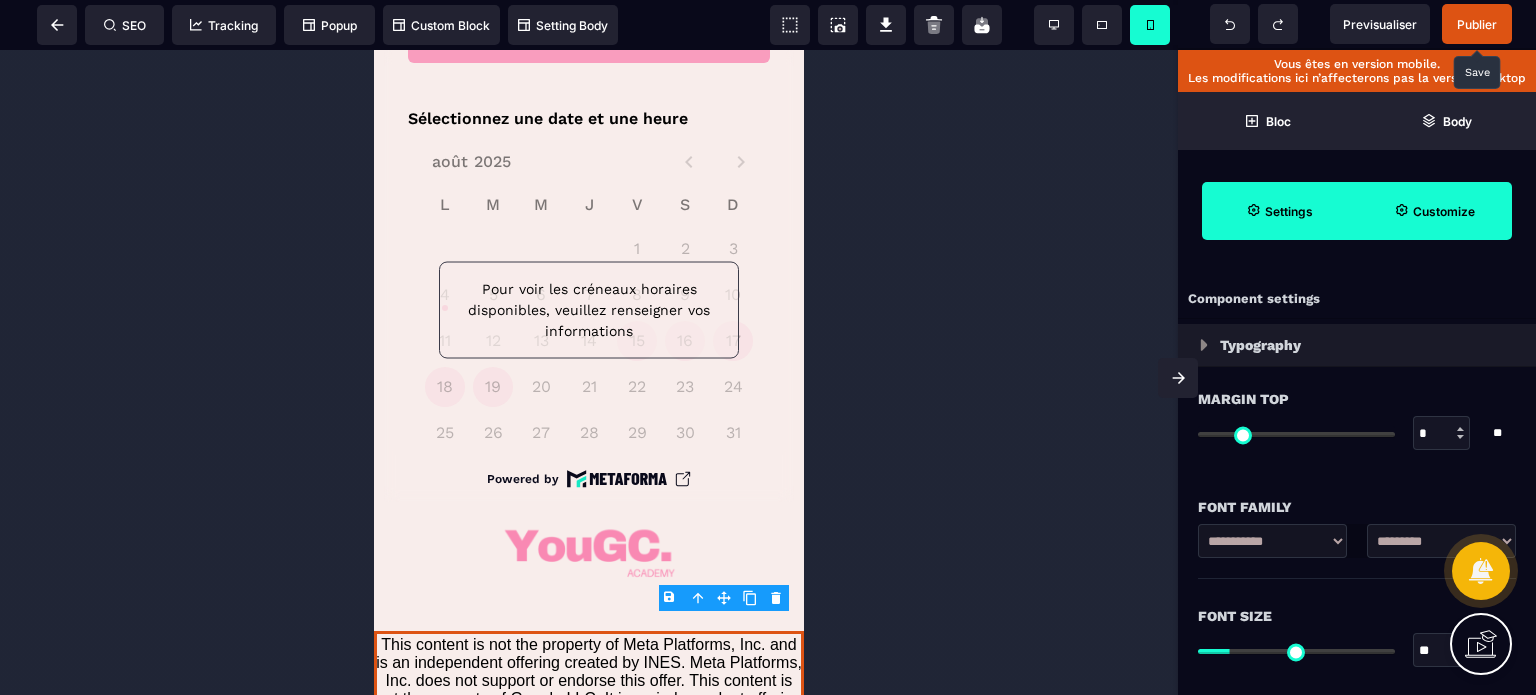 click on "Font Size
**
*
**
All" at bounding box center (1357, 635) 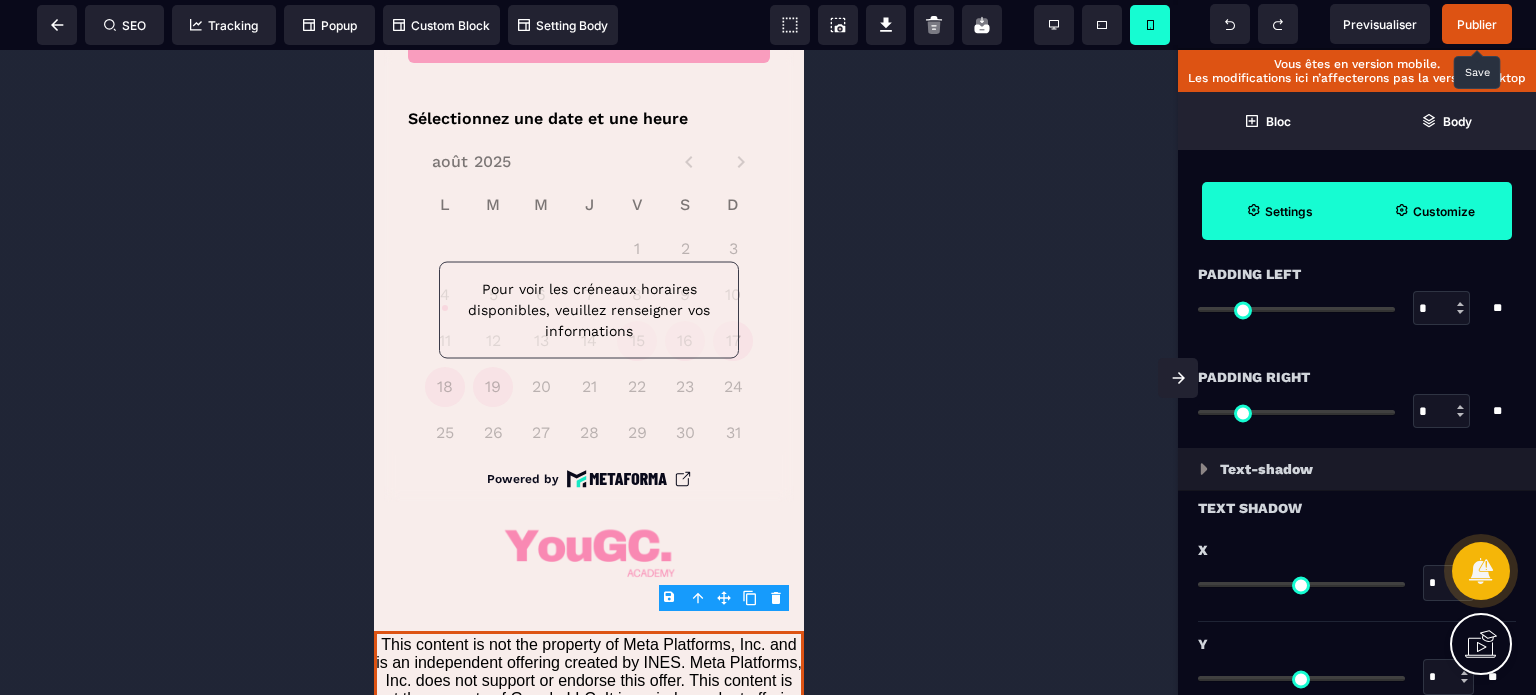 scroll, scrollTop: 1880, scrollLeft: 0, axis: vertical 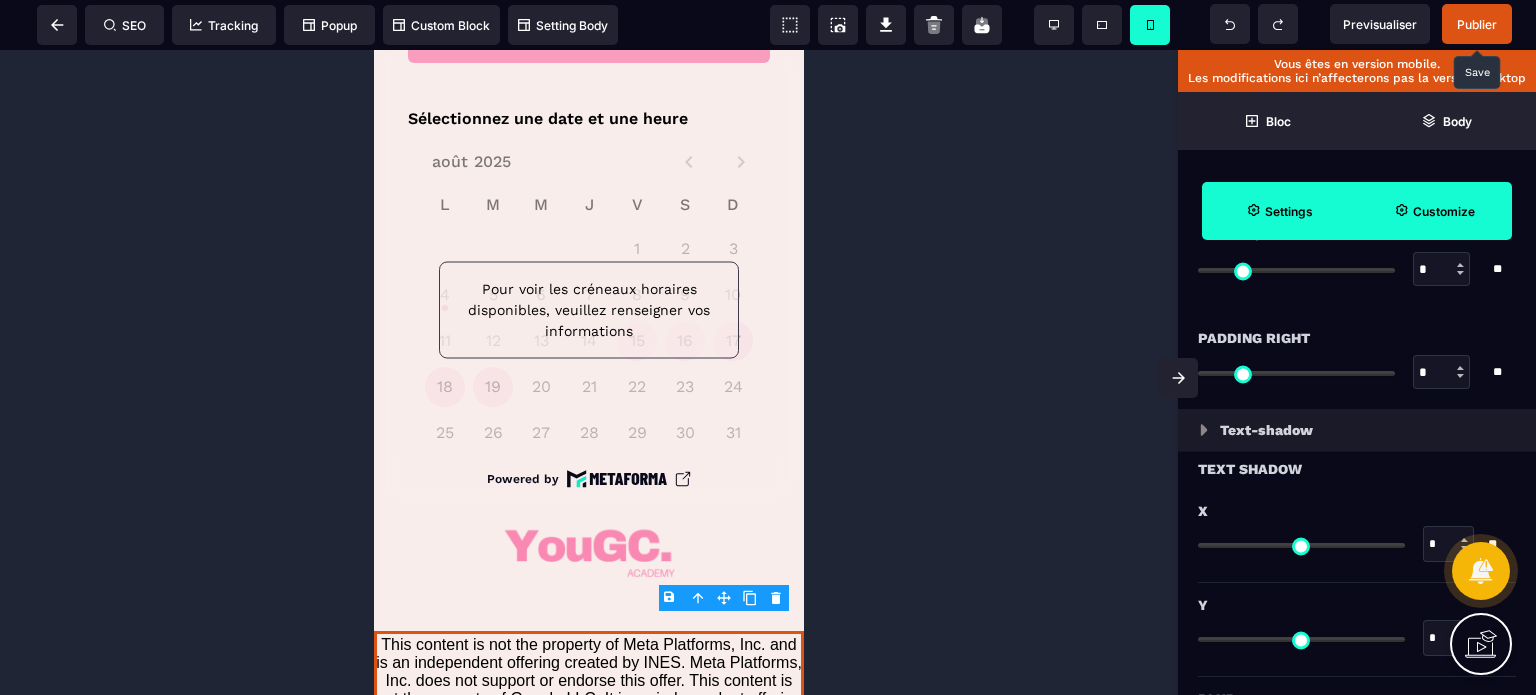 drag, startPoint x: 1420, startPoint y: 363, endPoint x: 1440, endPoint y: 371, distance: 21.540659 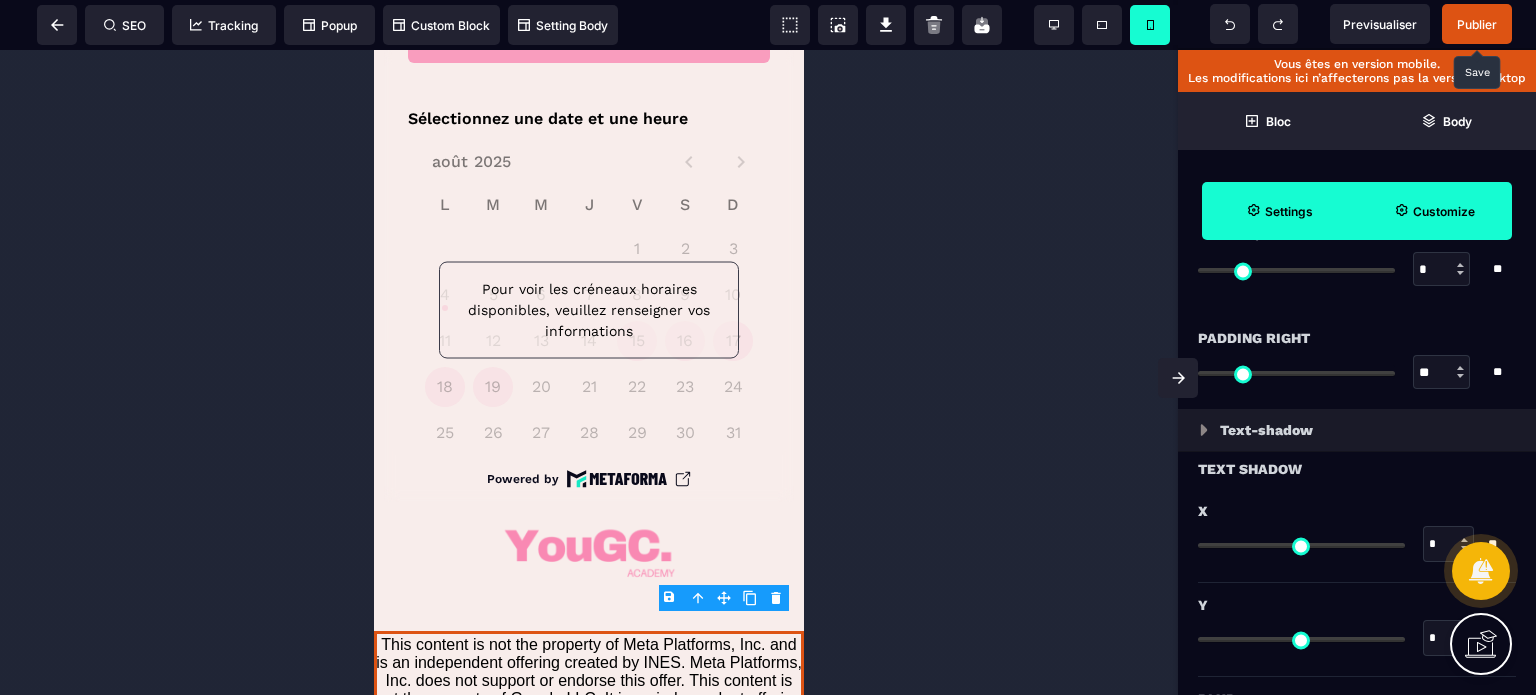 type on "**" 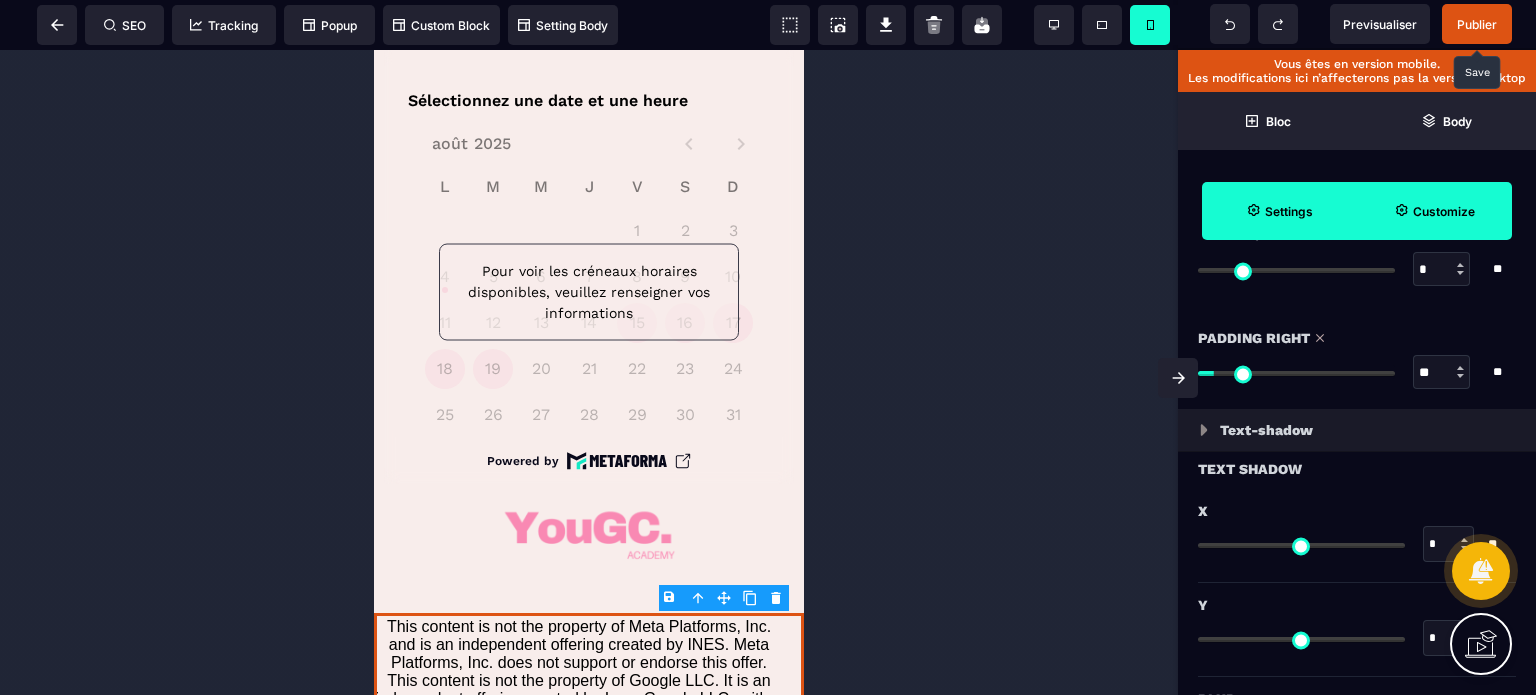 drag, startPoint x: 1432, startPoint y: 274, endPoint x: 1406, endPoint y: 279, distance: 26.476404 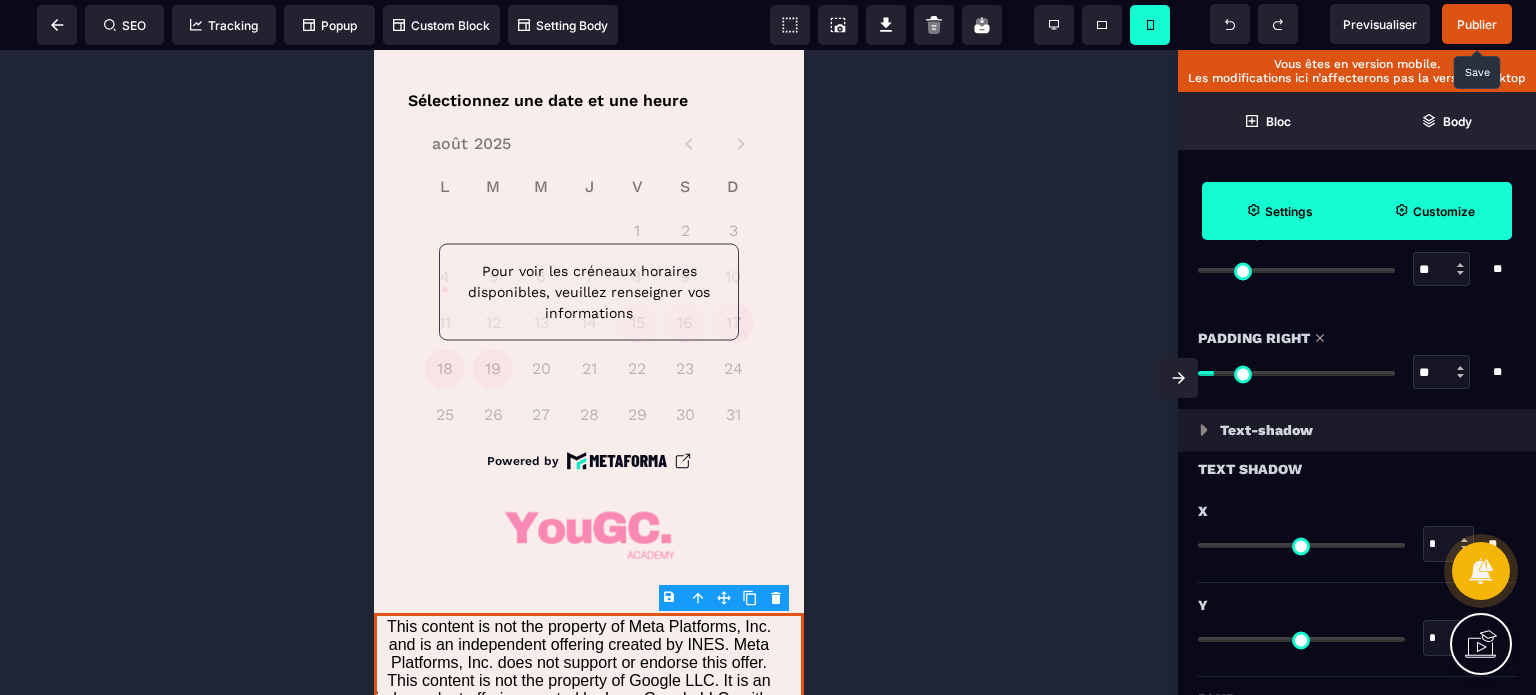 type on "**" 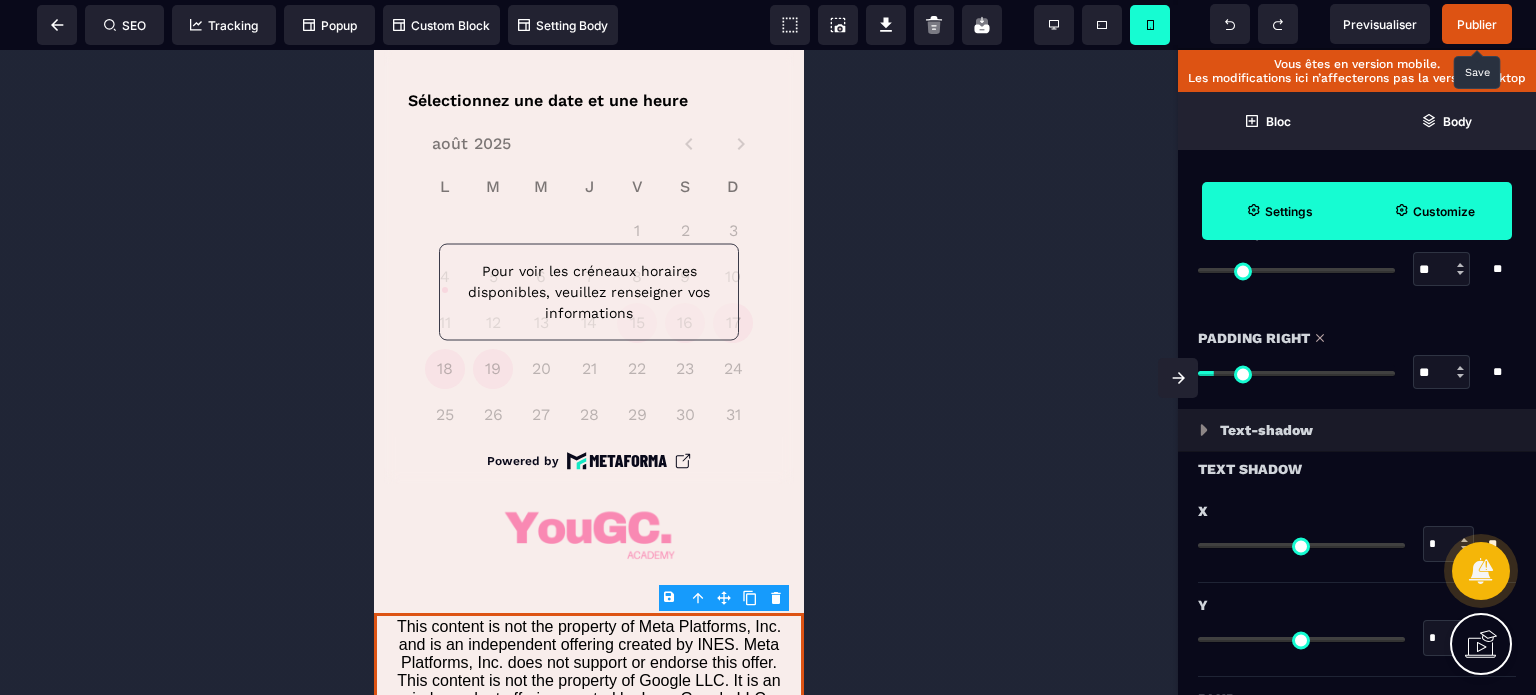 click on "Padding Right
**
*
**
All" at bounding box center (1357, 357) 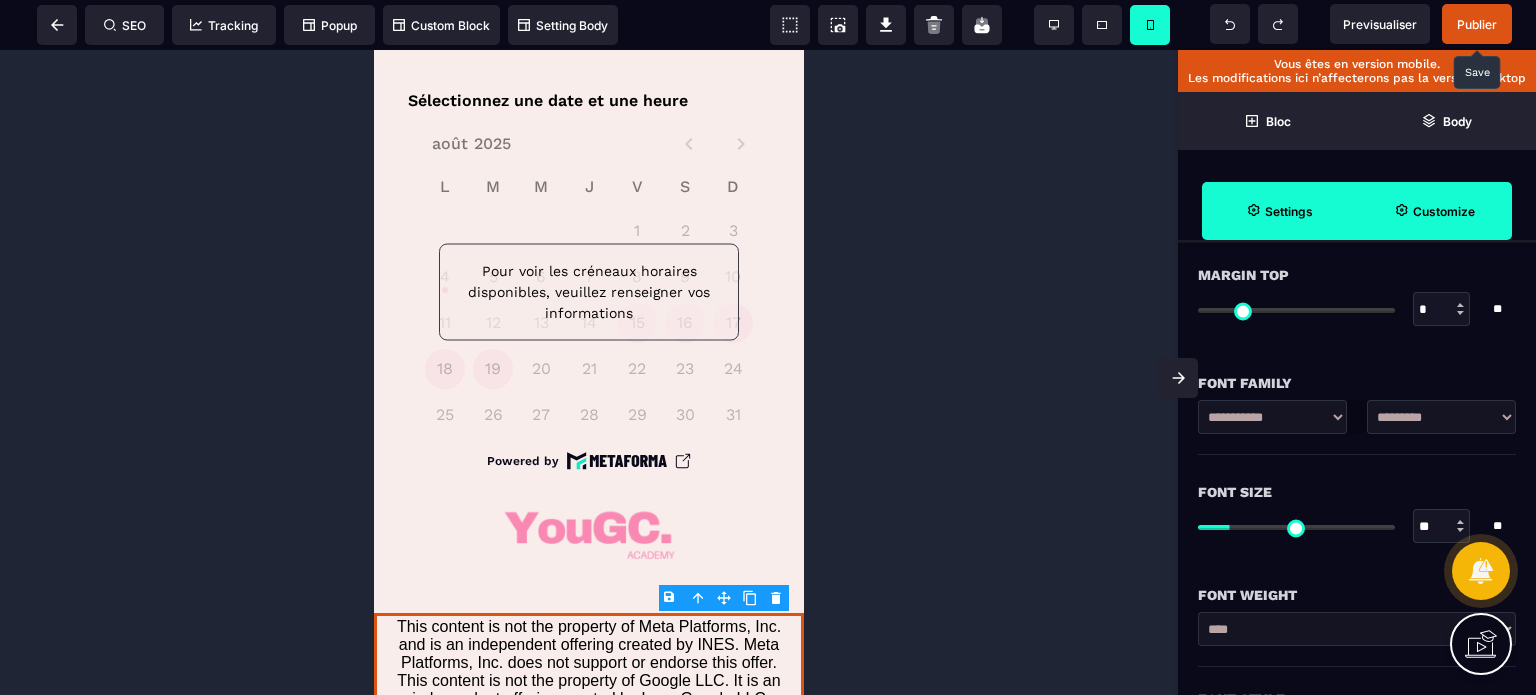 scroll, scrollTop: 80, scrollLeft: 0, axis: vertical 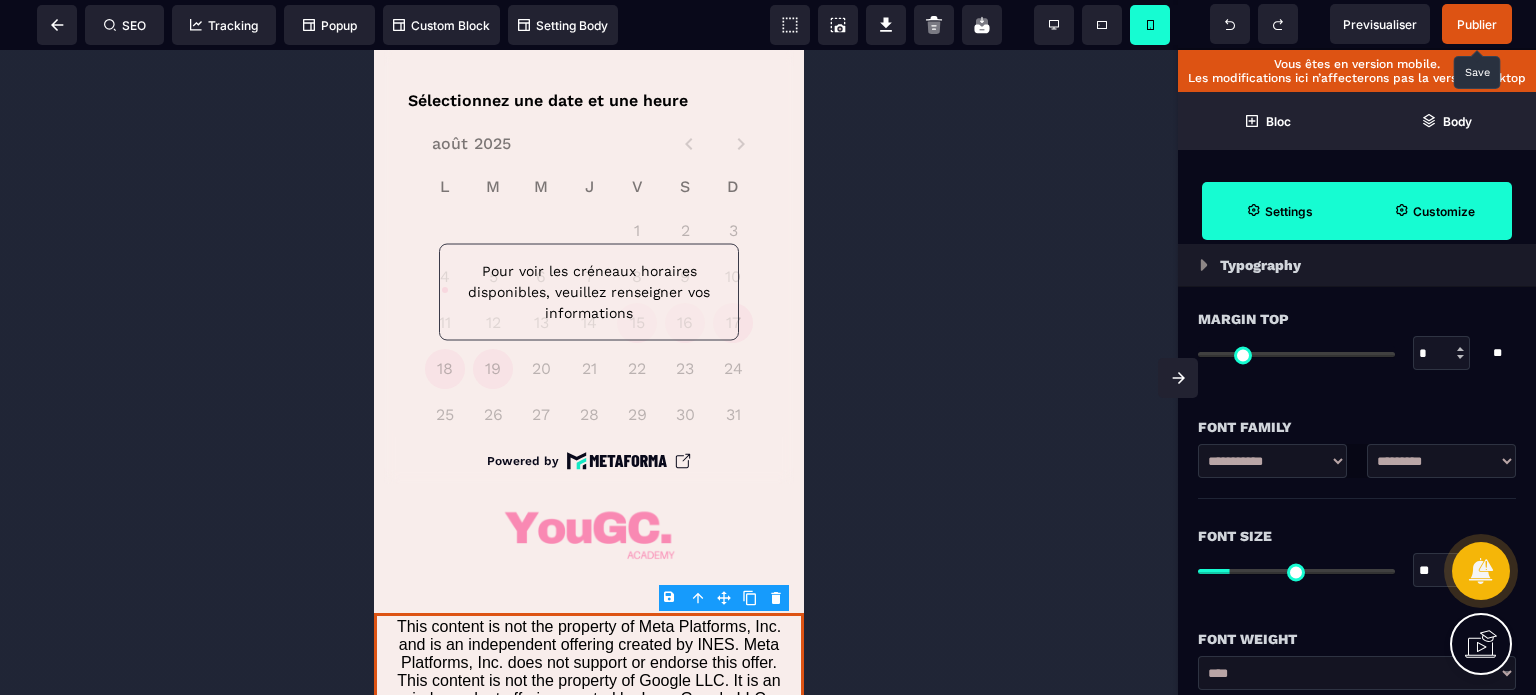 click on "**" at bounding box center (1442, 571) 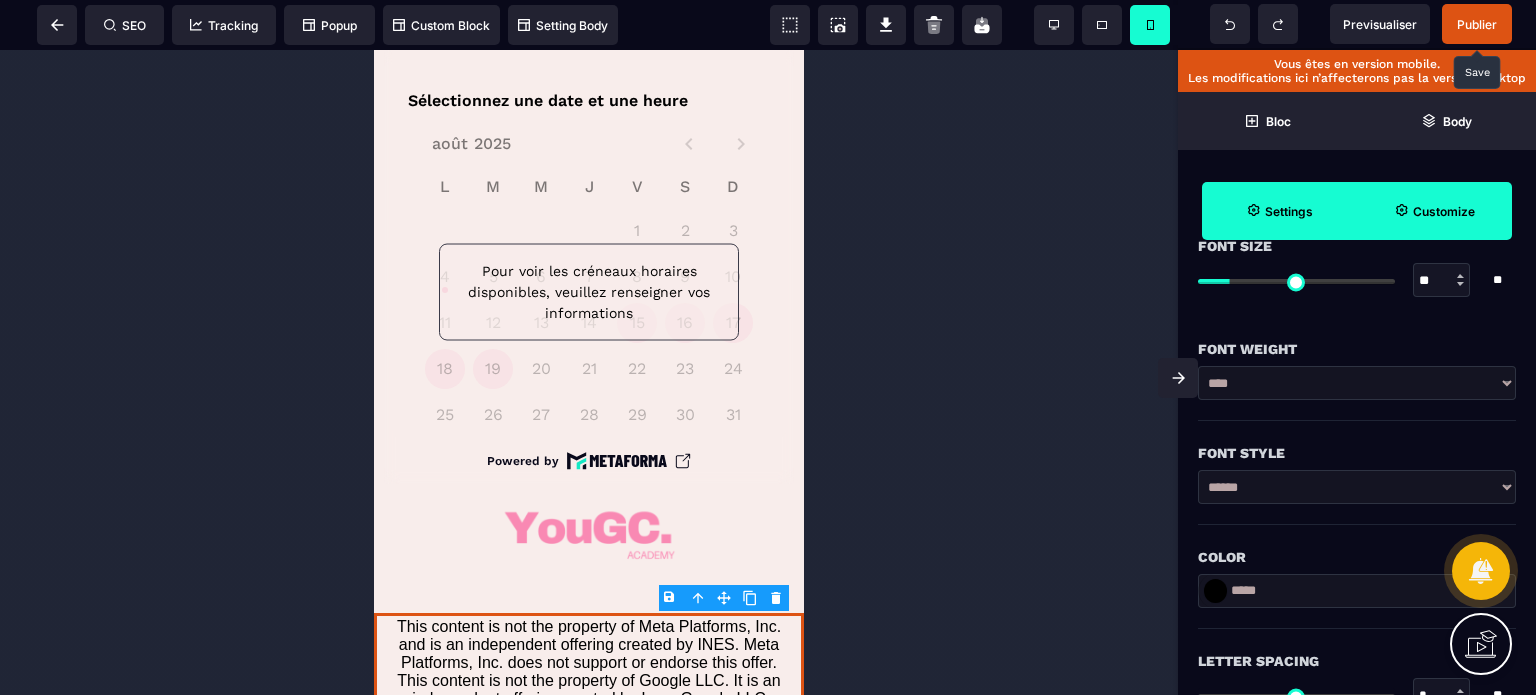 scroll, scrollTop: 440, scrollLeft: 0, axis: vertical 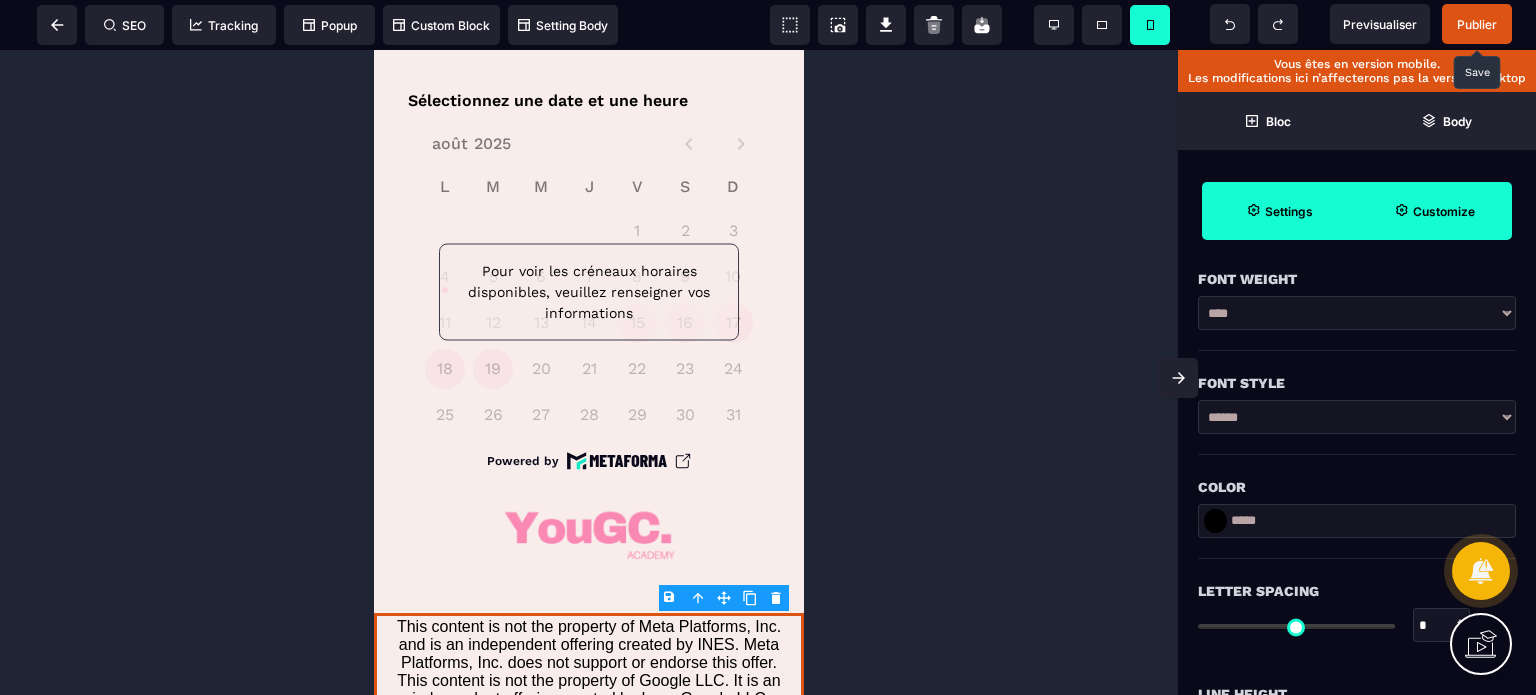 click on "*****" at bounding box center (1357, 521) 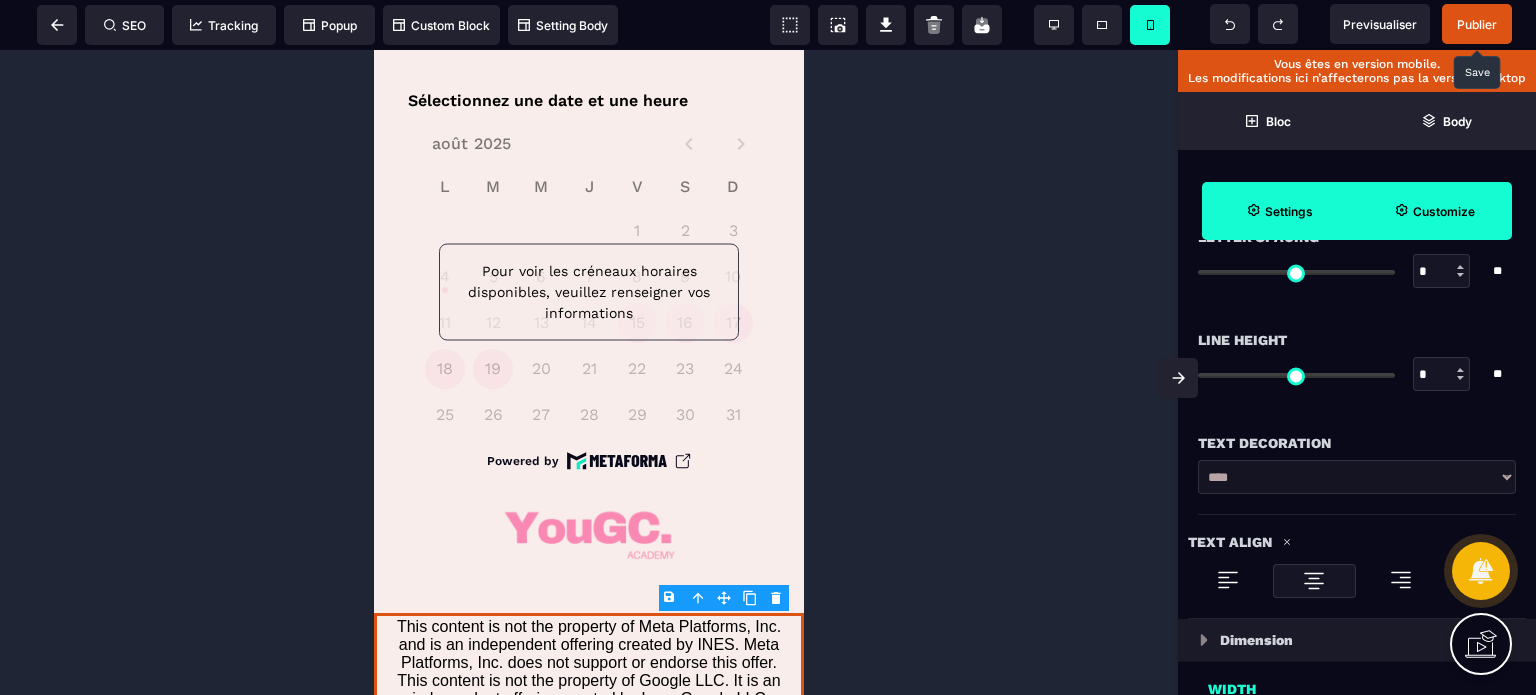 scroll, scrollTop: 800, scrollLeft: 0, axis: vertical 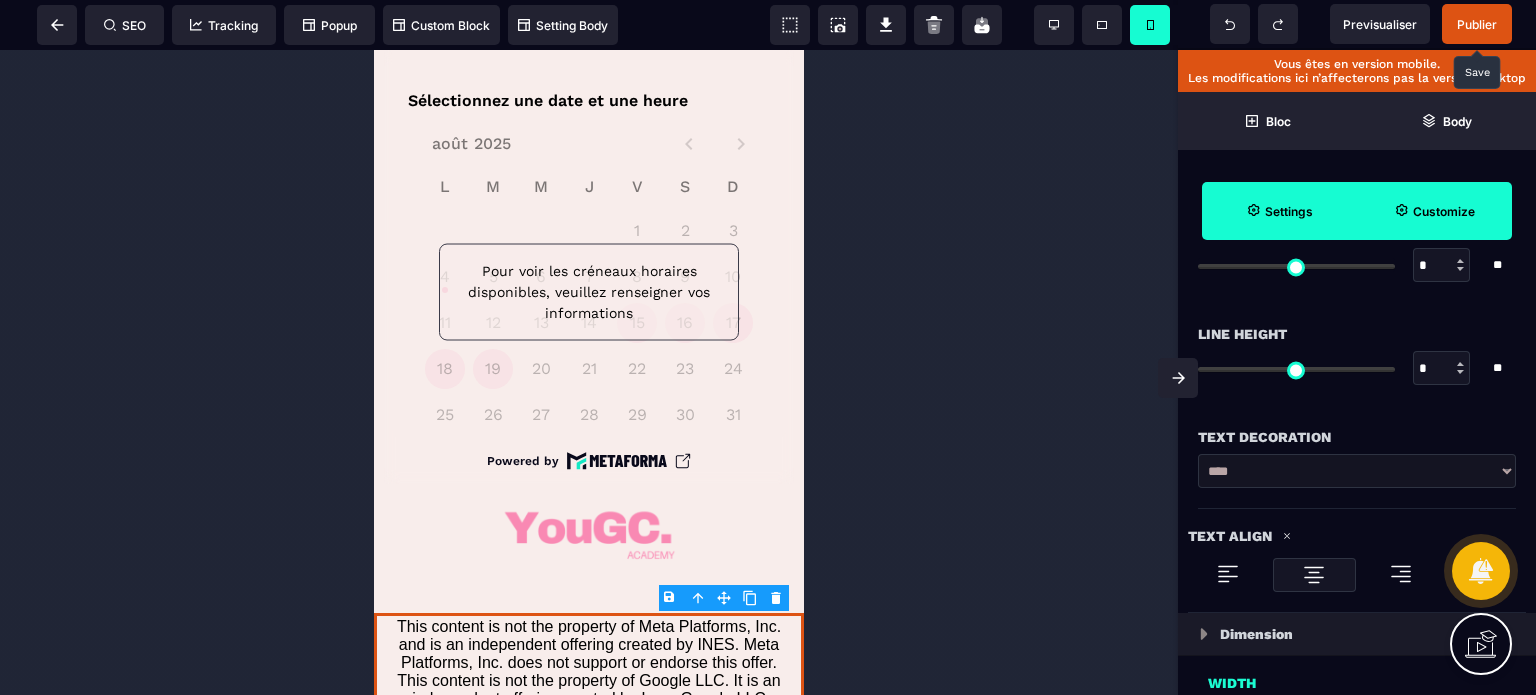 drag, startPoint x: 1426, startPoint y: 367, endPoint x: 1416, endPoint y: 371, distance: 10.770329 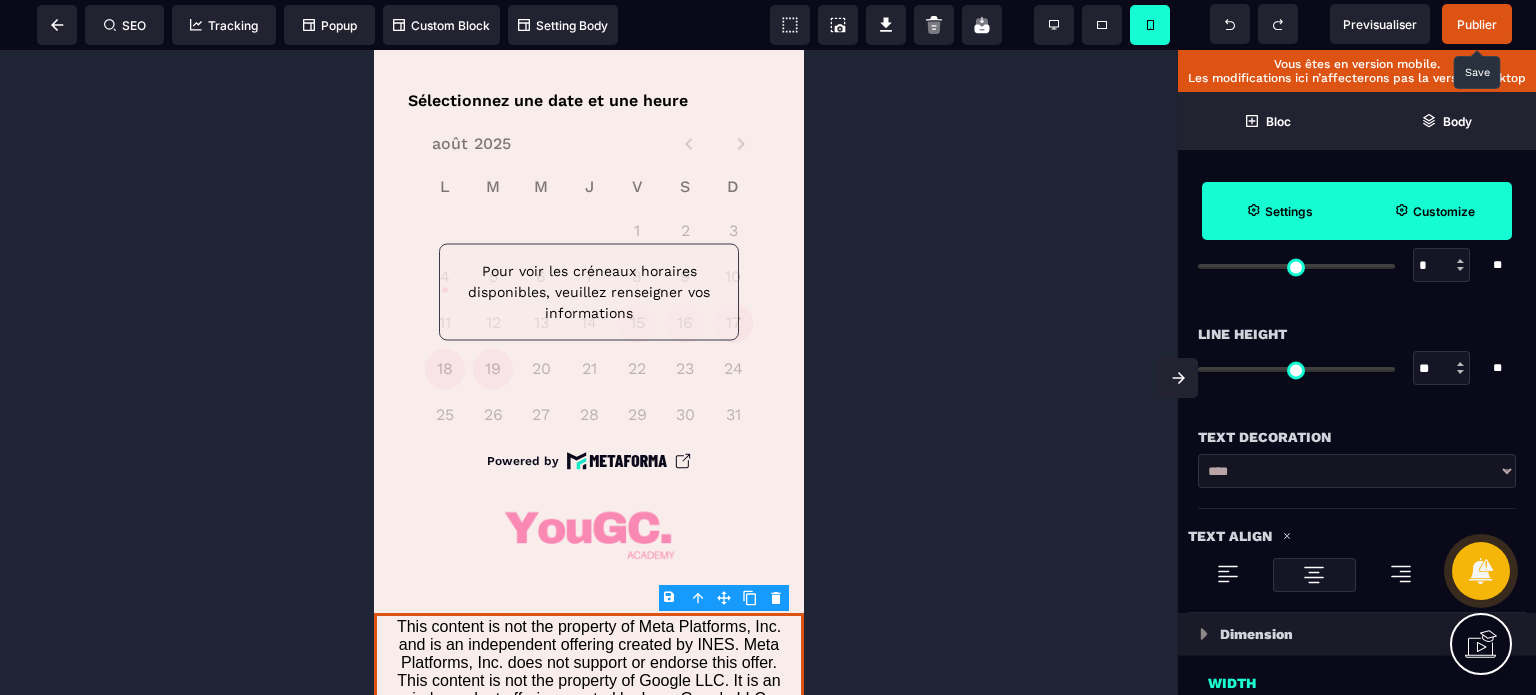 type on "**" 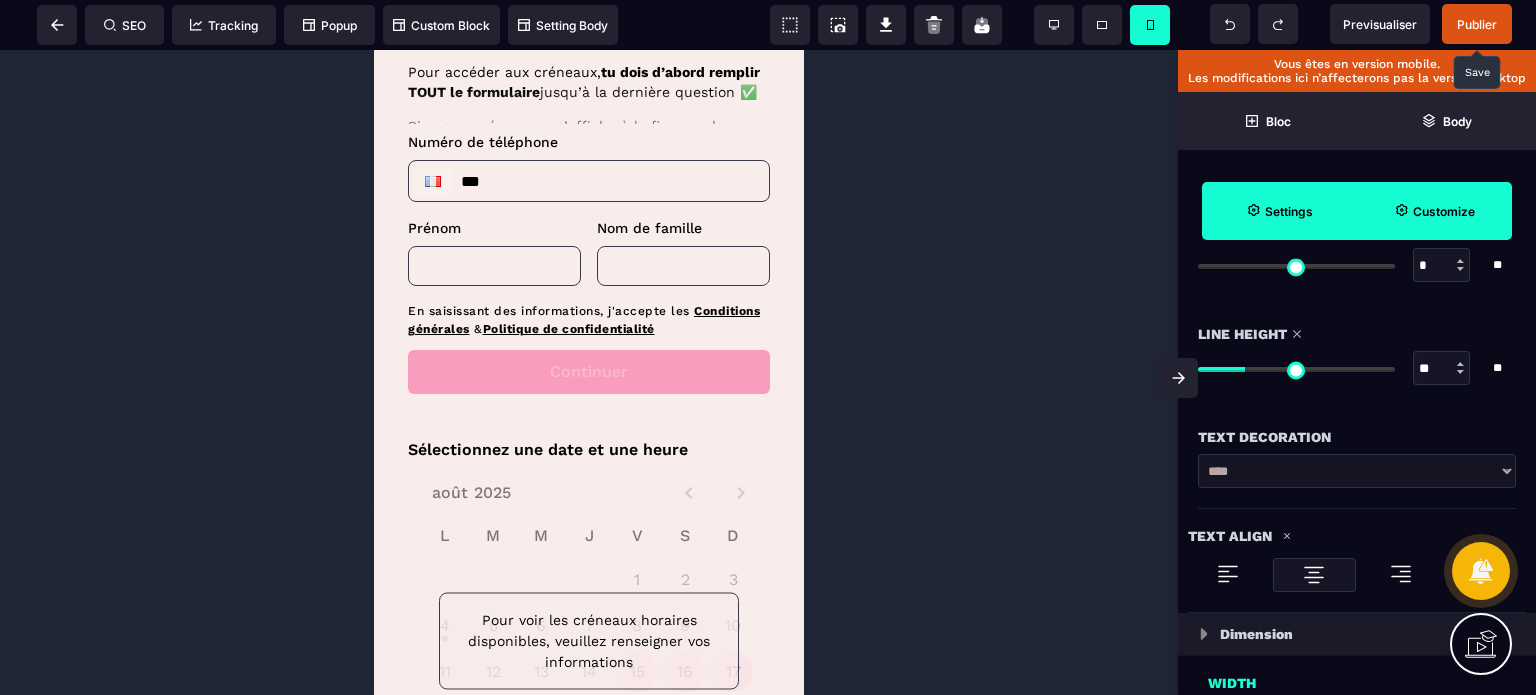 drag, startPoint x: 797, startPoint y: 595, endPoint x: 1181, endPoint y: 489, distance: 398.36163 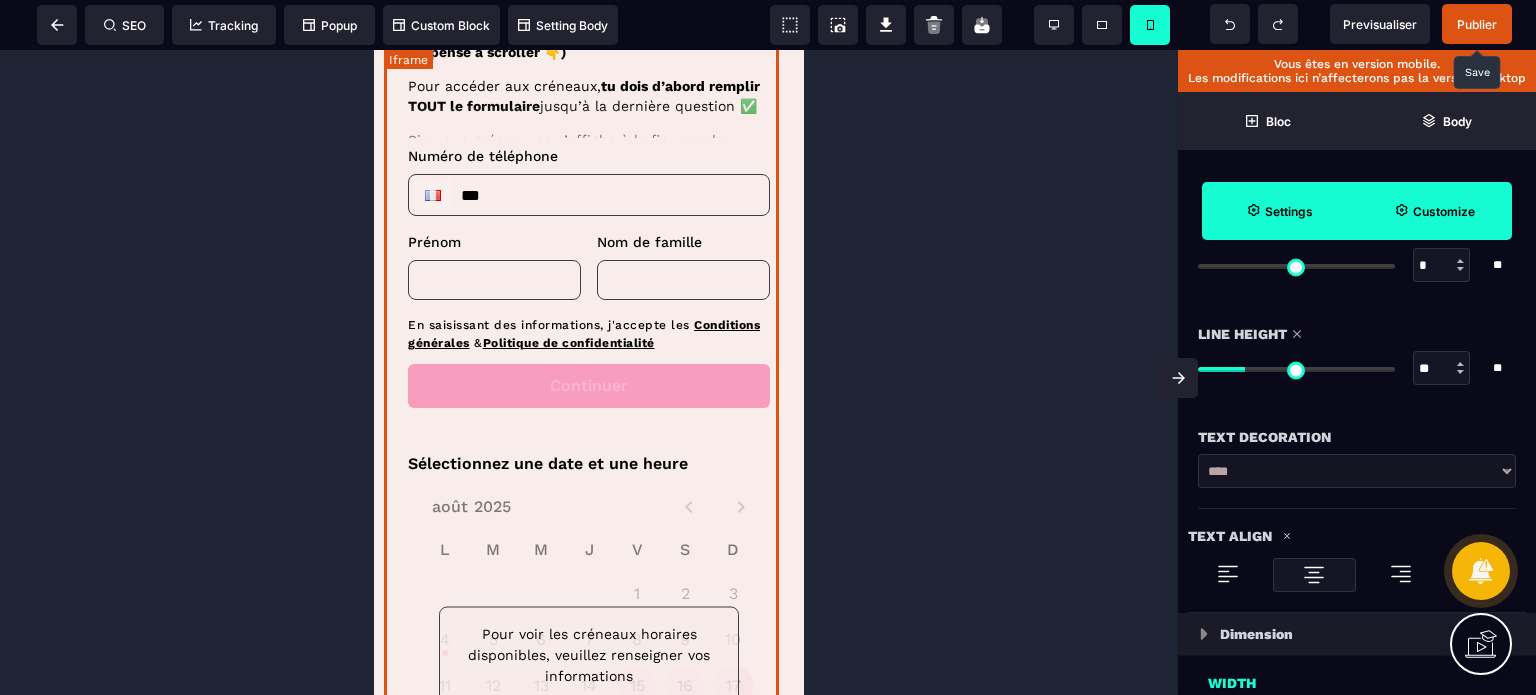 click at bounding box center (589, 381) 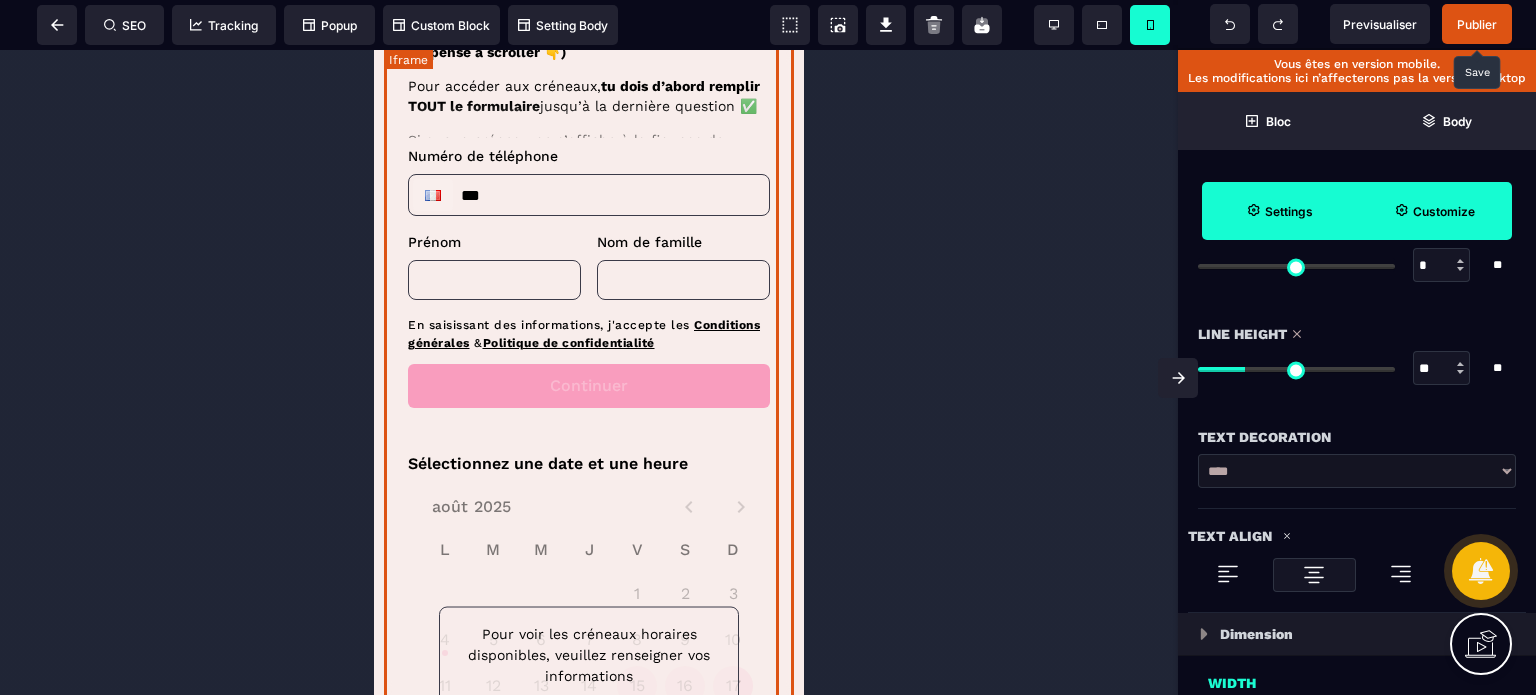 scroll, scrollTop: 0, scrollLeft: 0, axis: both 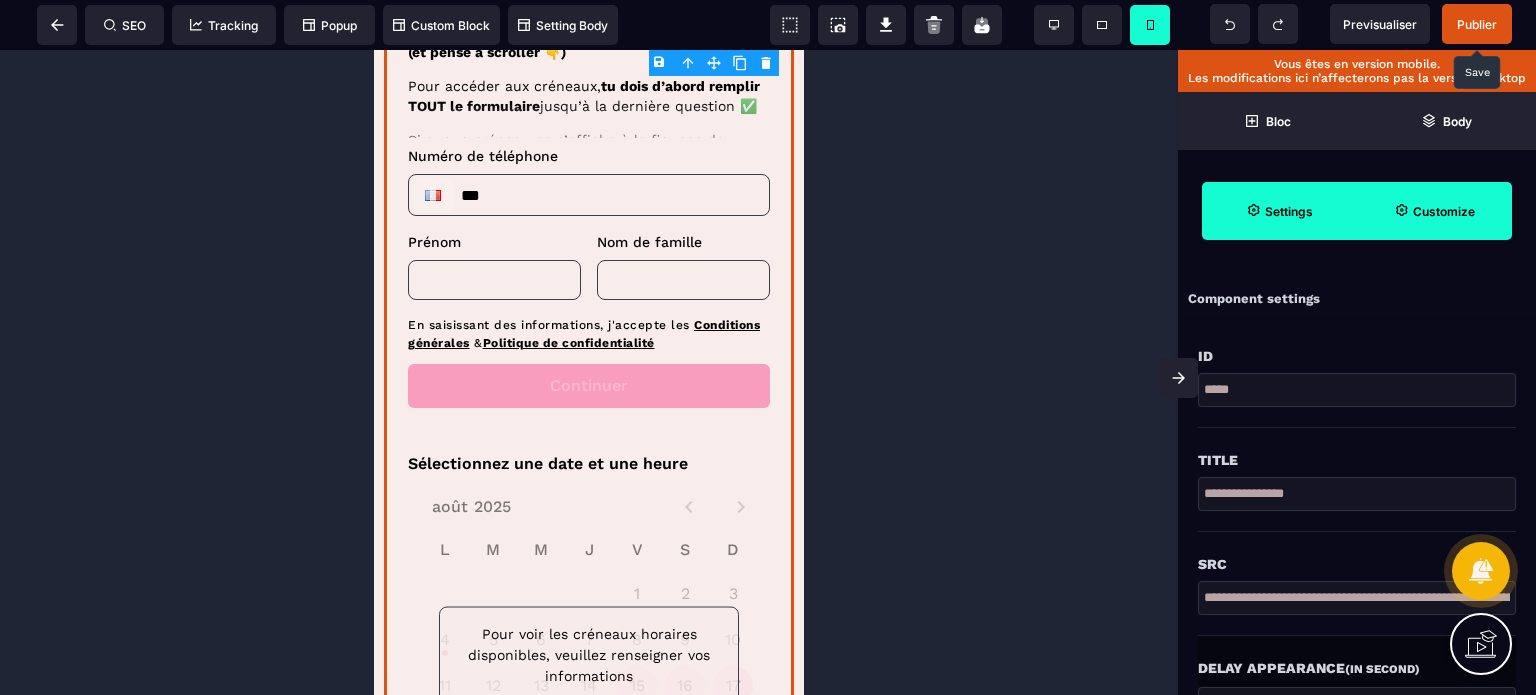 click on "Publier" at bounding box center (1477, 24) 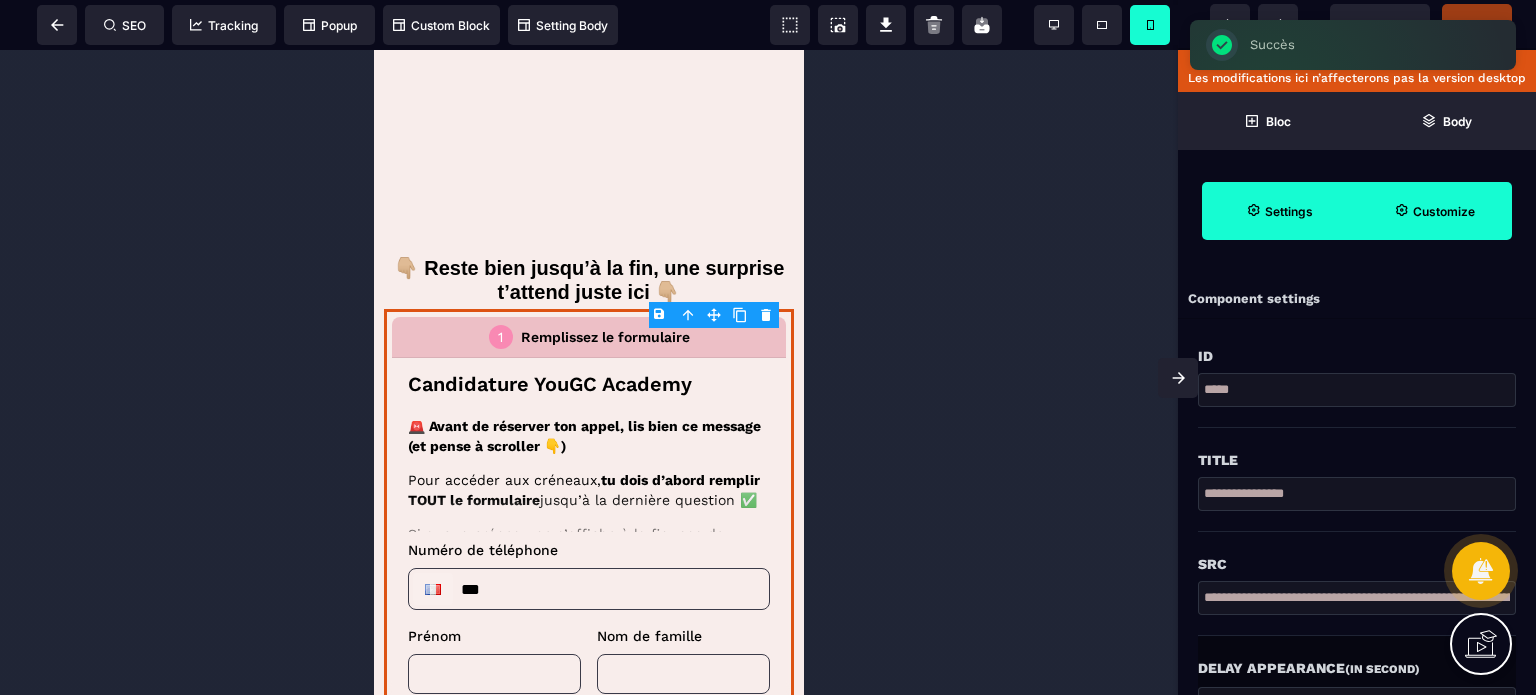 scroll, scrollTop: 392, scrollLeft: 0, axis: vertical 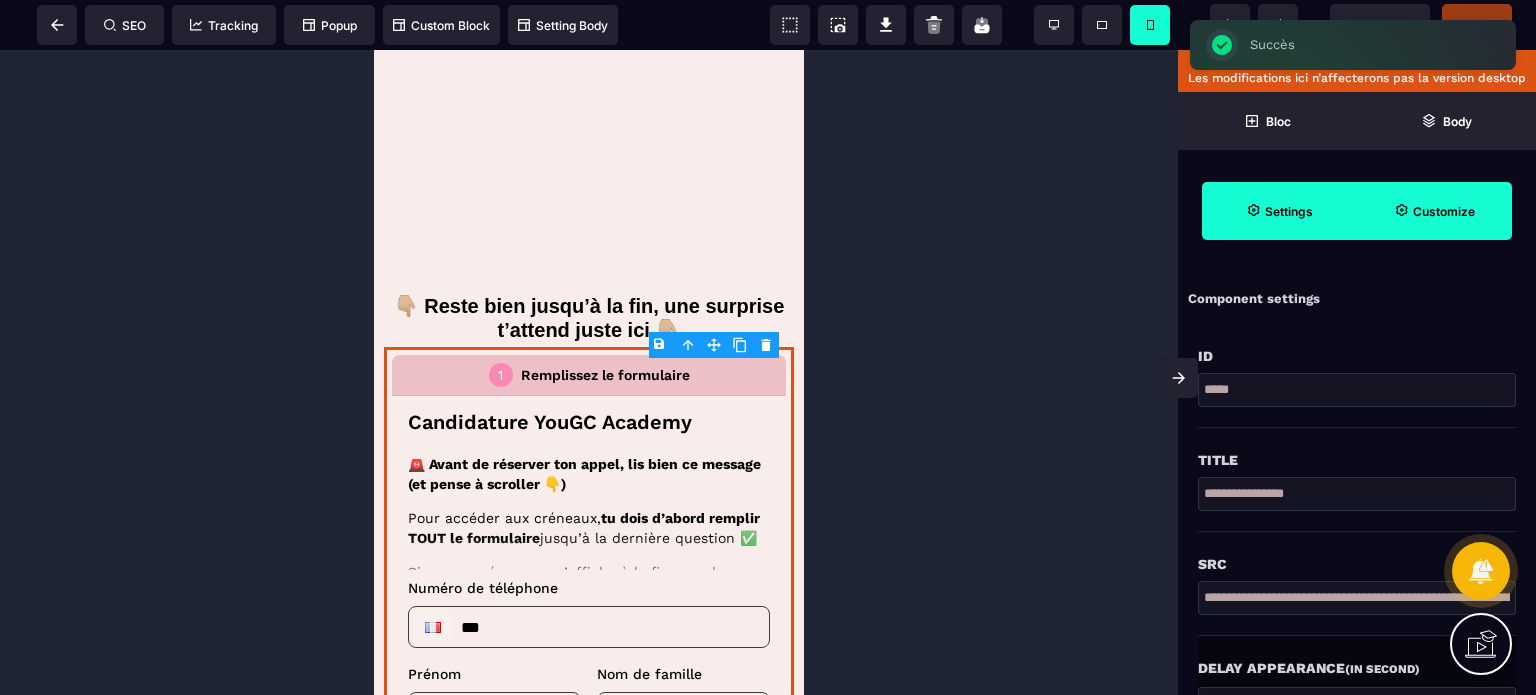 click on "Title" at bounding box center [1357, 460] 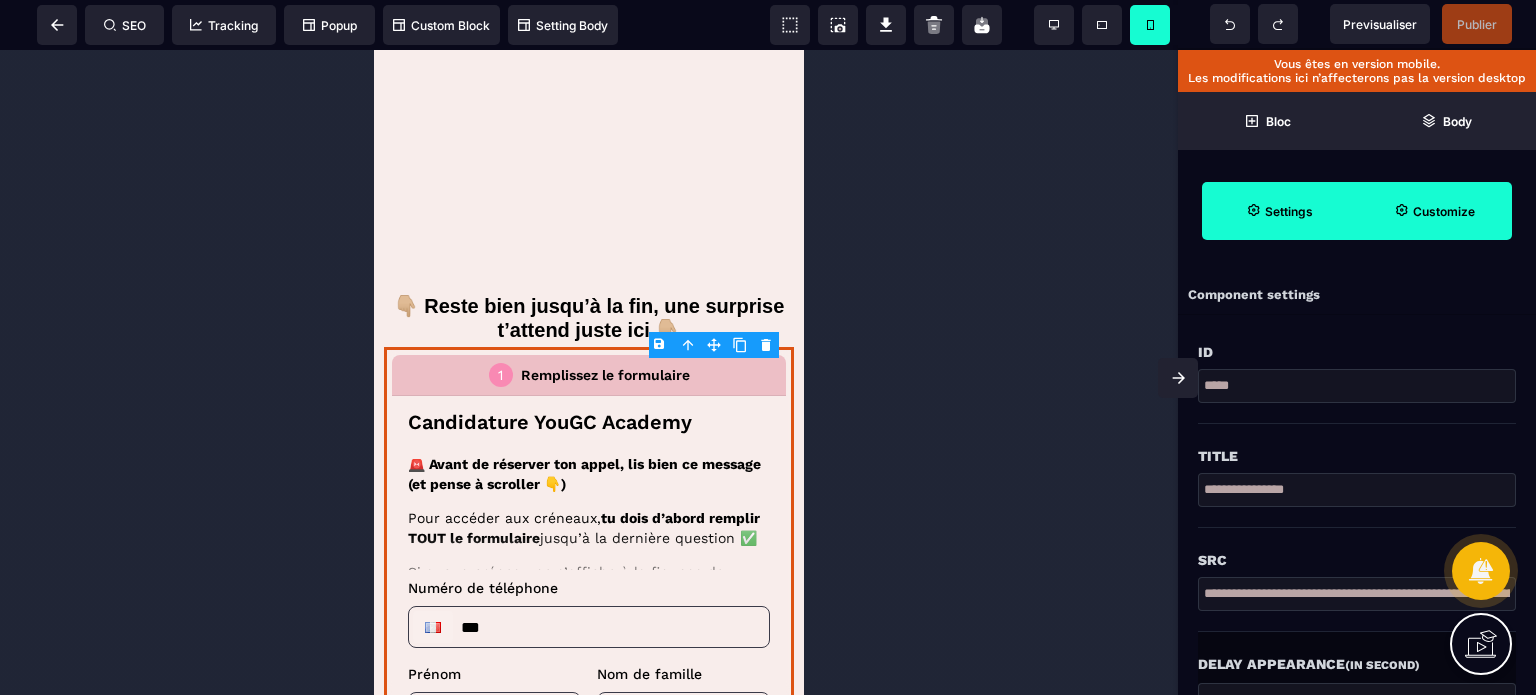 scroll, scrollTop: 0, scrollLeft: 0, axis: both 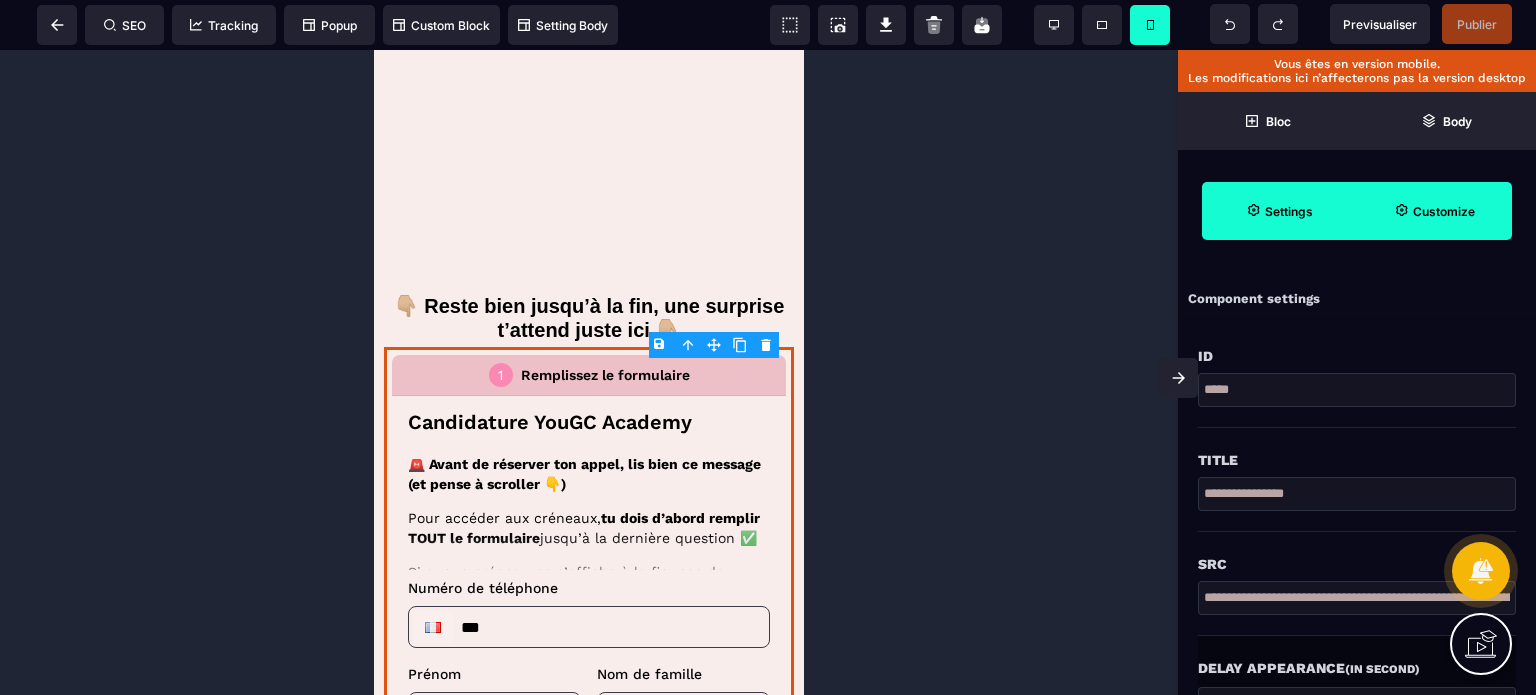 click on "Src" at bounding box center (1357, 554) 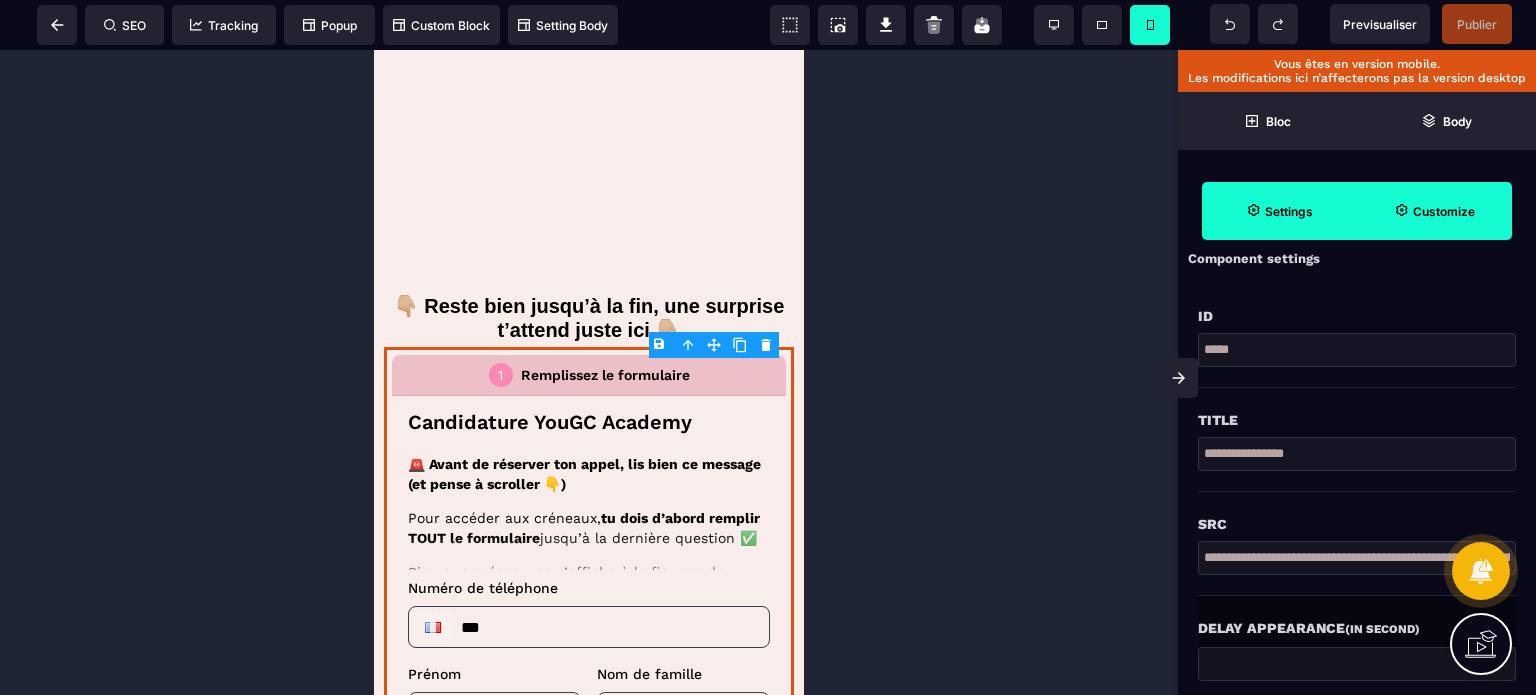 scroll, scrollTop: 44, scrollLeft: 0, axis: vertical 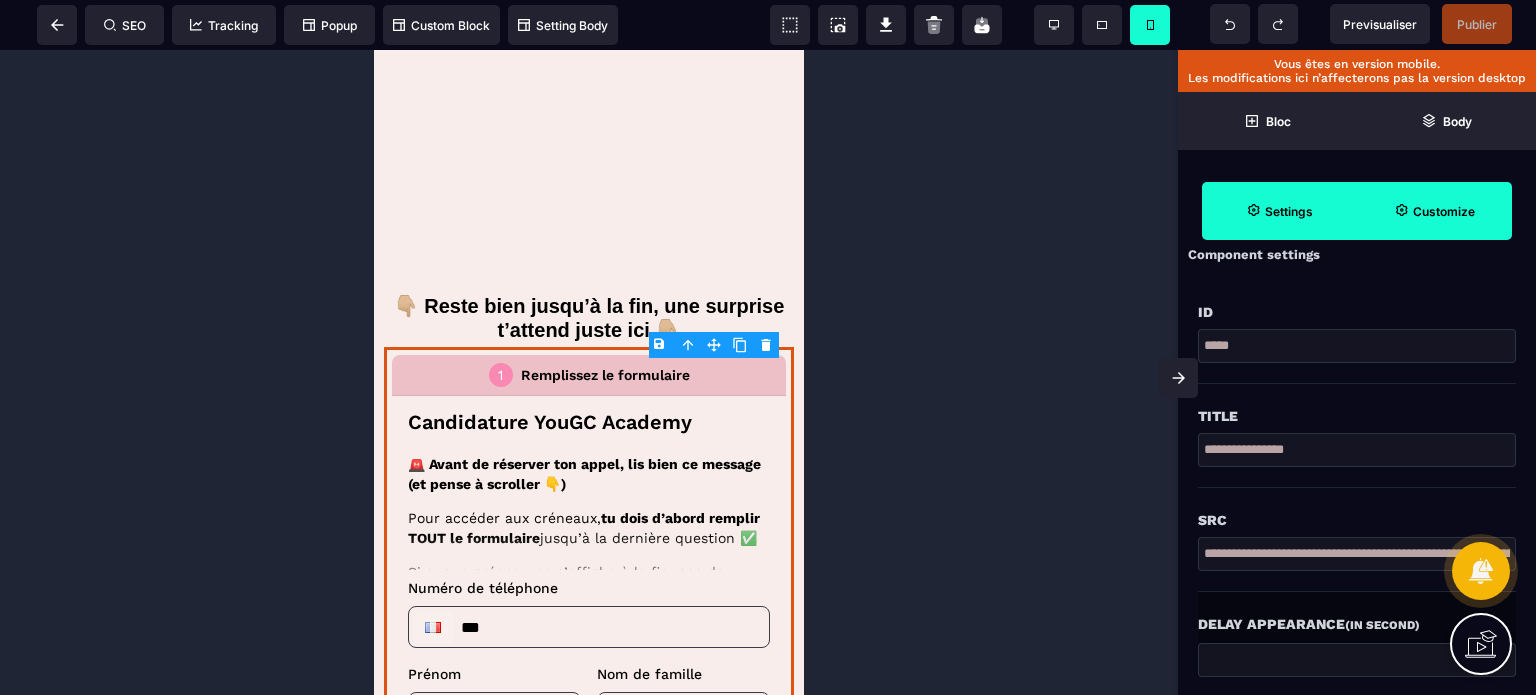 click on "Customize" at bounding box center [1434, 211] 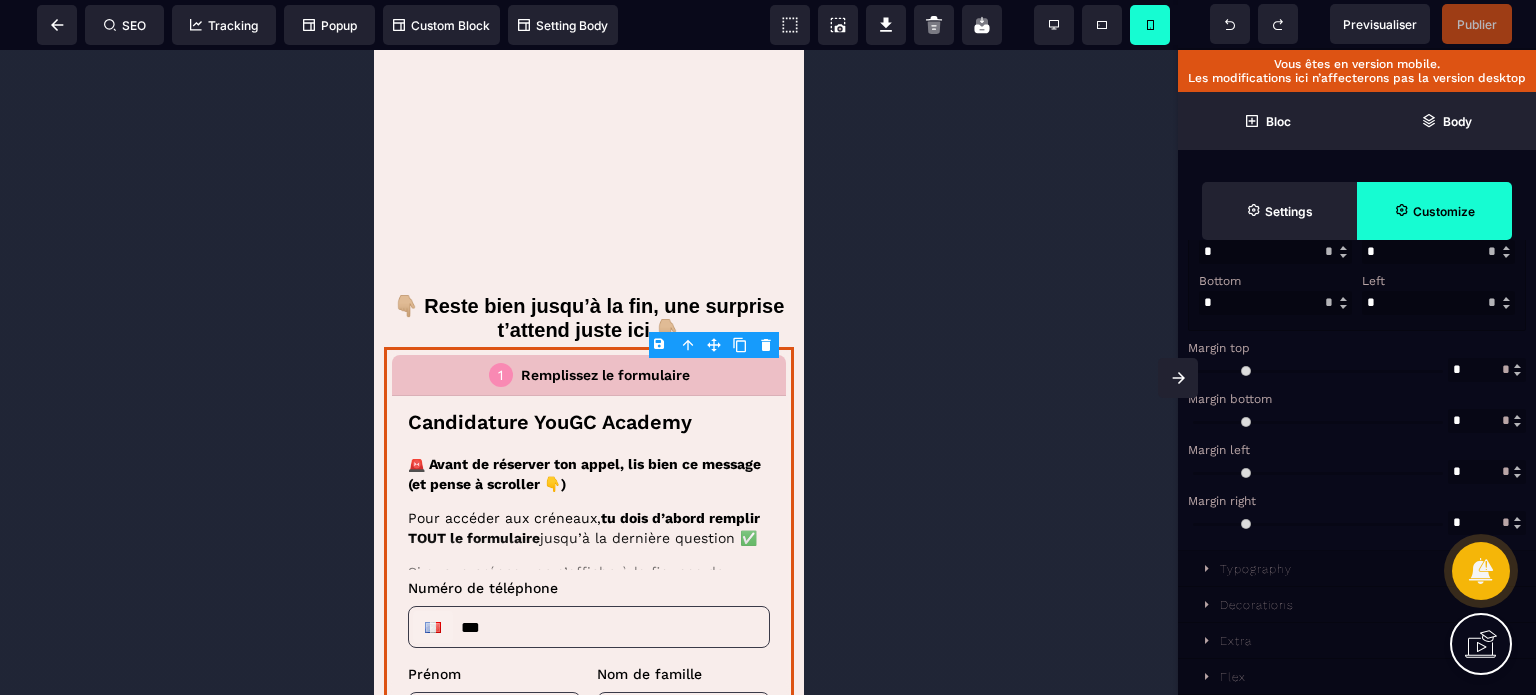 type on "**" 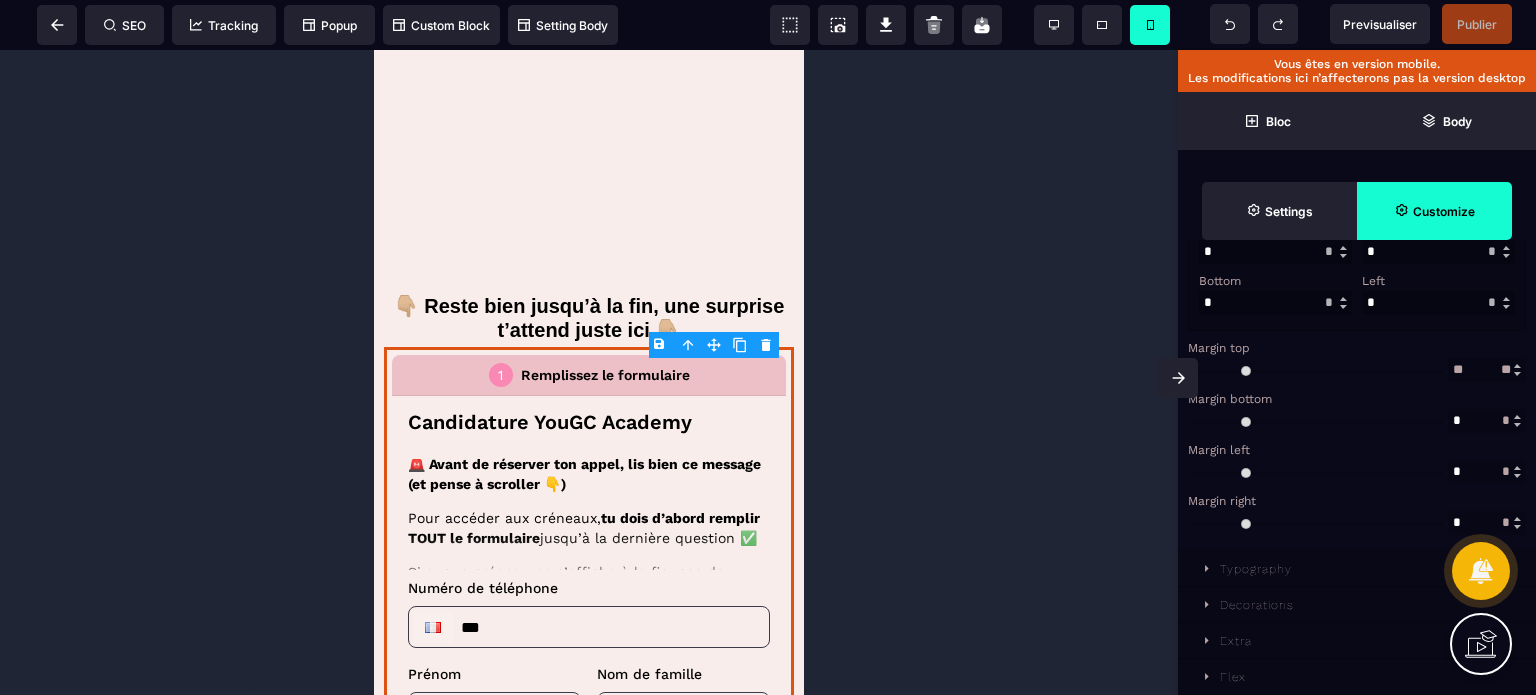 type on "**" 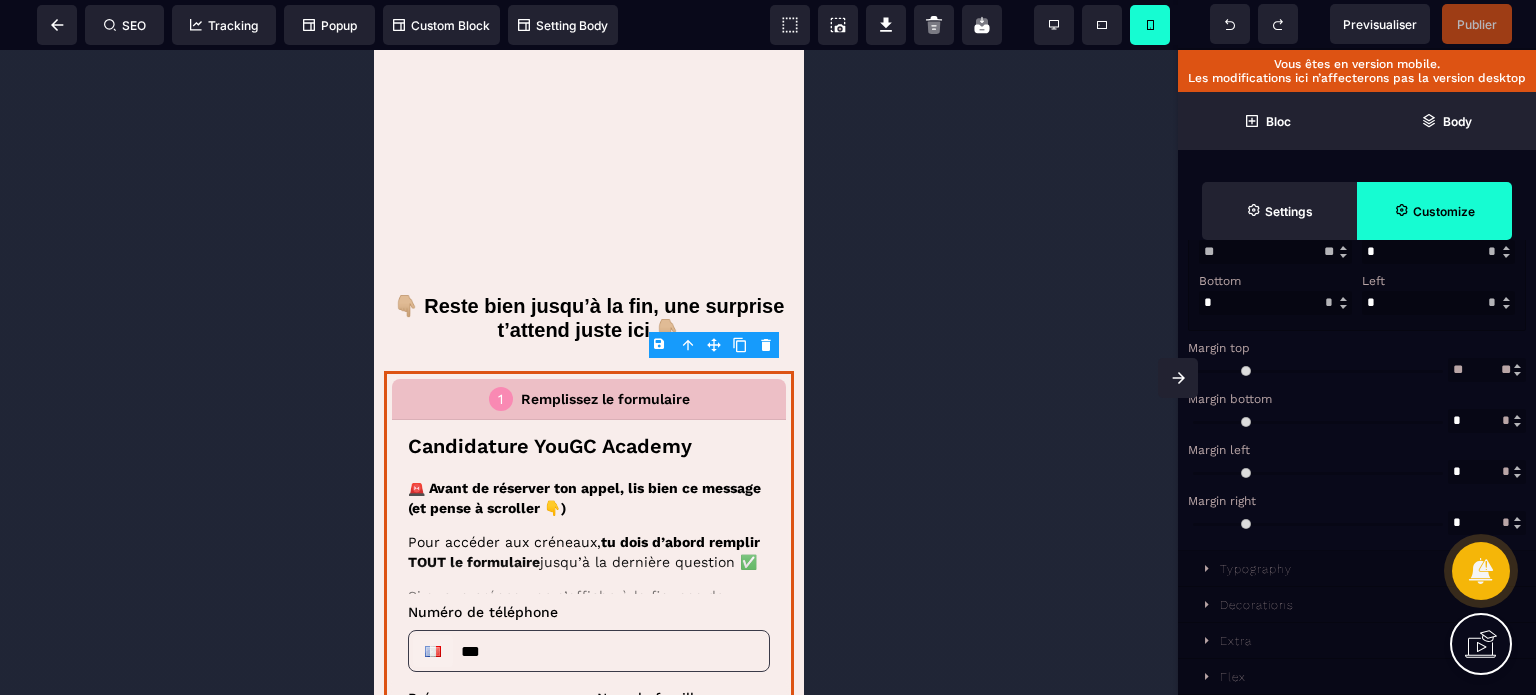 type on "**" 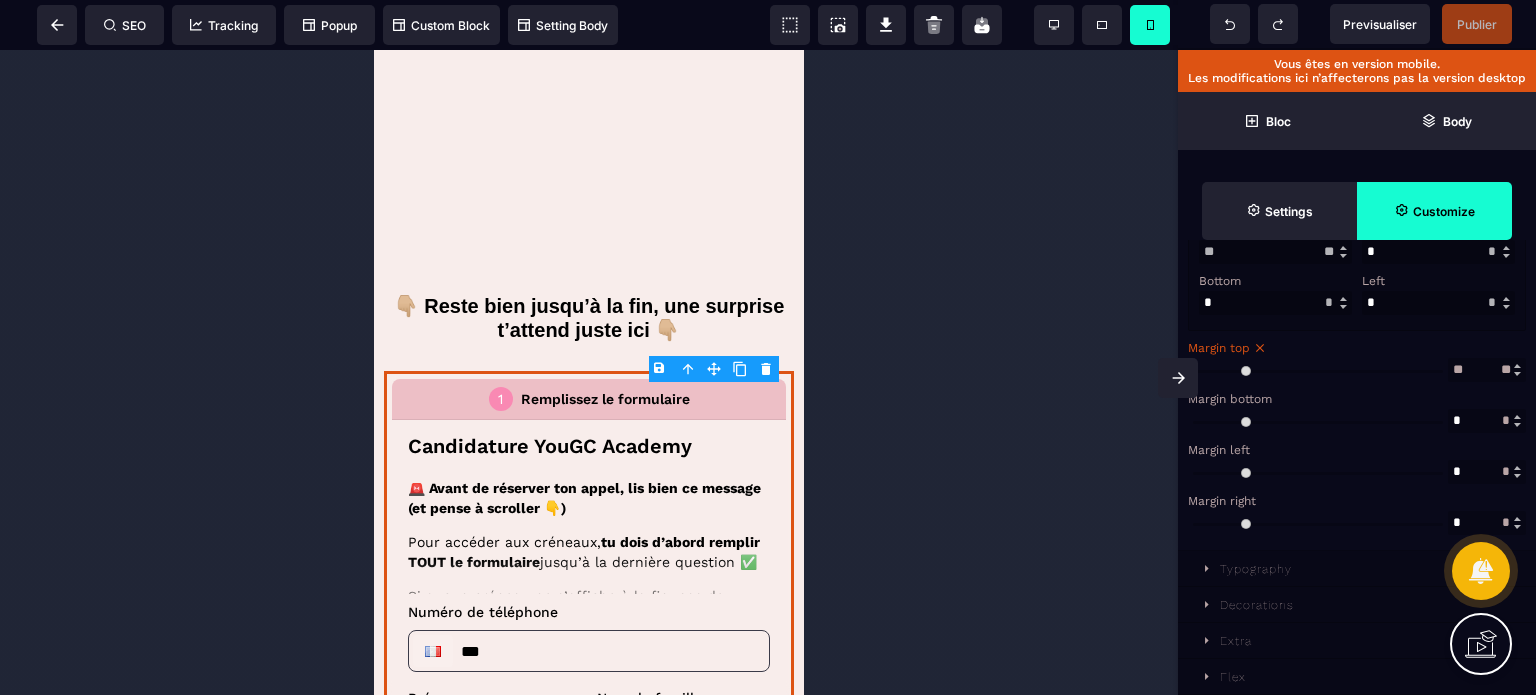 scroll, scrollTop: 0, scrollLeft: 0, axis: both 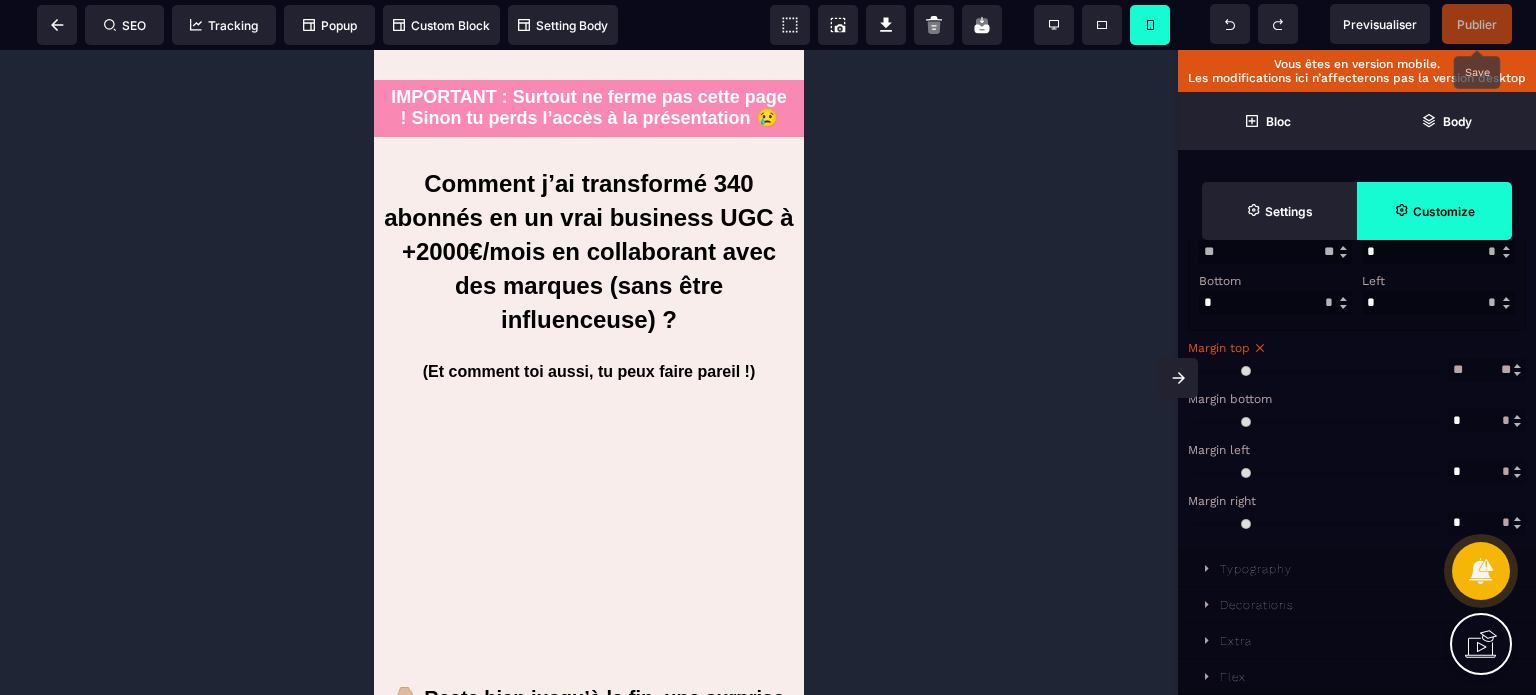 click on "Publier" at bounding box center [1477, 24] 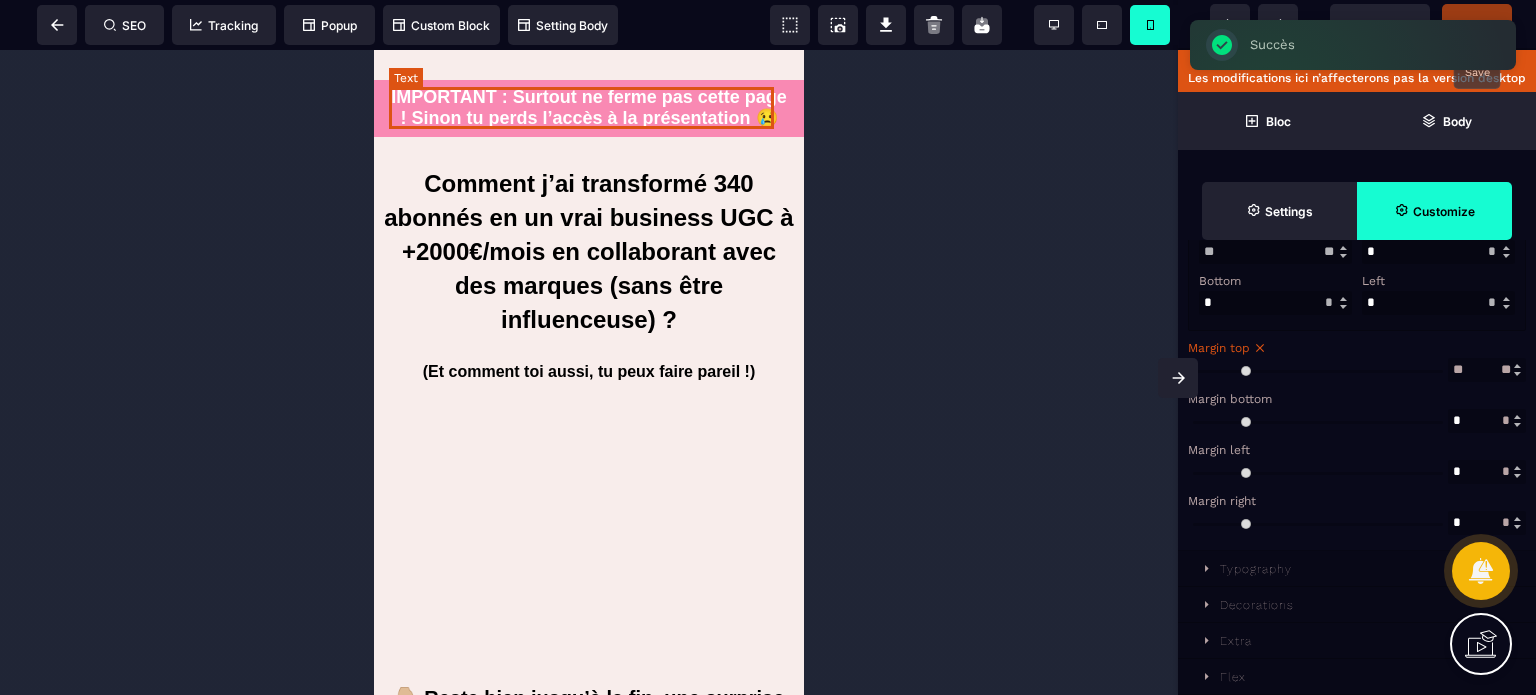 click on "IMPORTANT : Surtout ne ferme pas cette page ! Sinon tu perds l’accès à la présentation 😢" at bounding box center [589, 108] 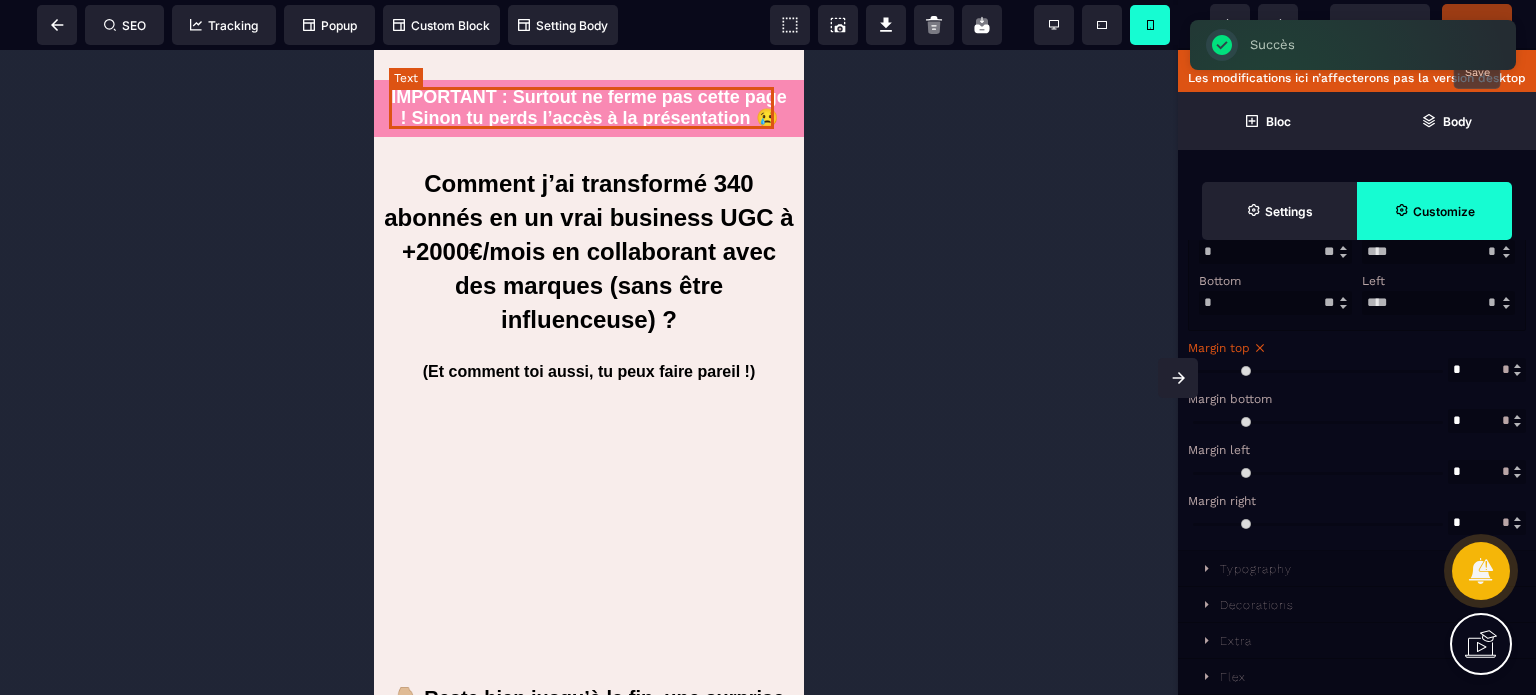 select on "***" 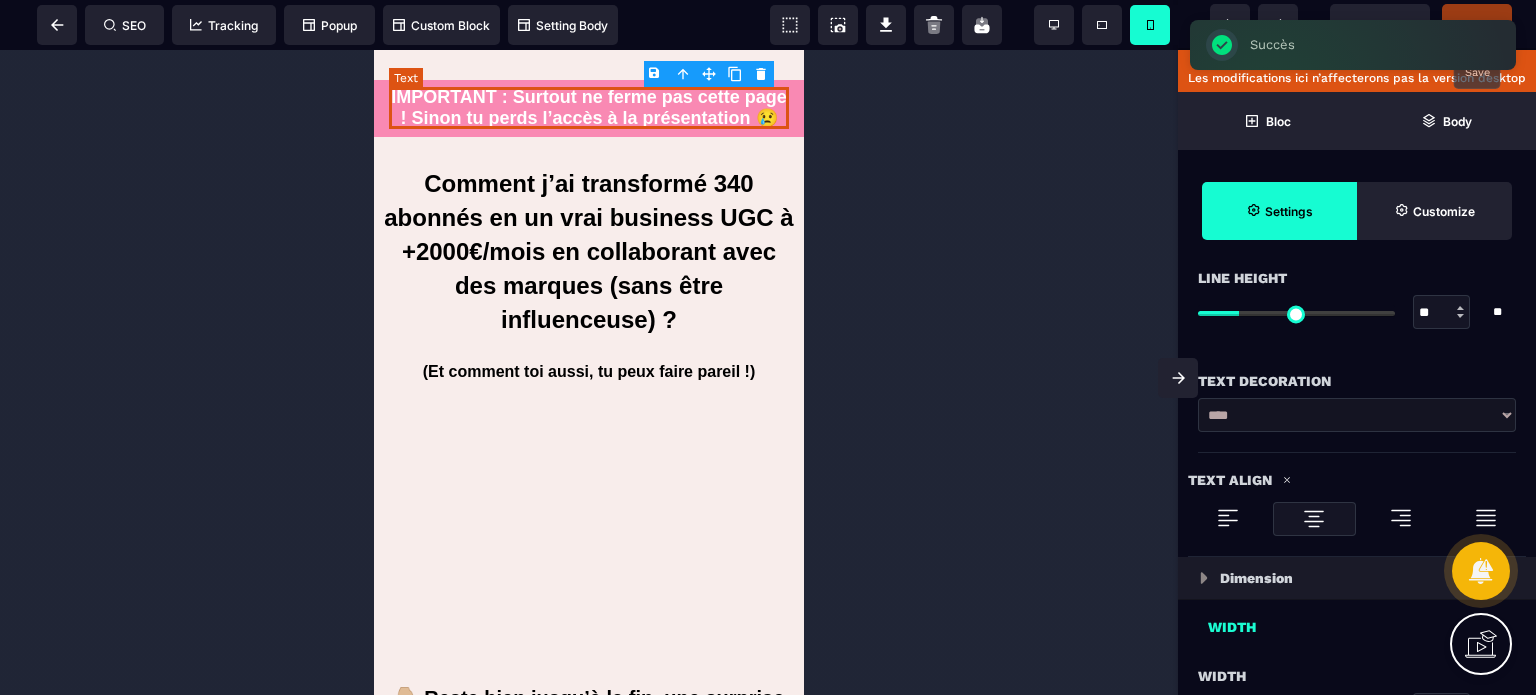 scroll, scrollTop: 0, scrollLeft: 0, axis: both 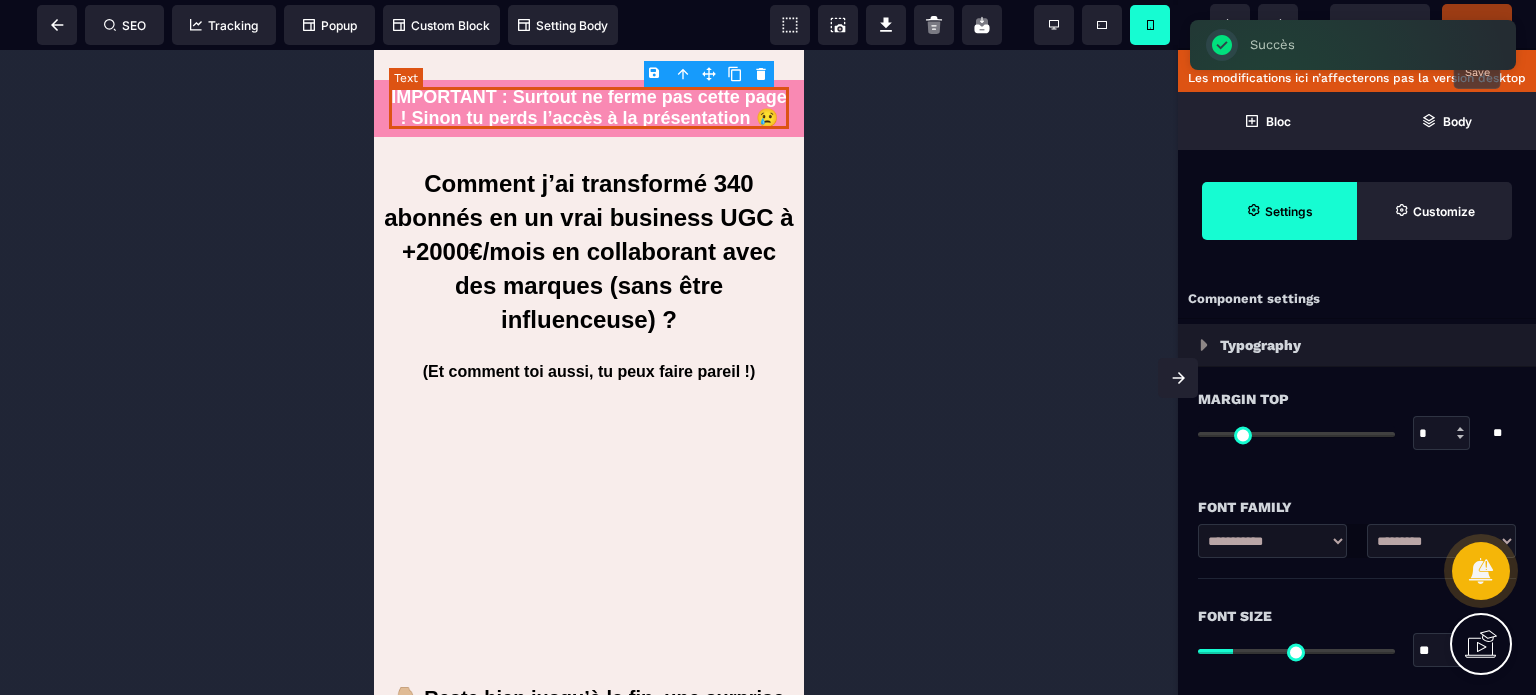 type on "*" 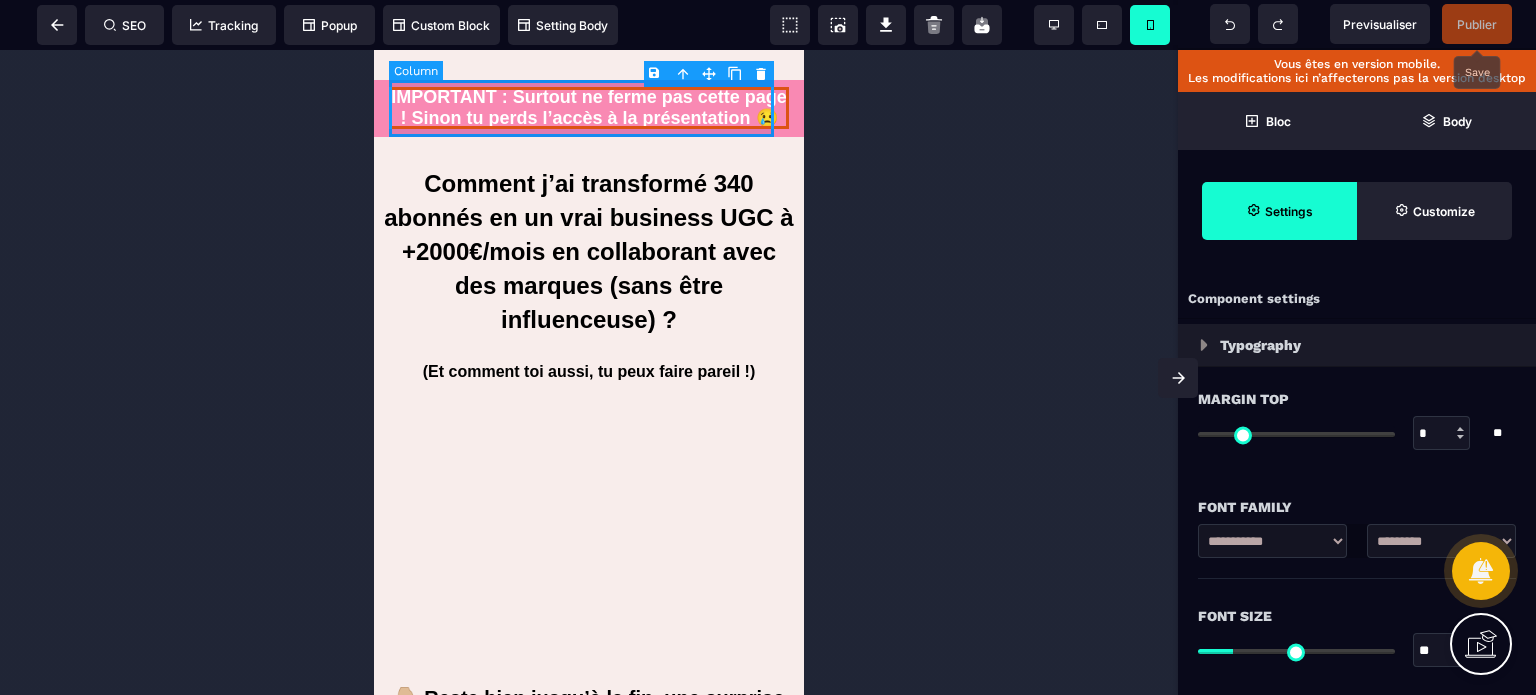 click on "IMPORTANT : Surtout ne ferme pas cette page ! Sinon tu perds l’accès à la présentation 😢" at bounding box center (589, 108) 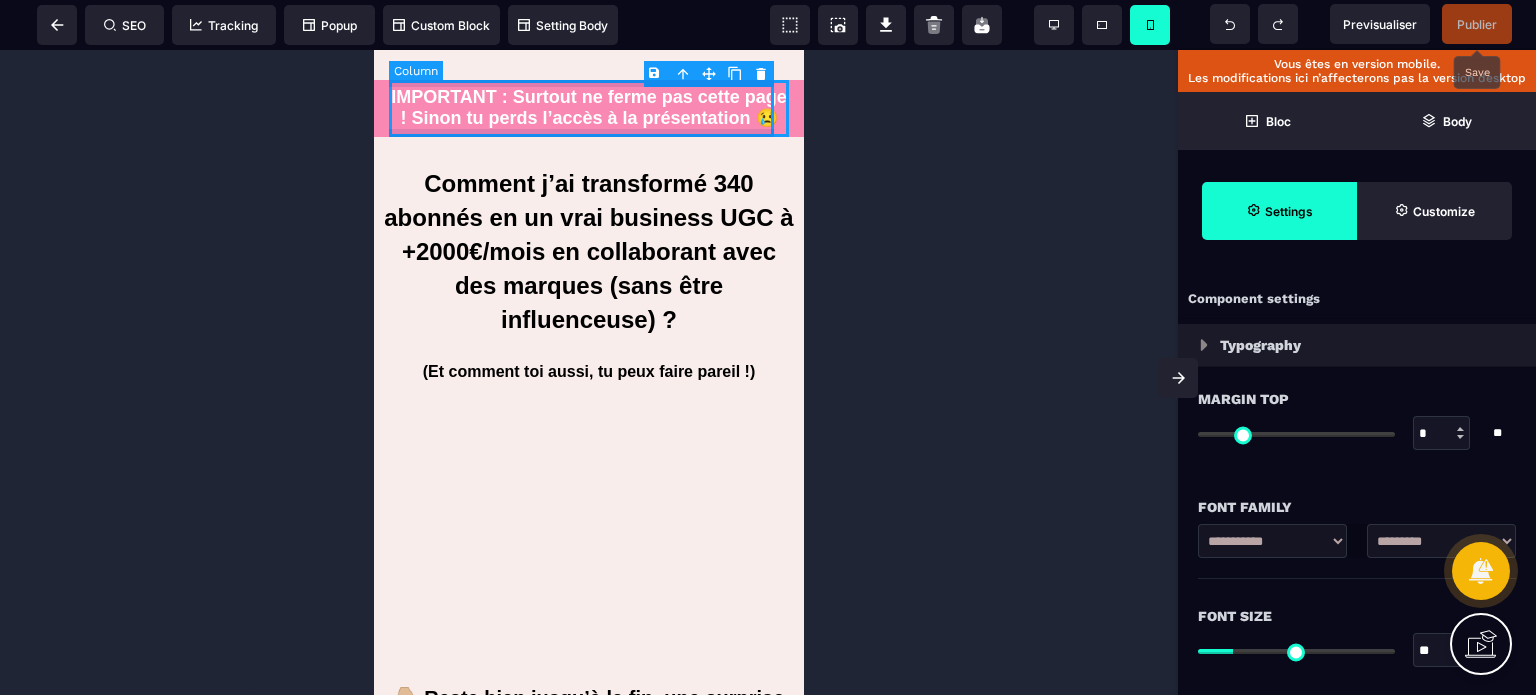 select on "**" 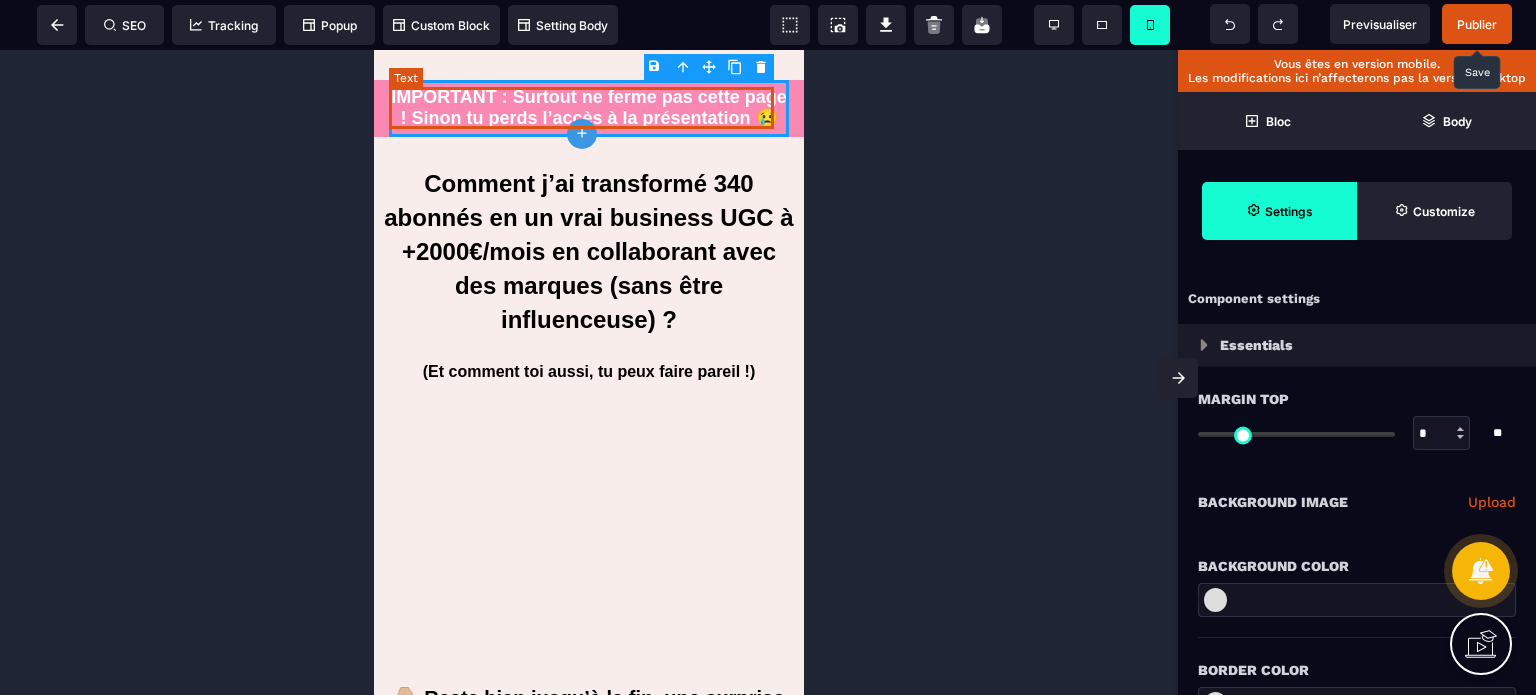 click on "IMPORTANT : Surtout ne ferme pas cette page ! Sinon tu perds l’accès à la présentation 😢" at bounding box center (589, 108) 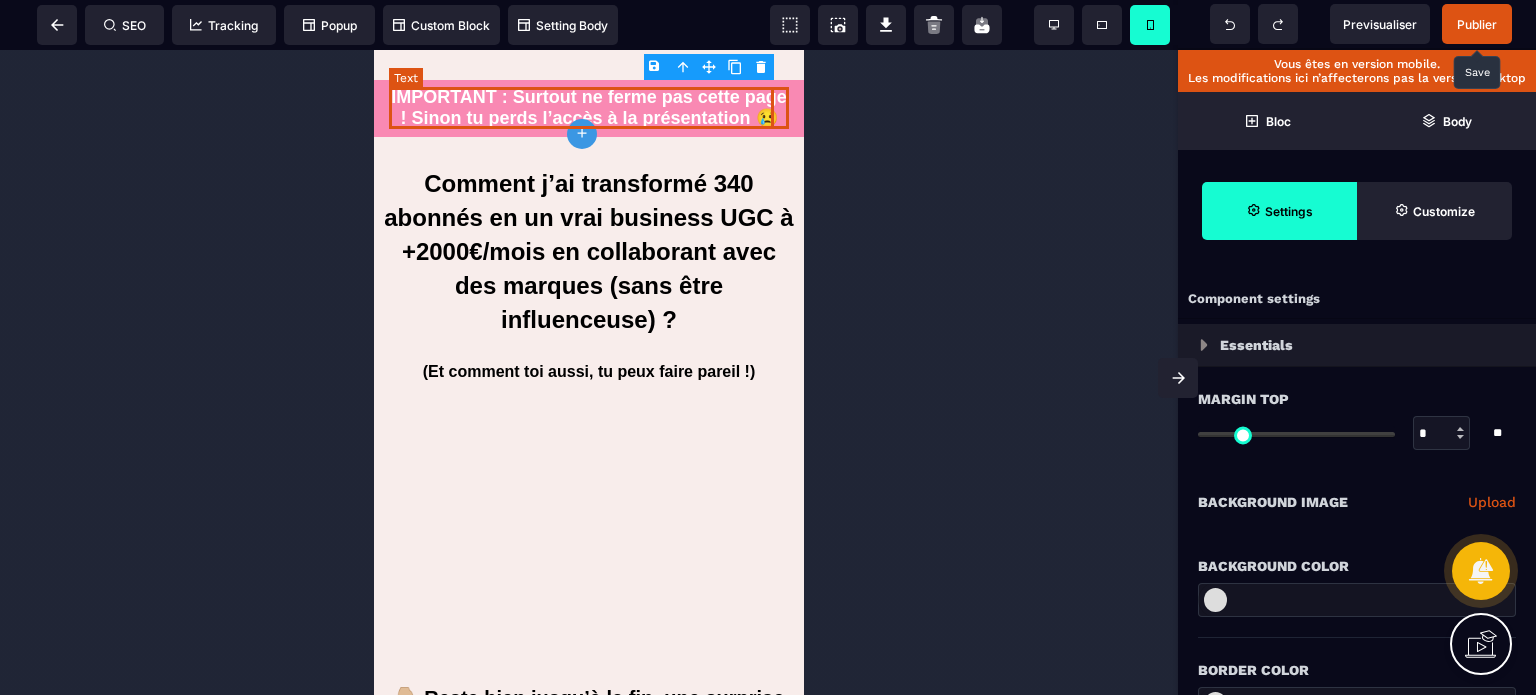 select on "***" 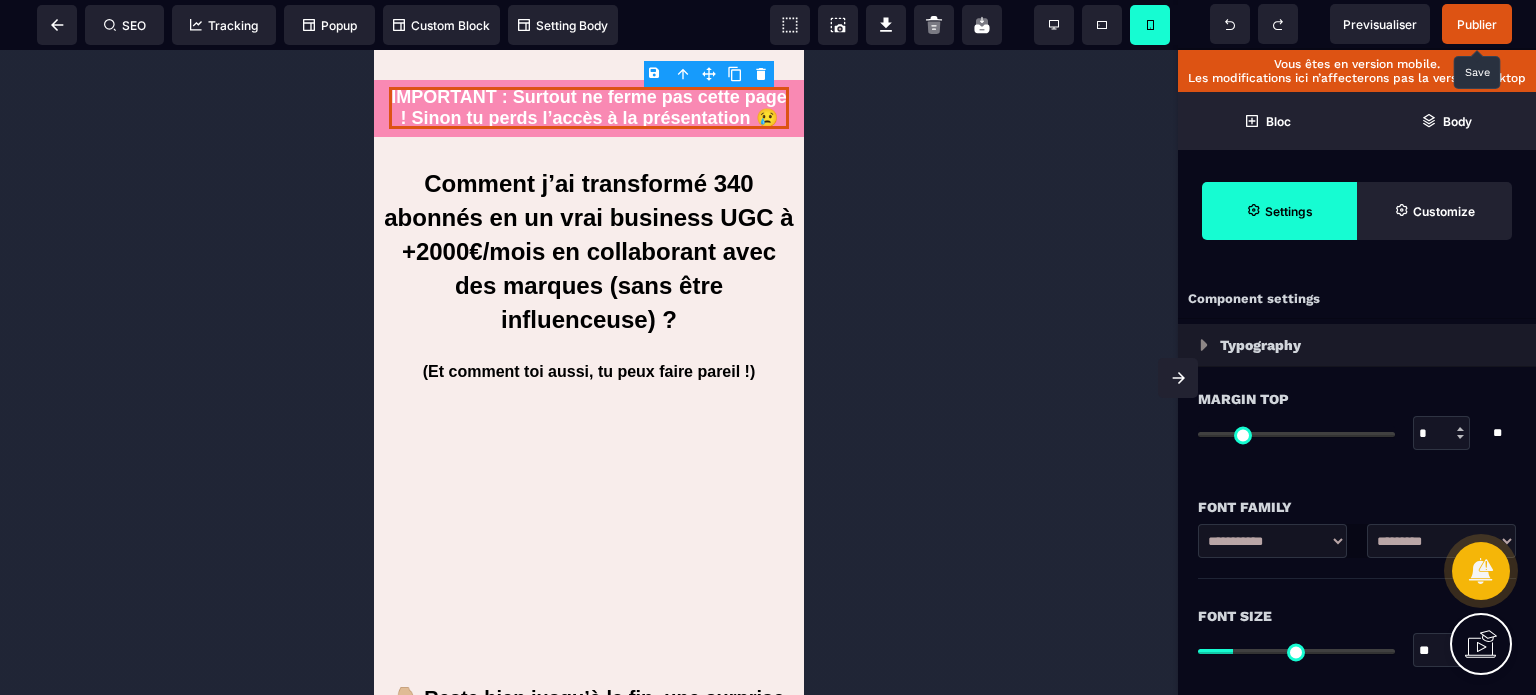 drag, startPoint x: 1422, startPoint y: 655, endPoint x: 1441, endPoint y: 656, distance: 19.026299 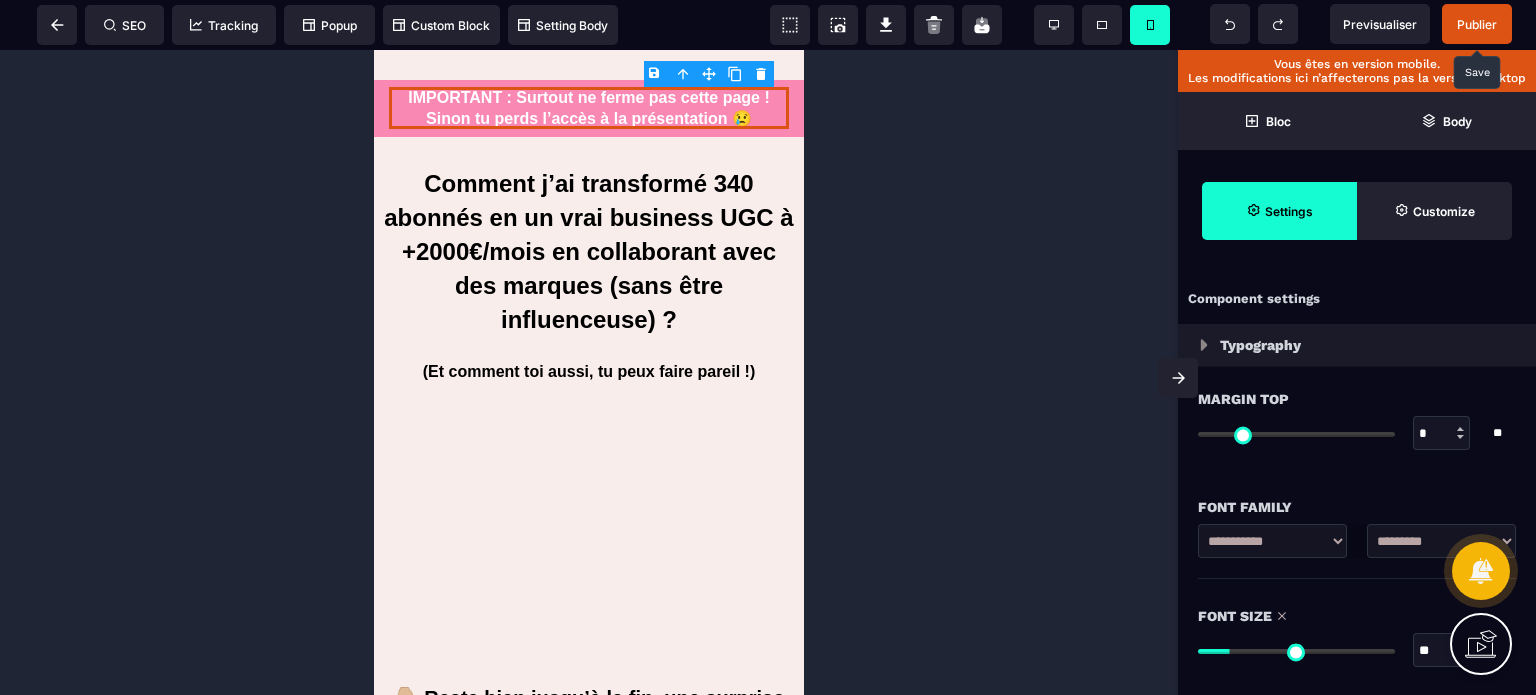 click on "**********" at bounding box center (1441, 541) 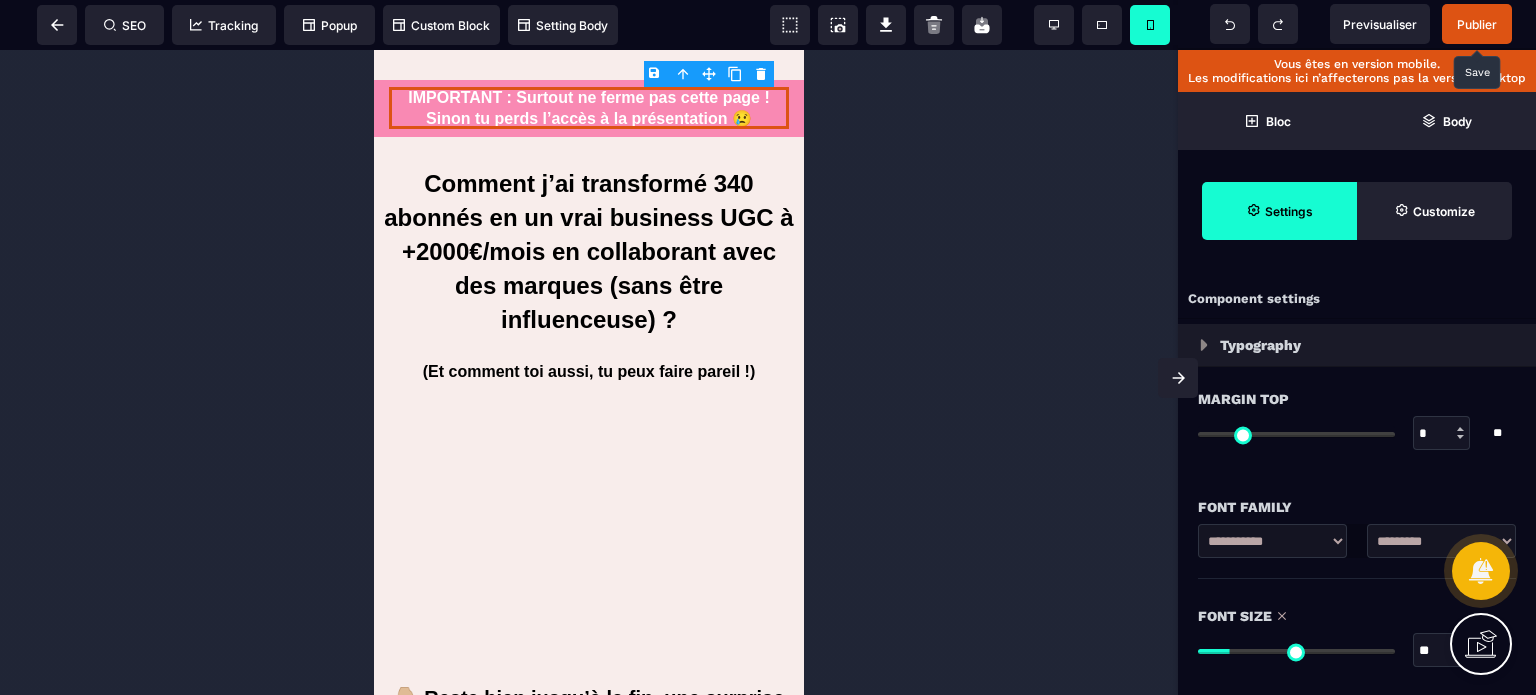 select on "**********" 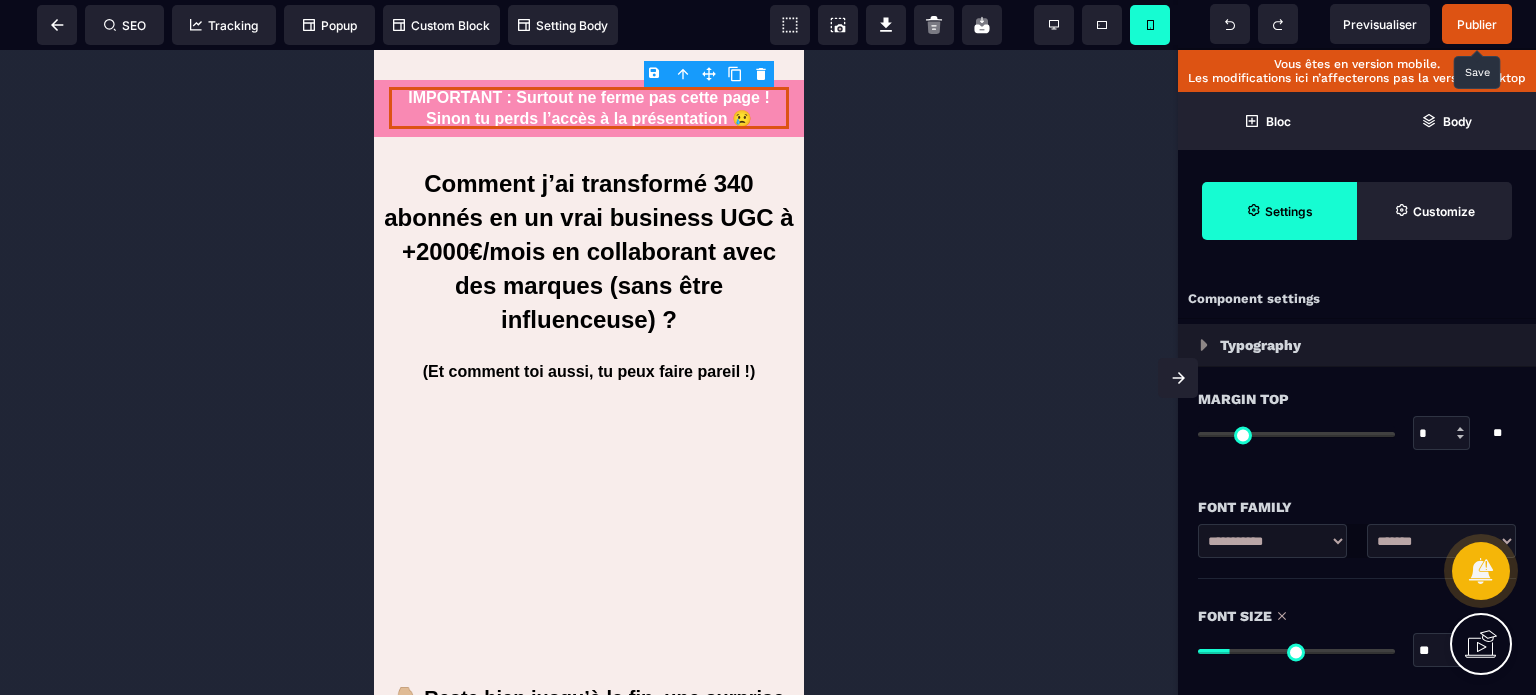 click on "**********" at bounding box center (1441, 541) 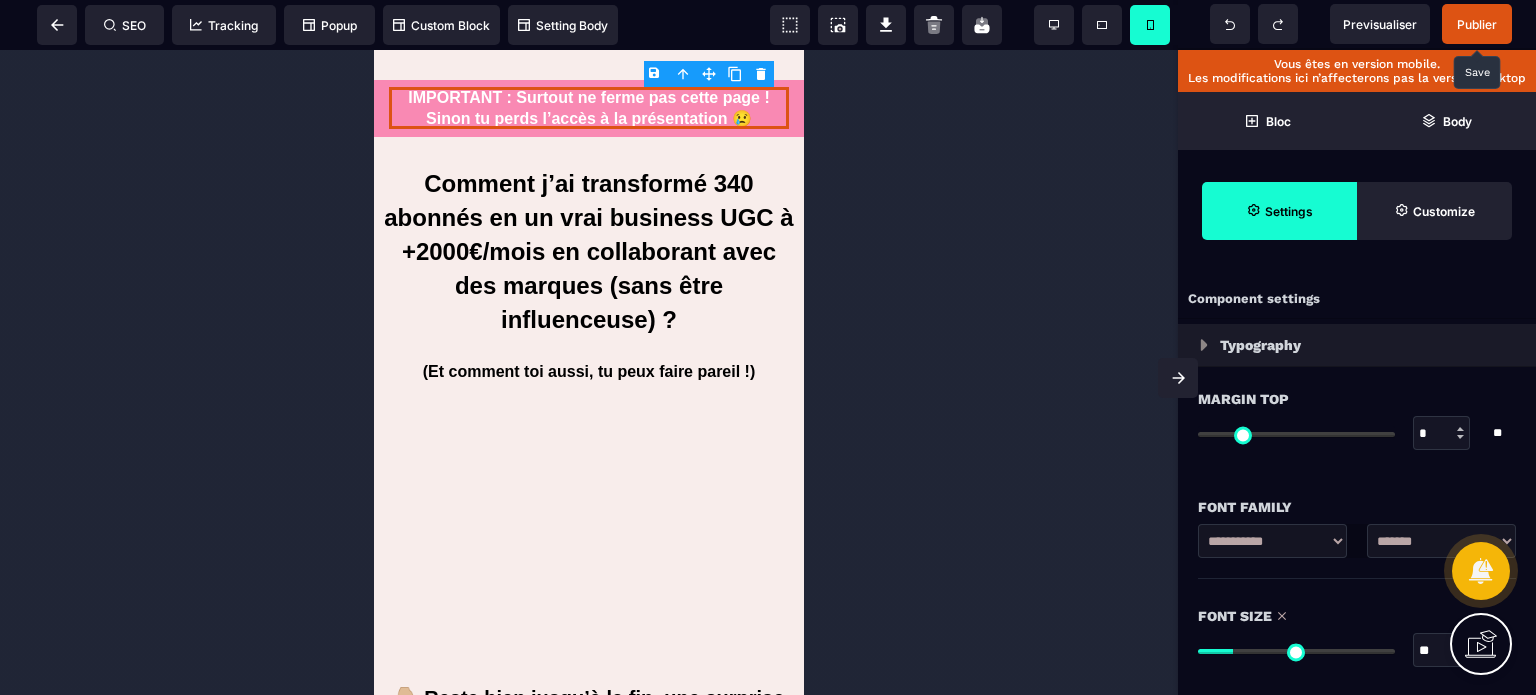 click at bounding box center [589, 372] 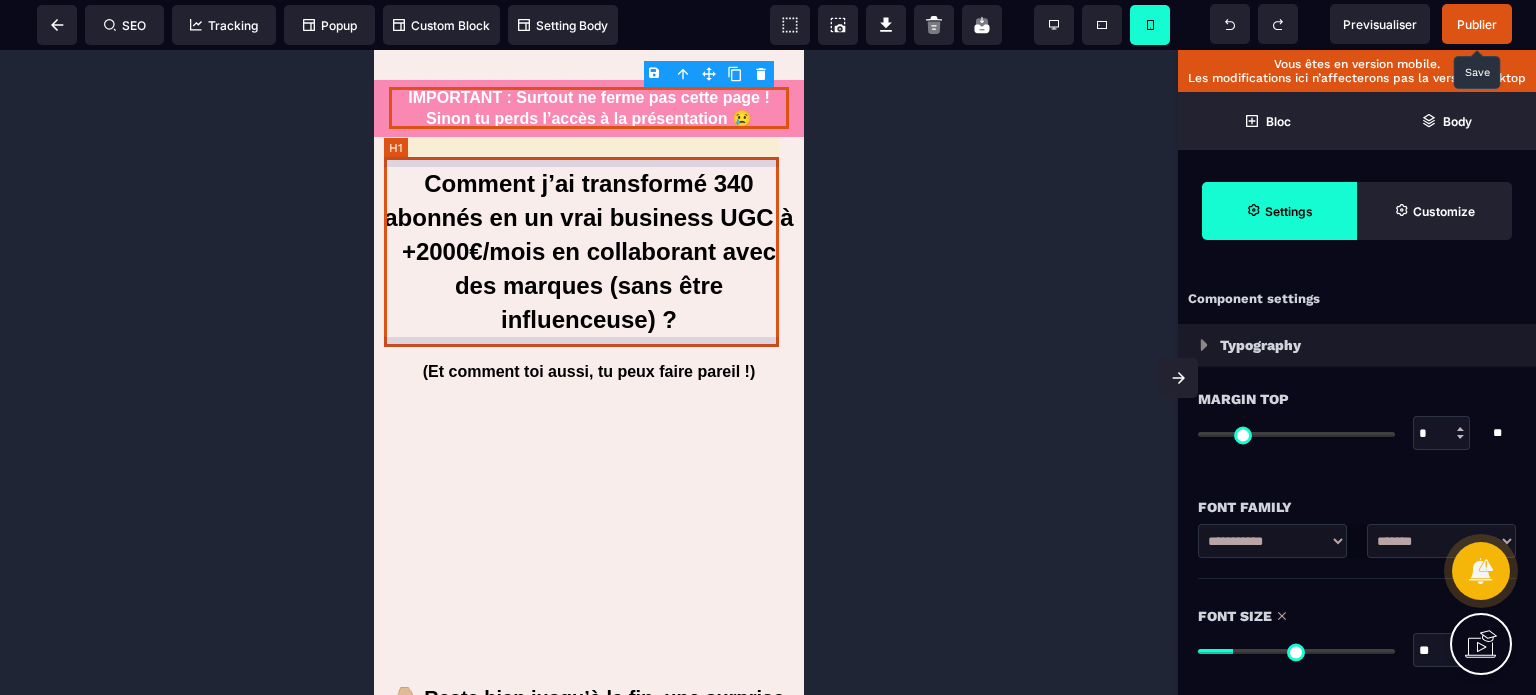 click on "Comment j’ai transformé 340 abonnés en un vrai business UGC à +2000€/mois en collaborant avec des marques (sans être influenceuse) ?" at bounding box center (589, 252) 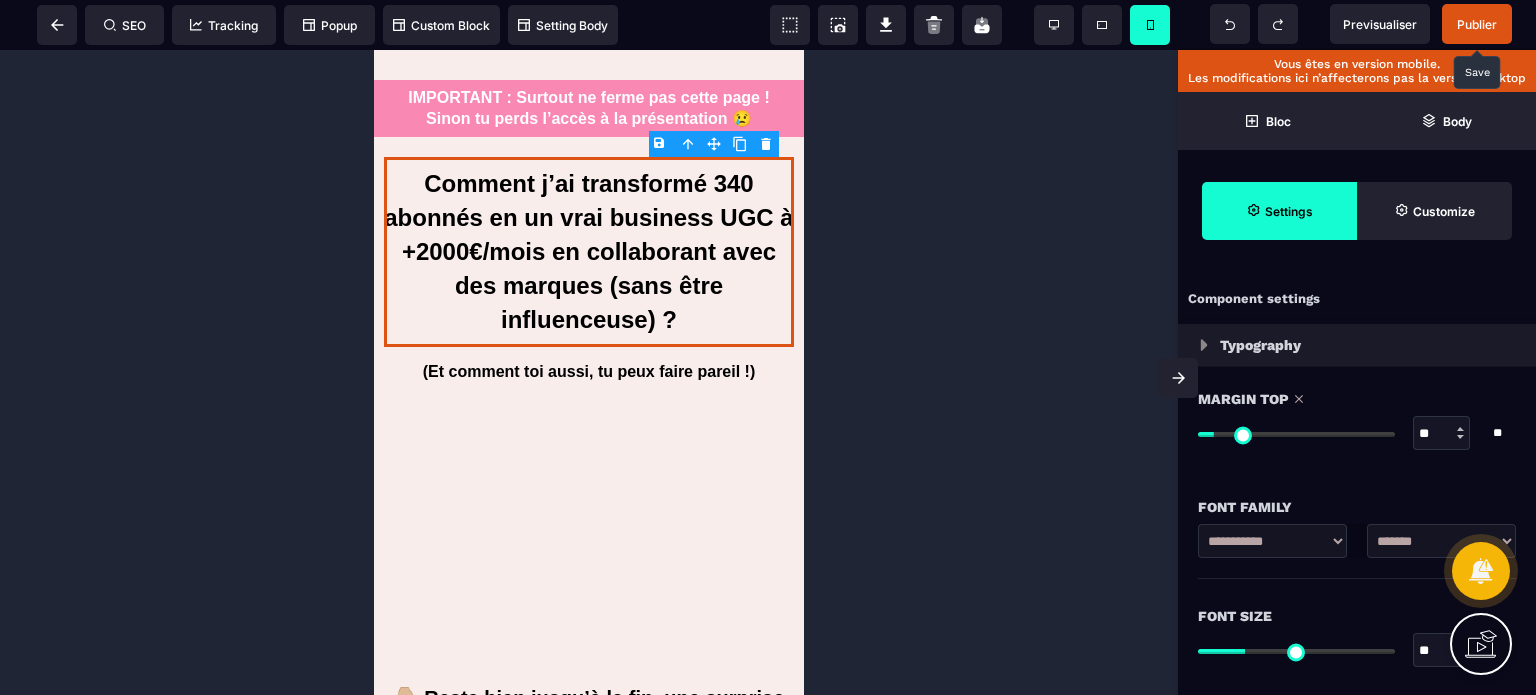 click on "Publier" at bounding box center [1477, 24] 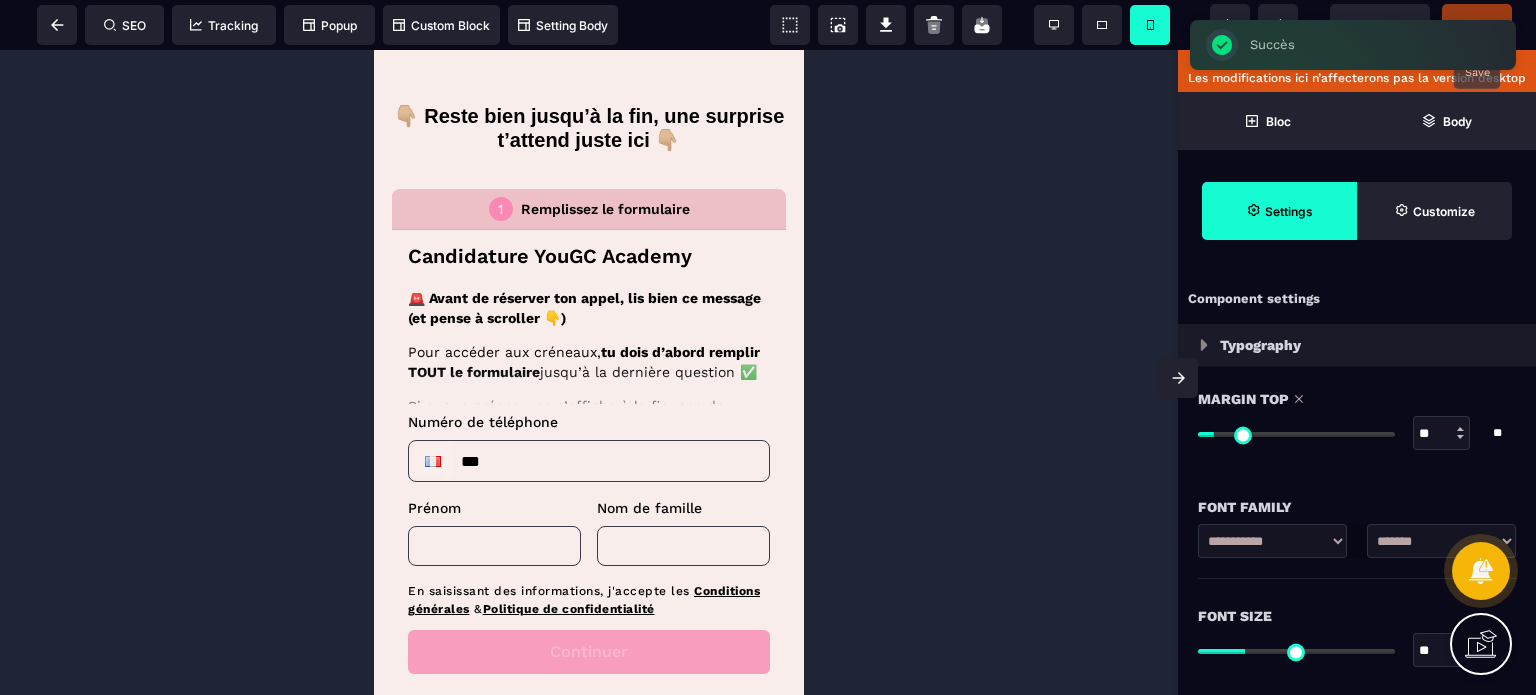 scroll, scrollTop: 811, scrollLeft: 0, axis: vertical 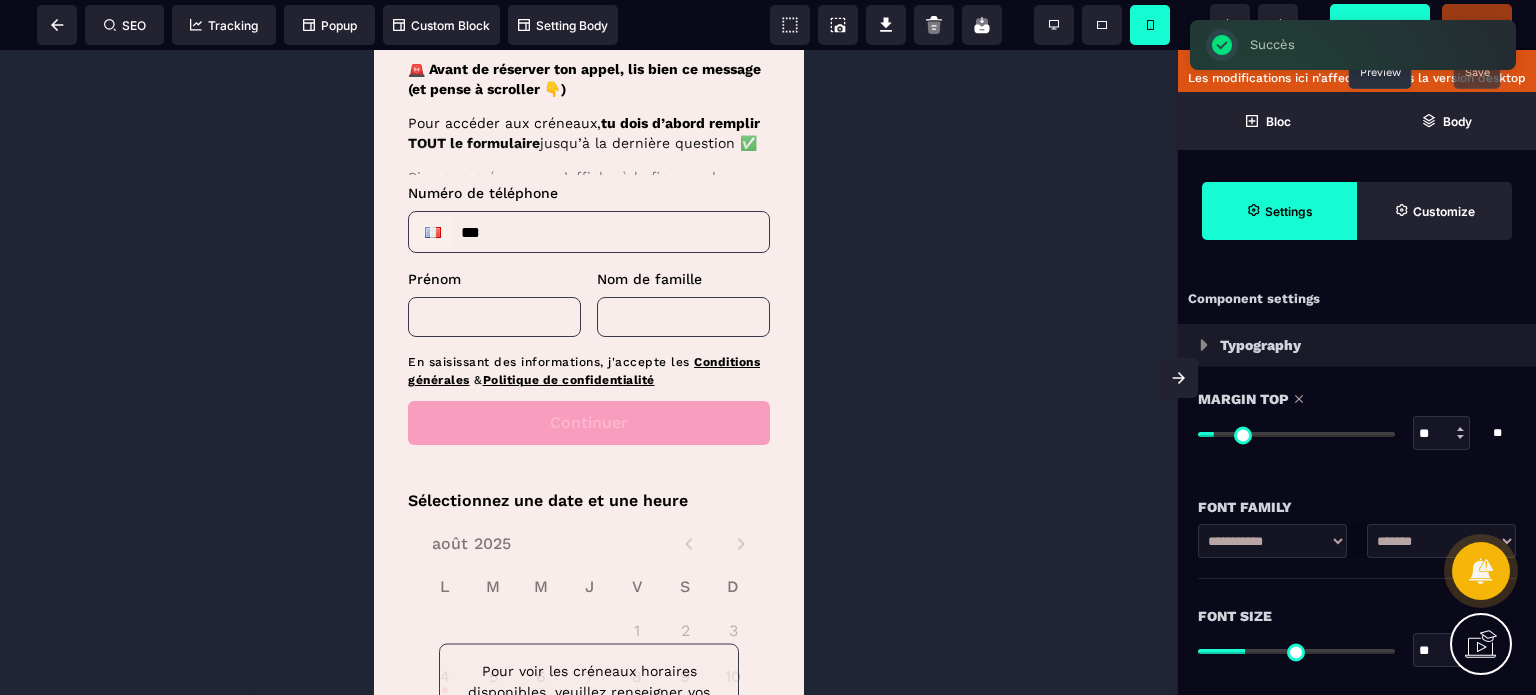 click on "Previsualiser" at bounding box center [1380, 24] 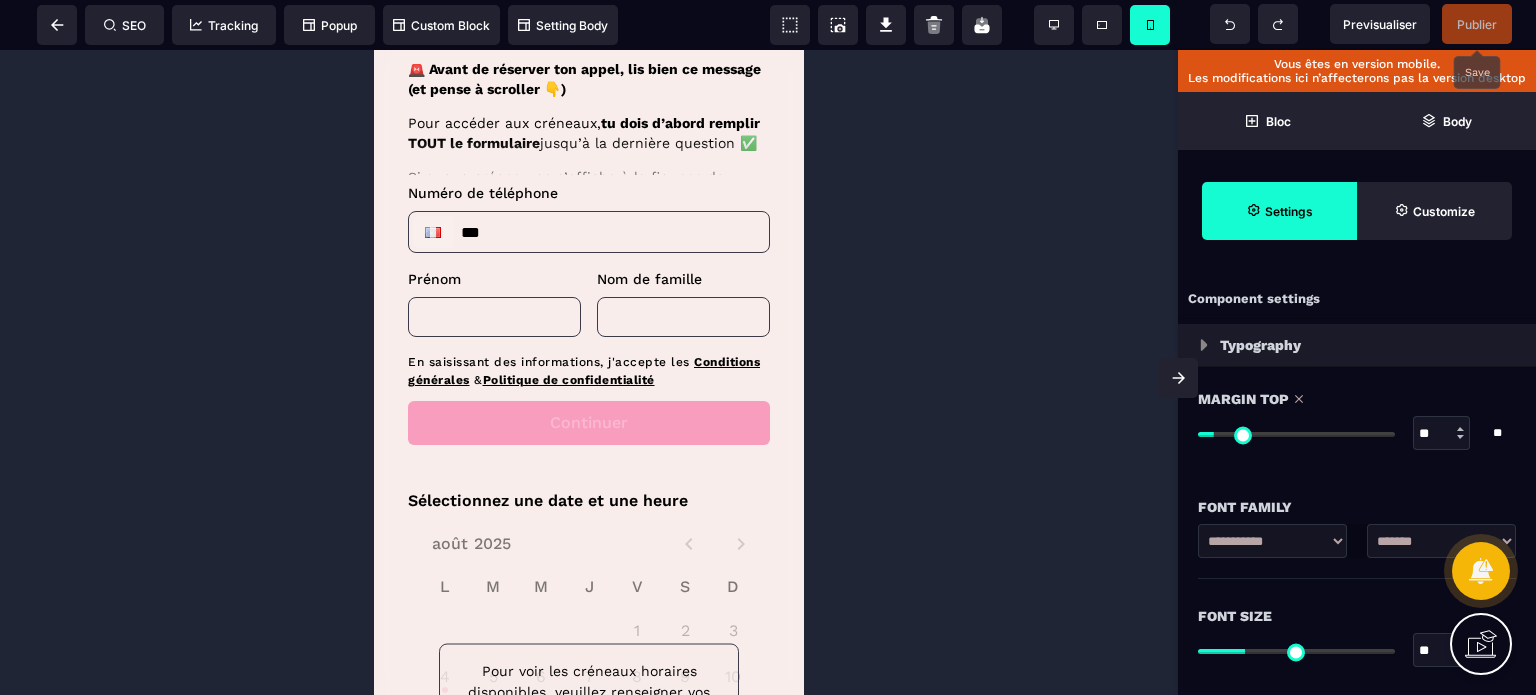 scroll, scrollTop: 8, scrollLeft: 0, axis: vertical 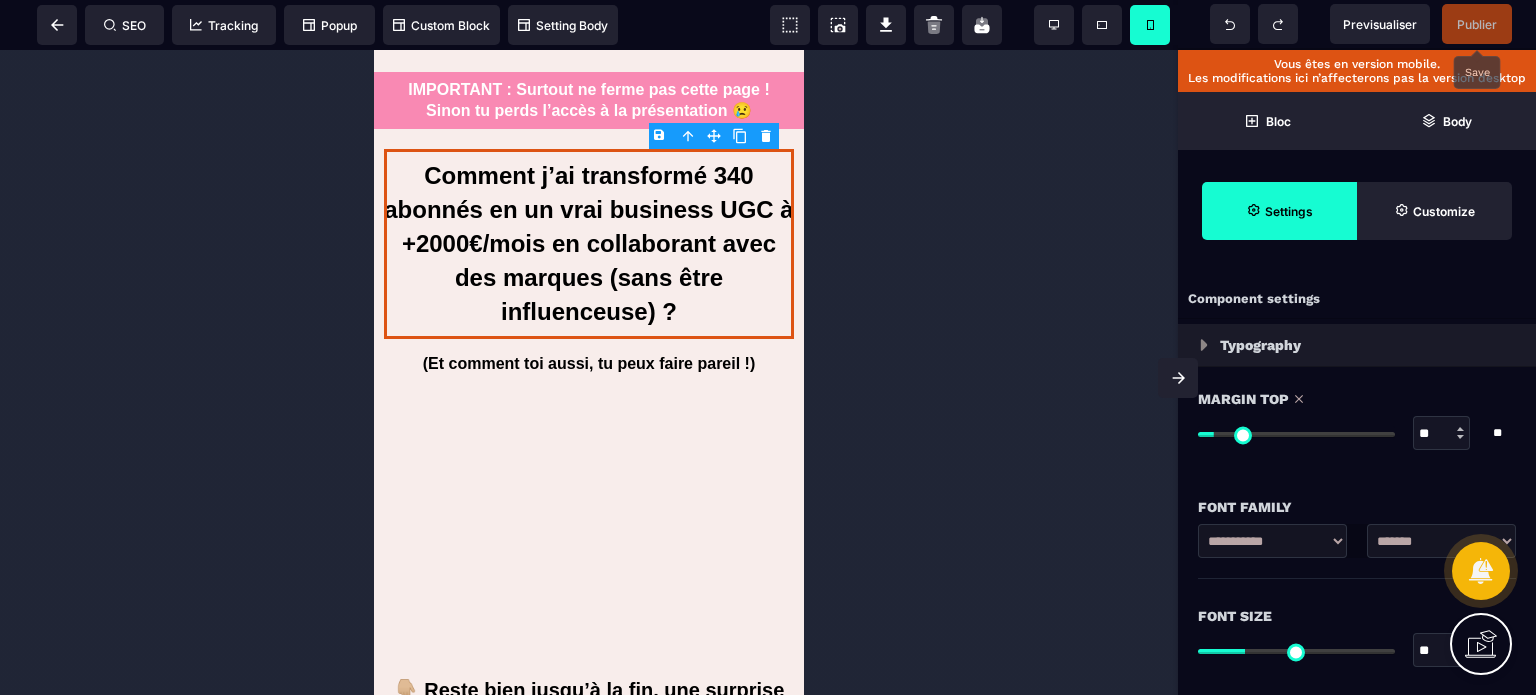 click on "**" at bounding box center [1442, 651] 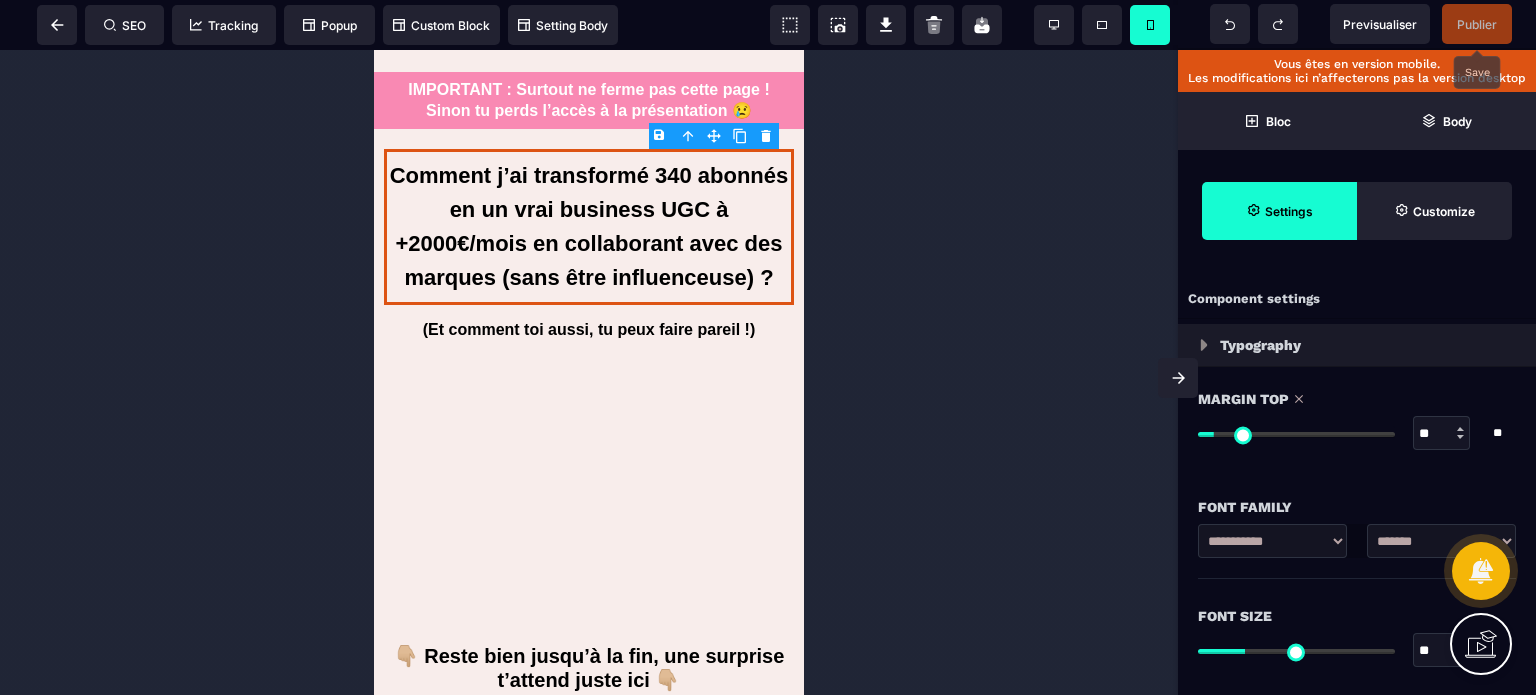 click on "Font Size
**
*
**
All" at bounding box center (1357, 635) 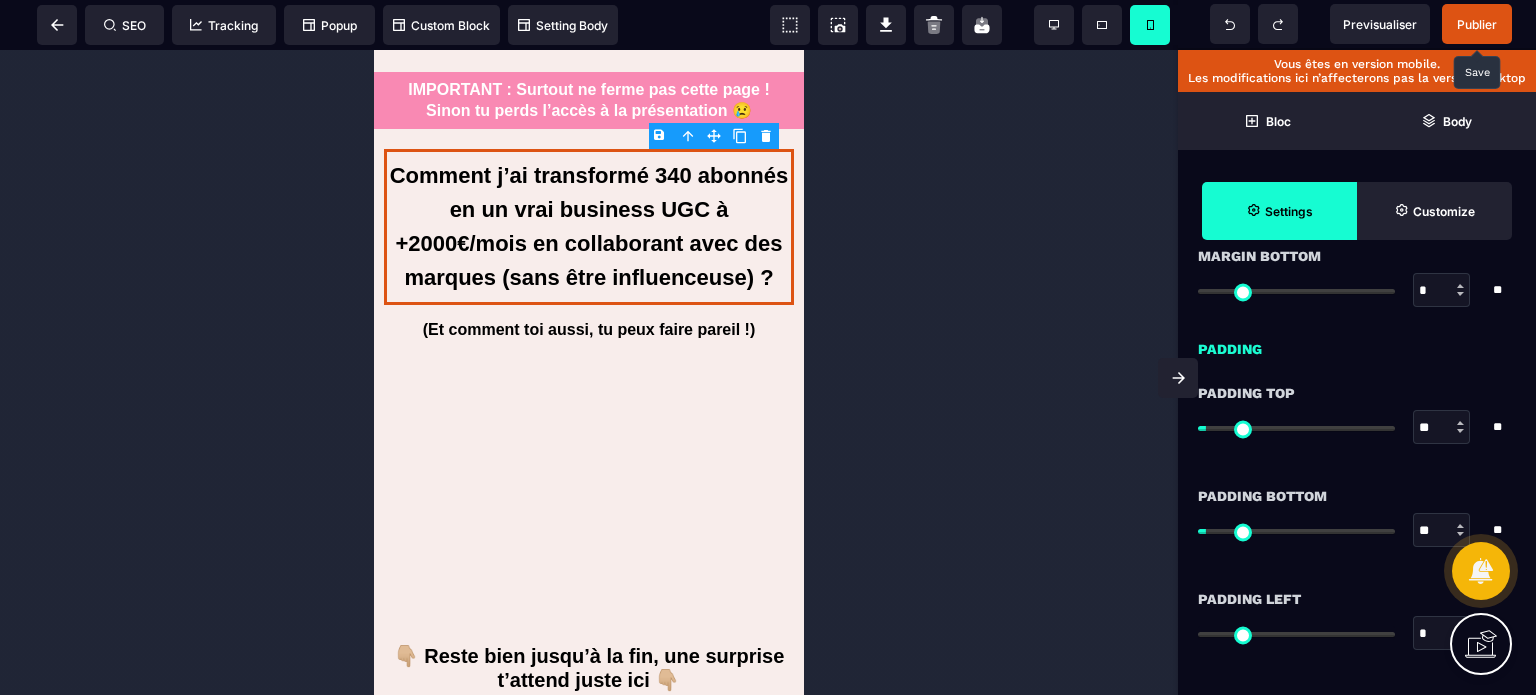 scroll, scrollTop: 1600, scrollLeft: 0, axis: vertical 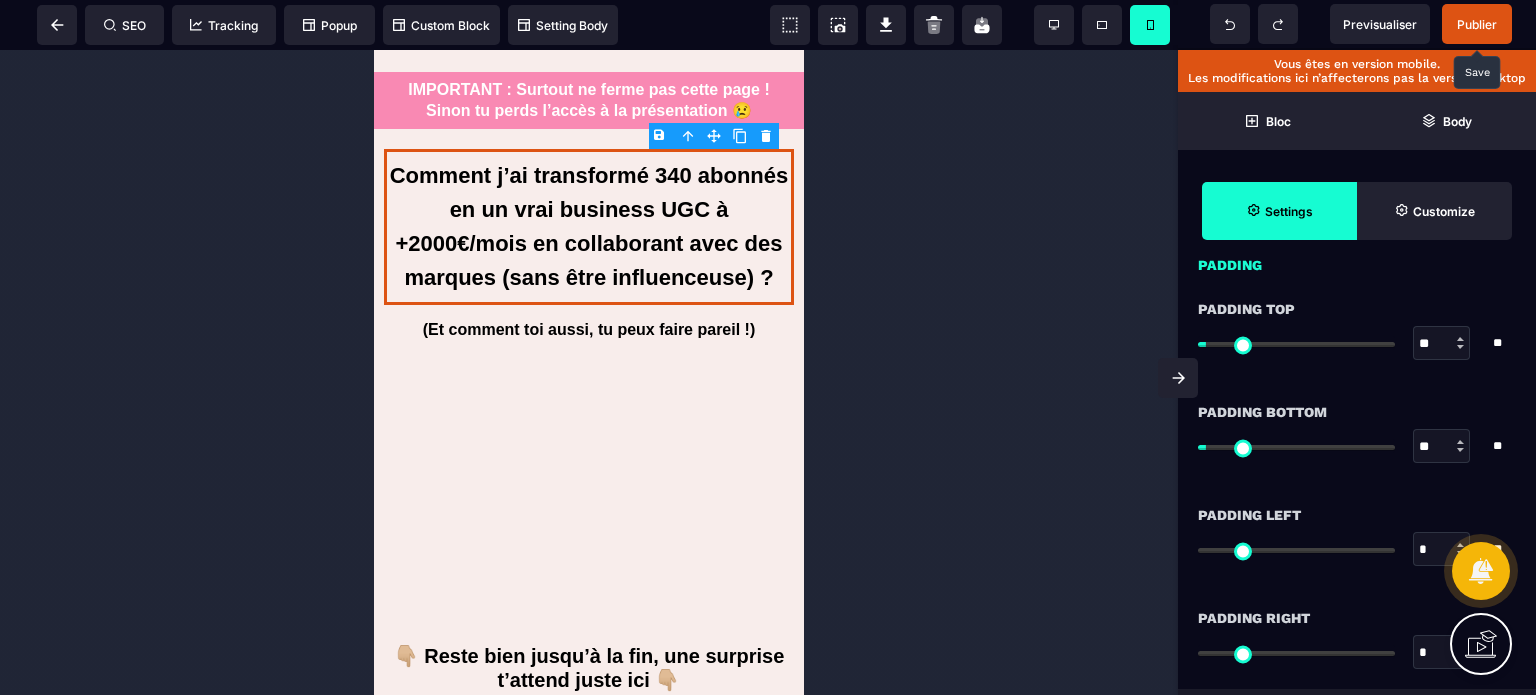 type on "*" 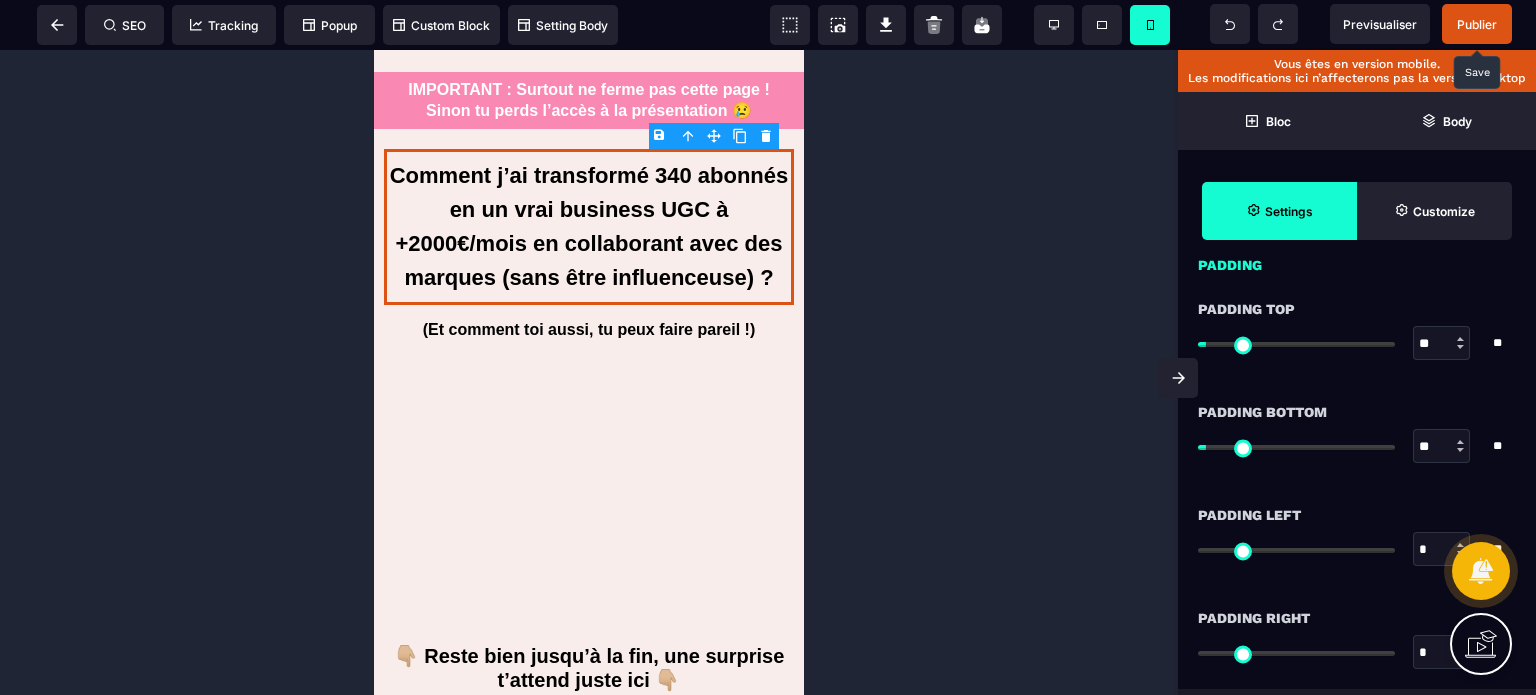 type on "**" 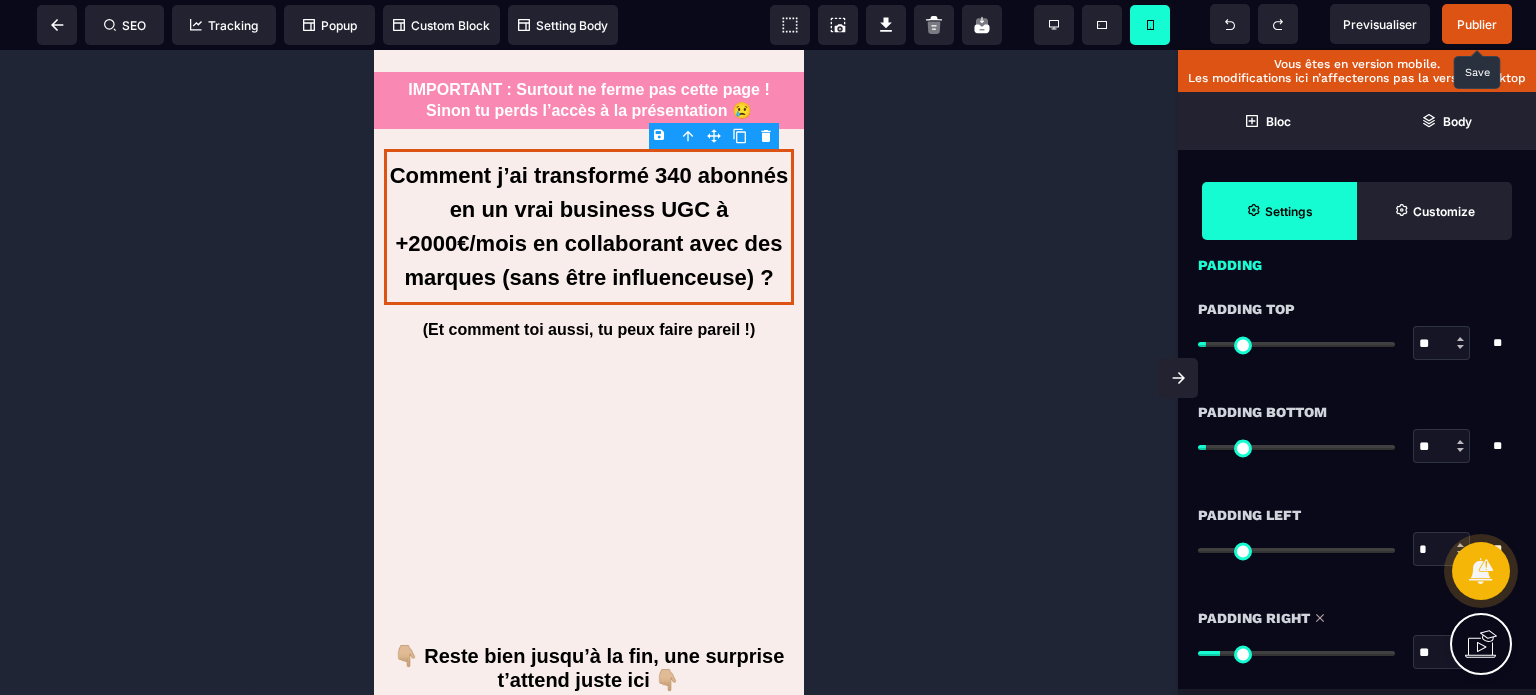 type on "**" 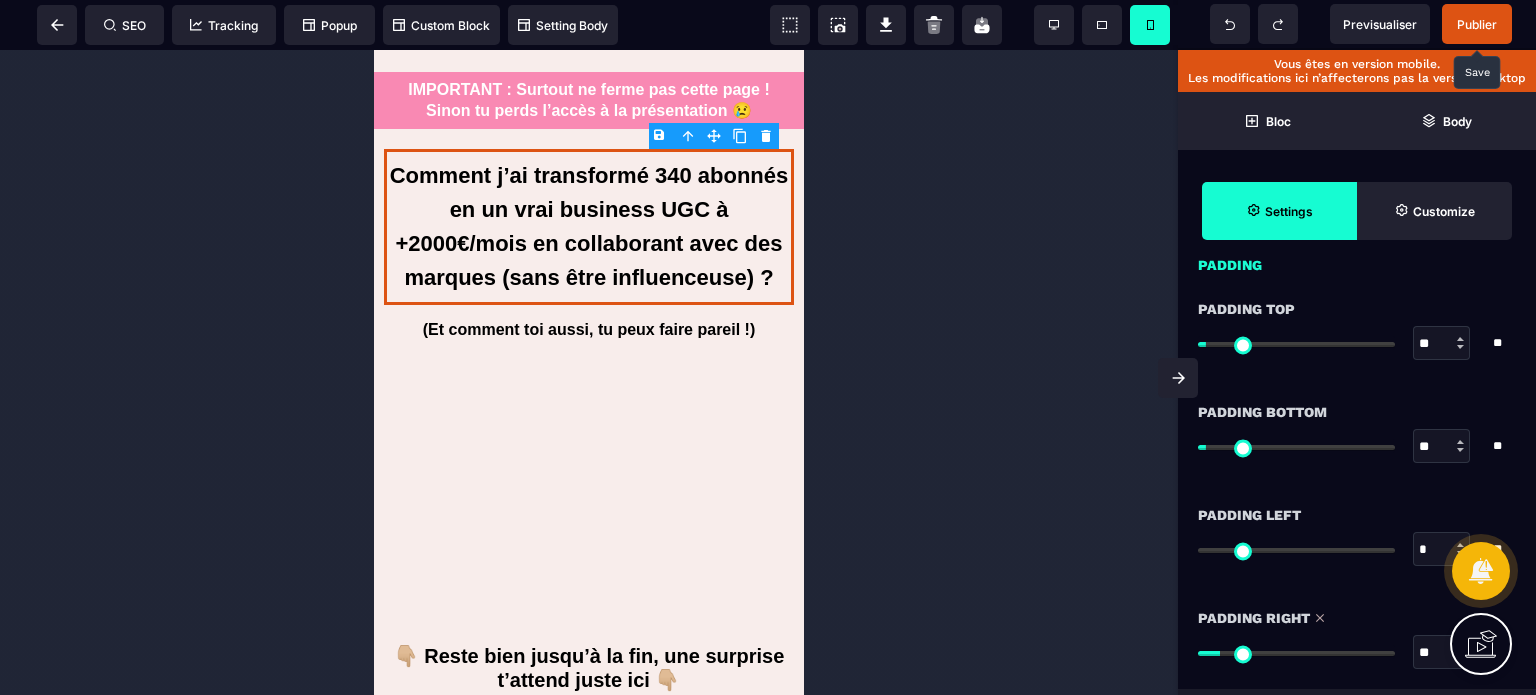 type on "**" 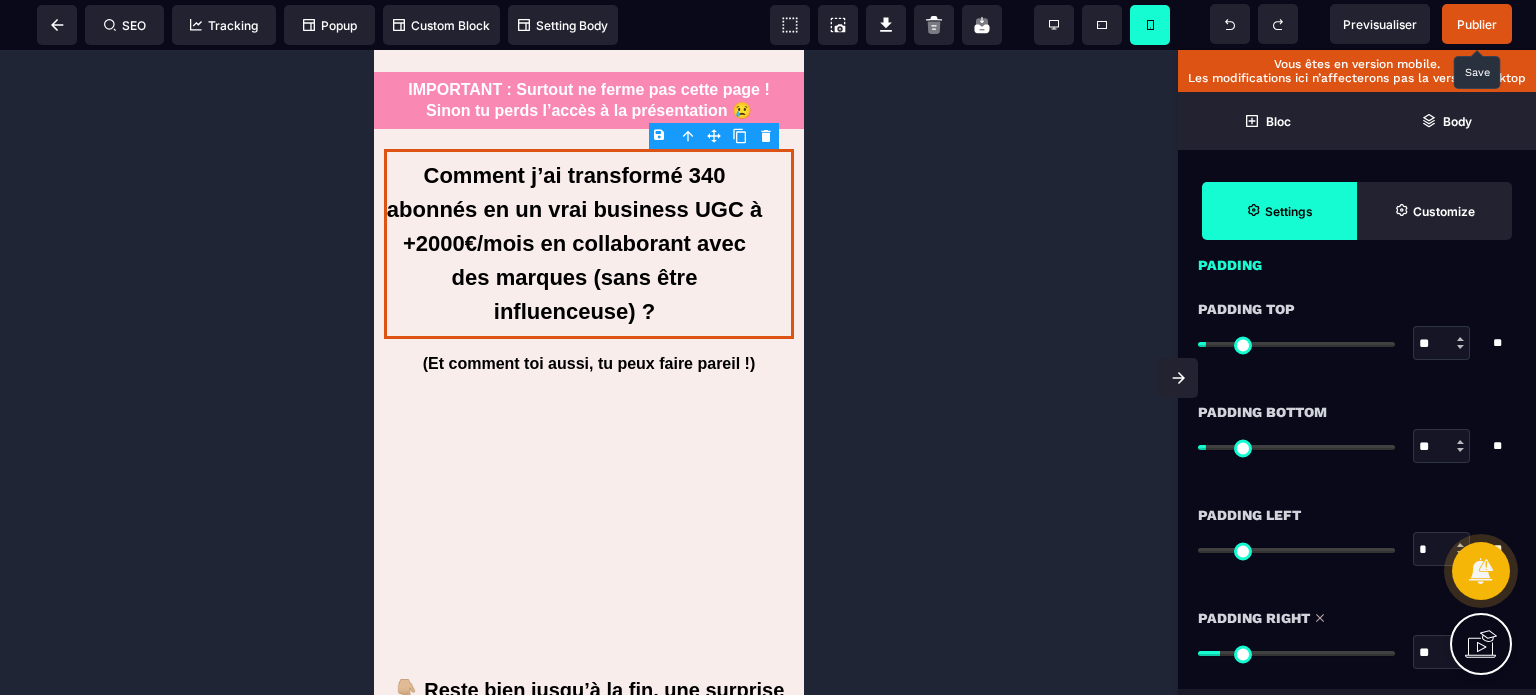 type on "**" 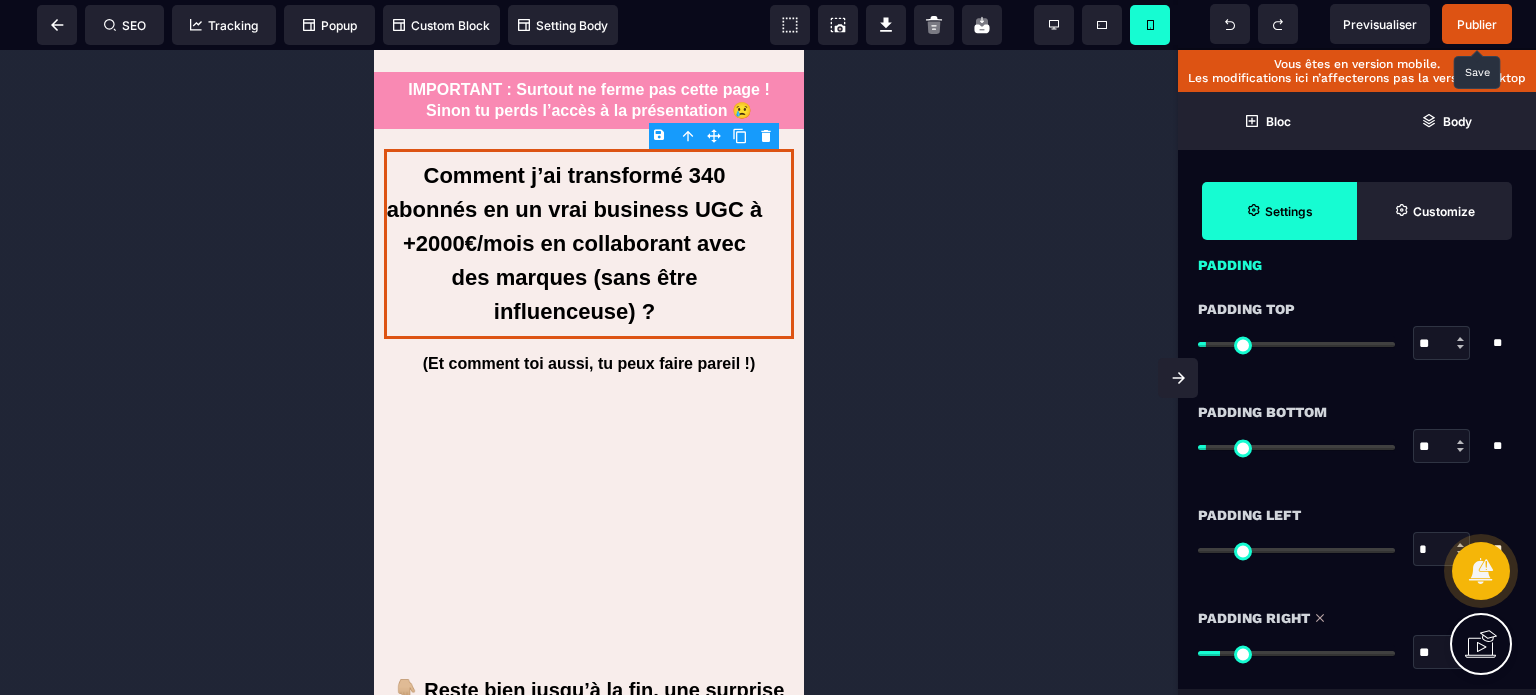 type on "*" 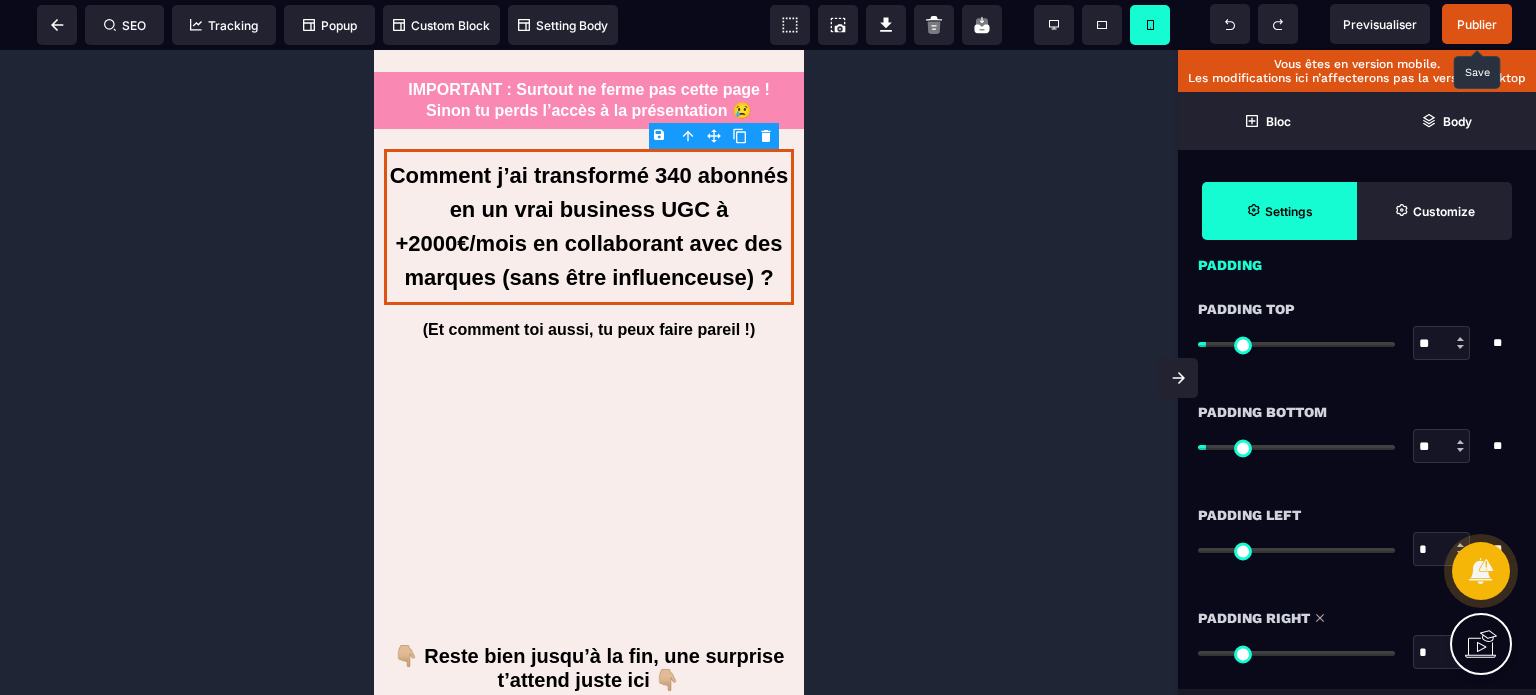 drag, startPoint x: 1207, startPoint y: 653, endPoint x: 1131, endPoint y: 666, distance: 77.10383 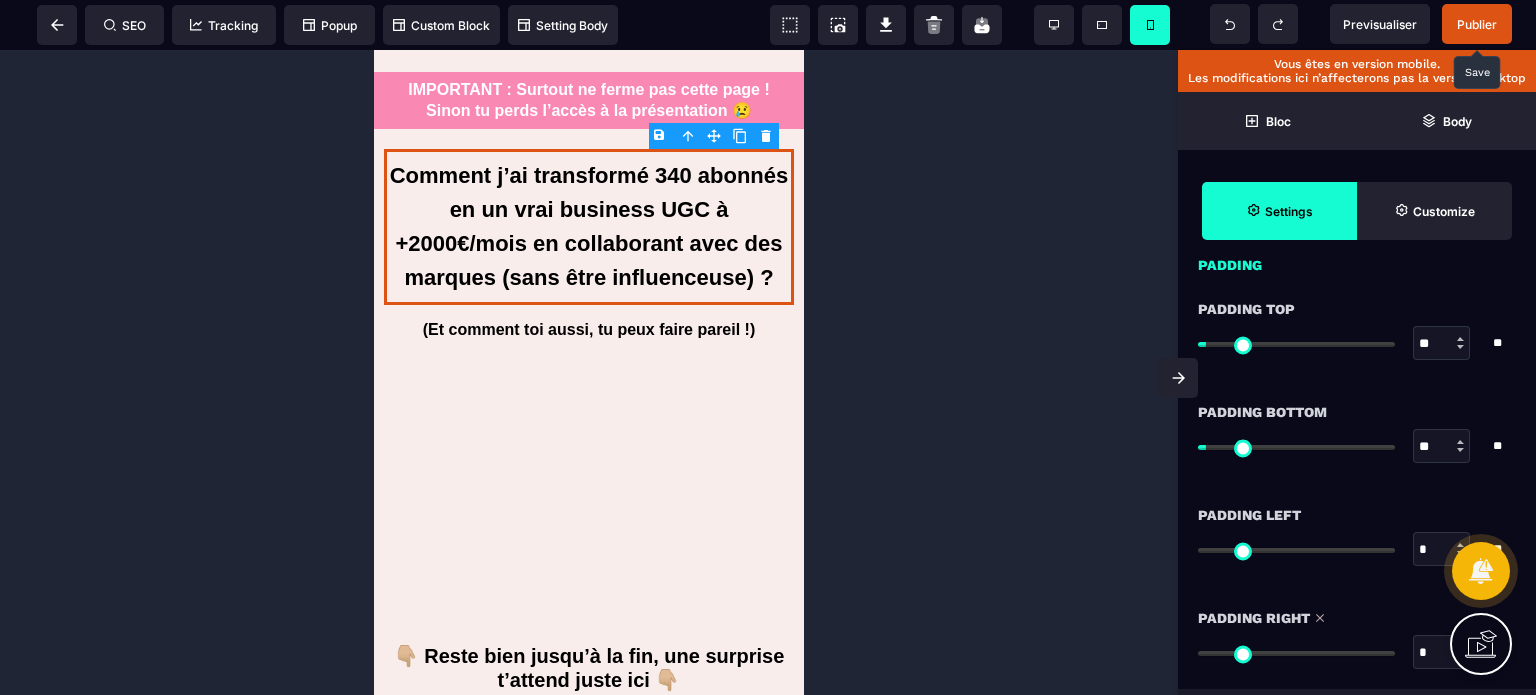type on "**" 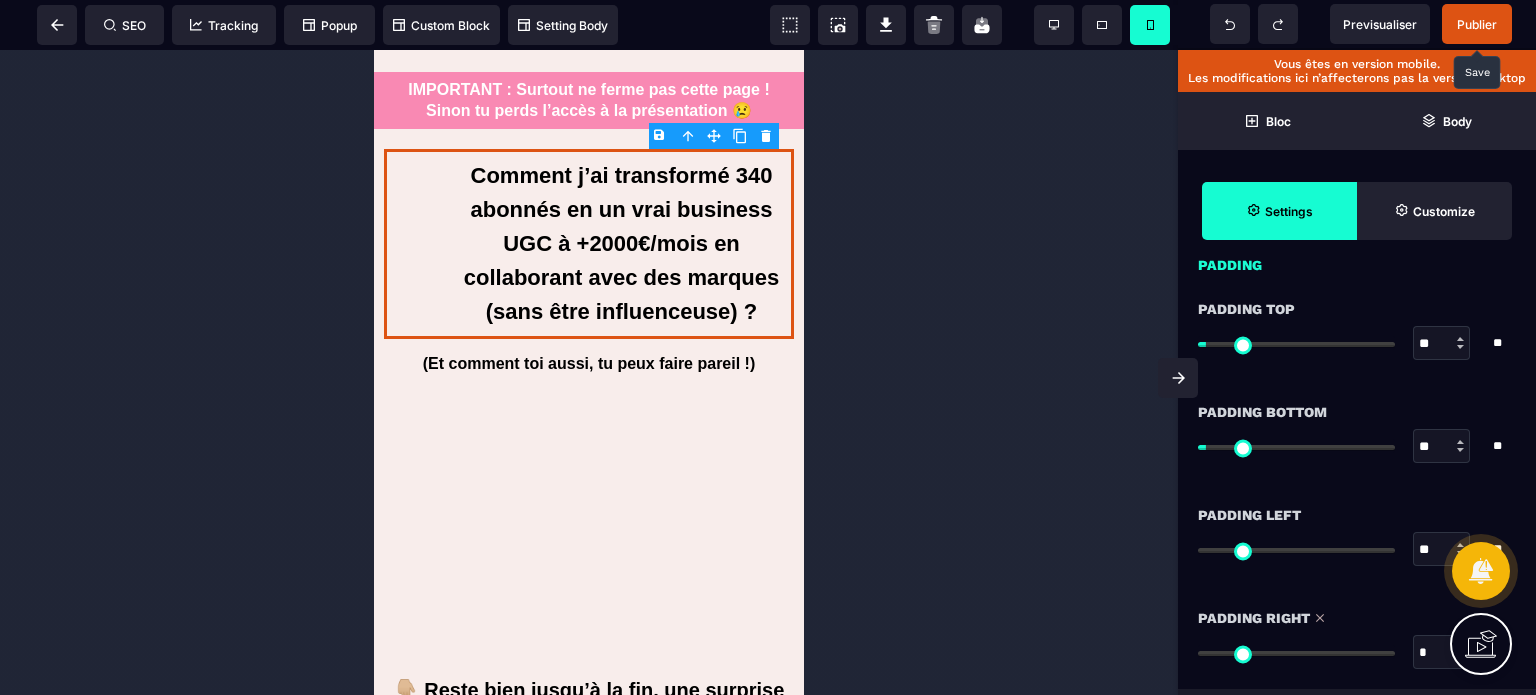 type on "**" 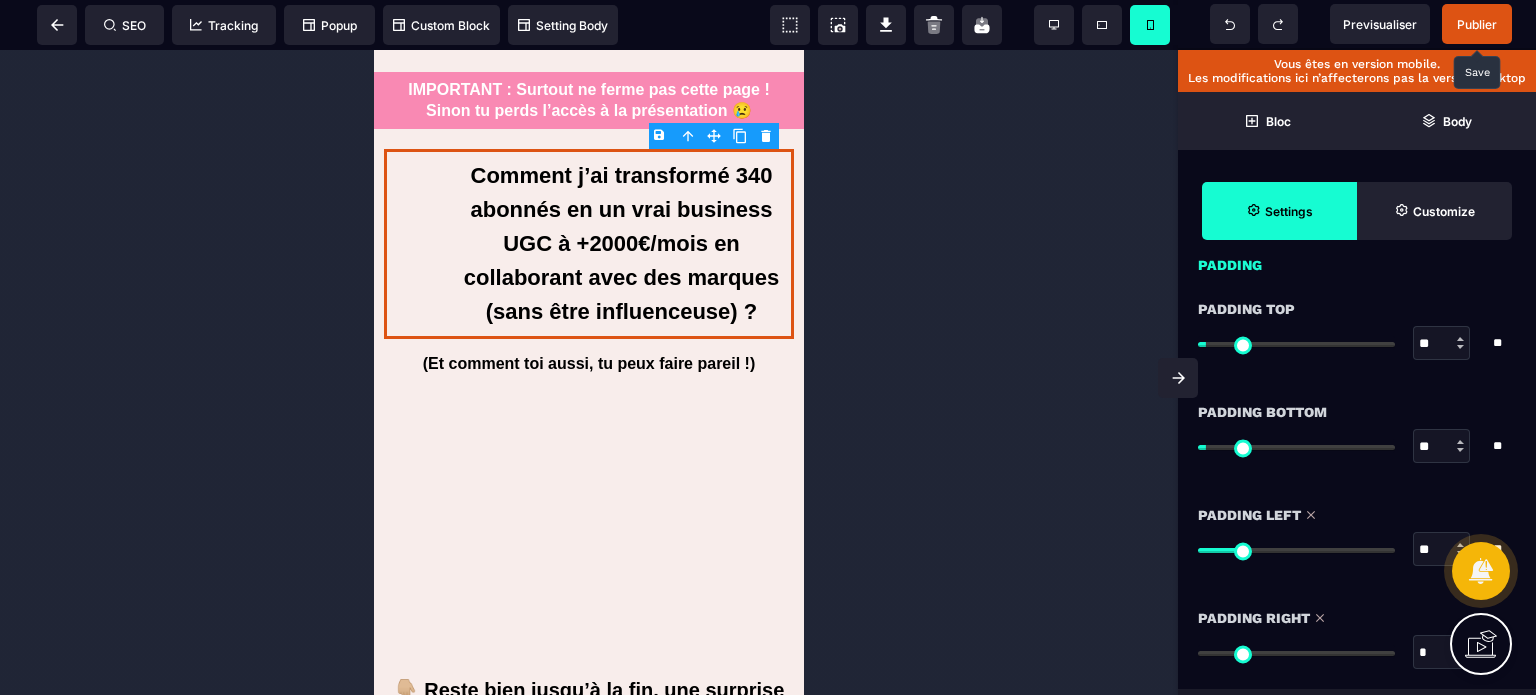 type on "**" 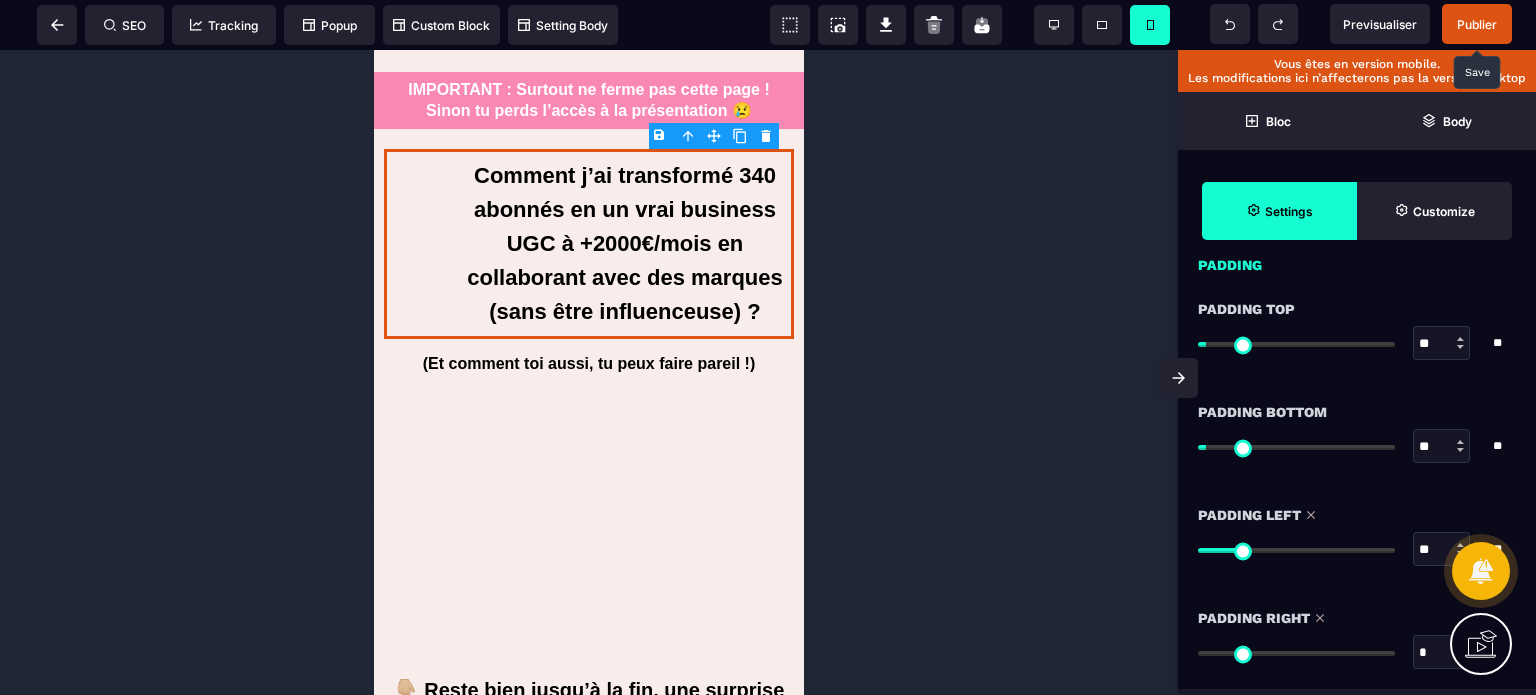 type on "**" 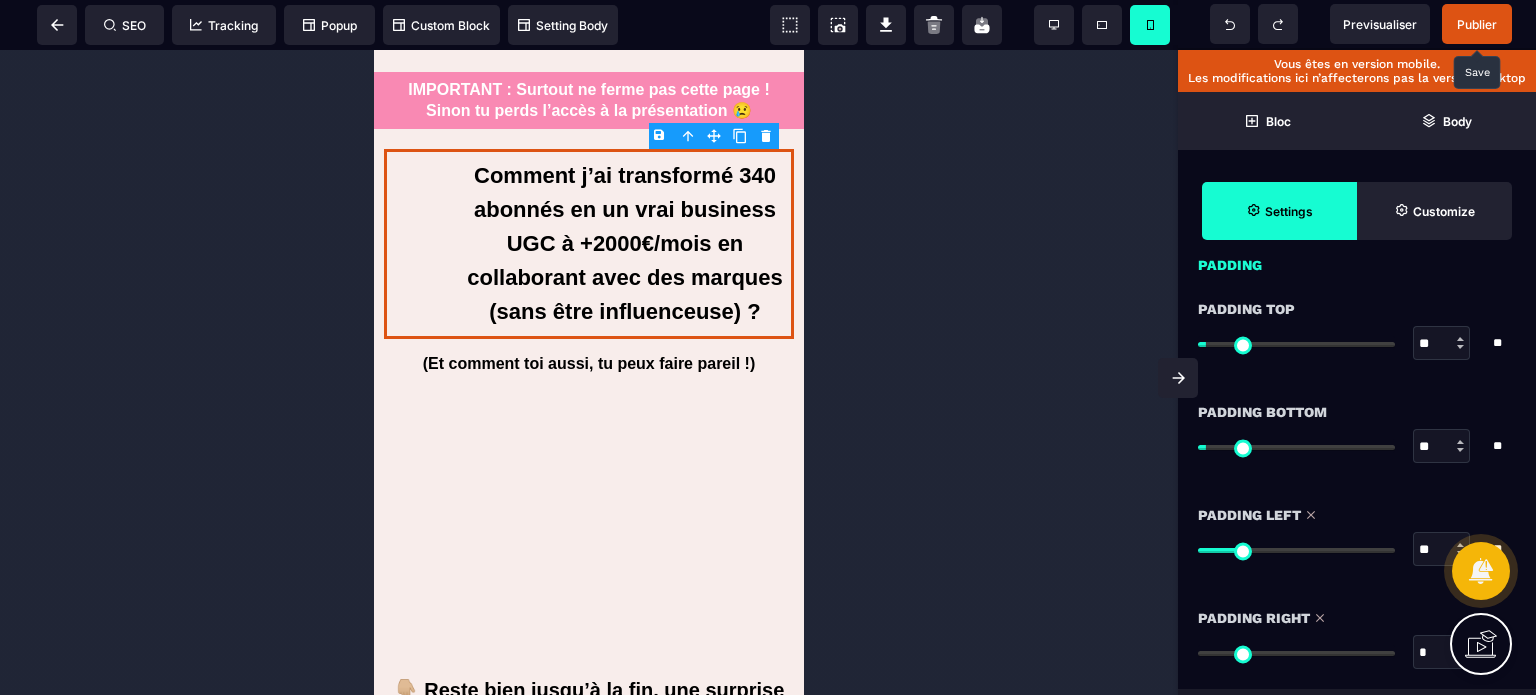 type on "**" 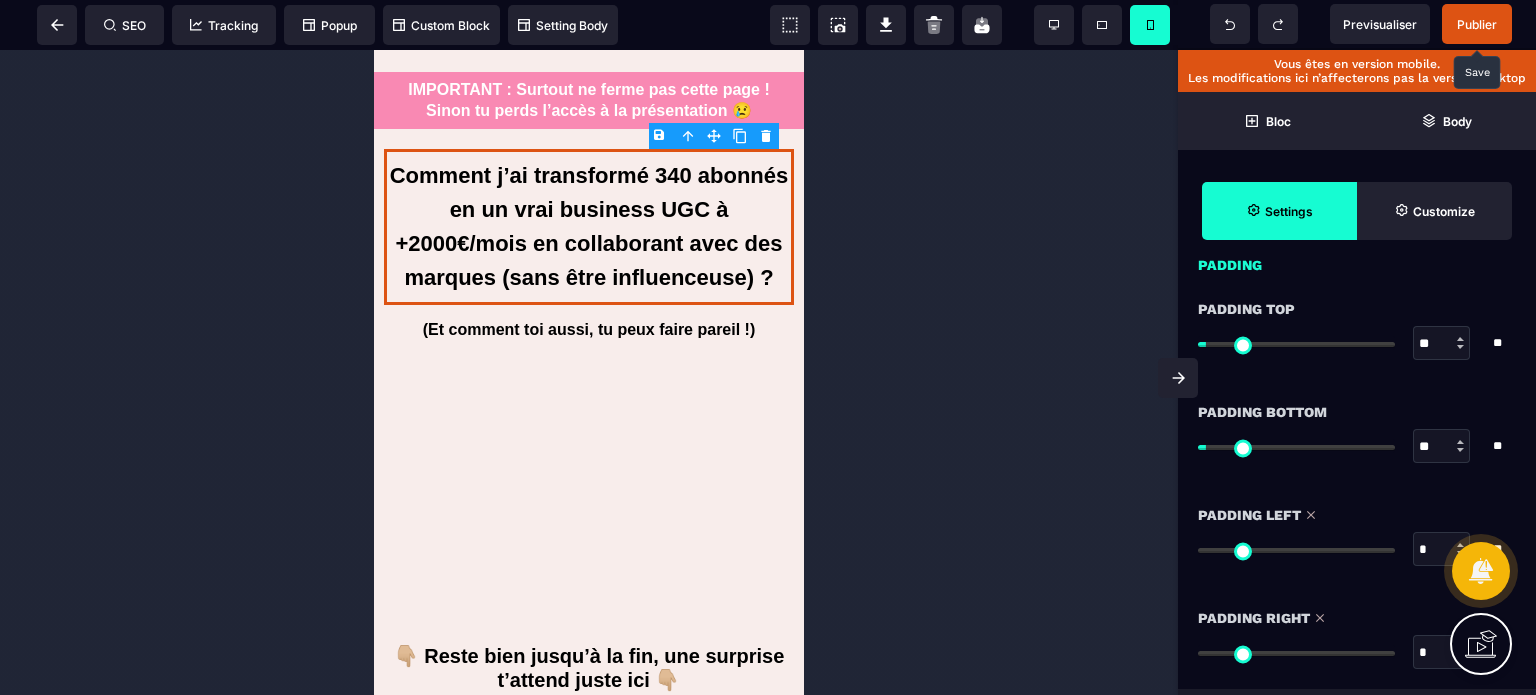 drag, startPoint x: 1205, startPoint y: 546, endPoint x: 1094, endPoint y: 555, distance: 111.364265 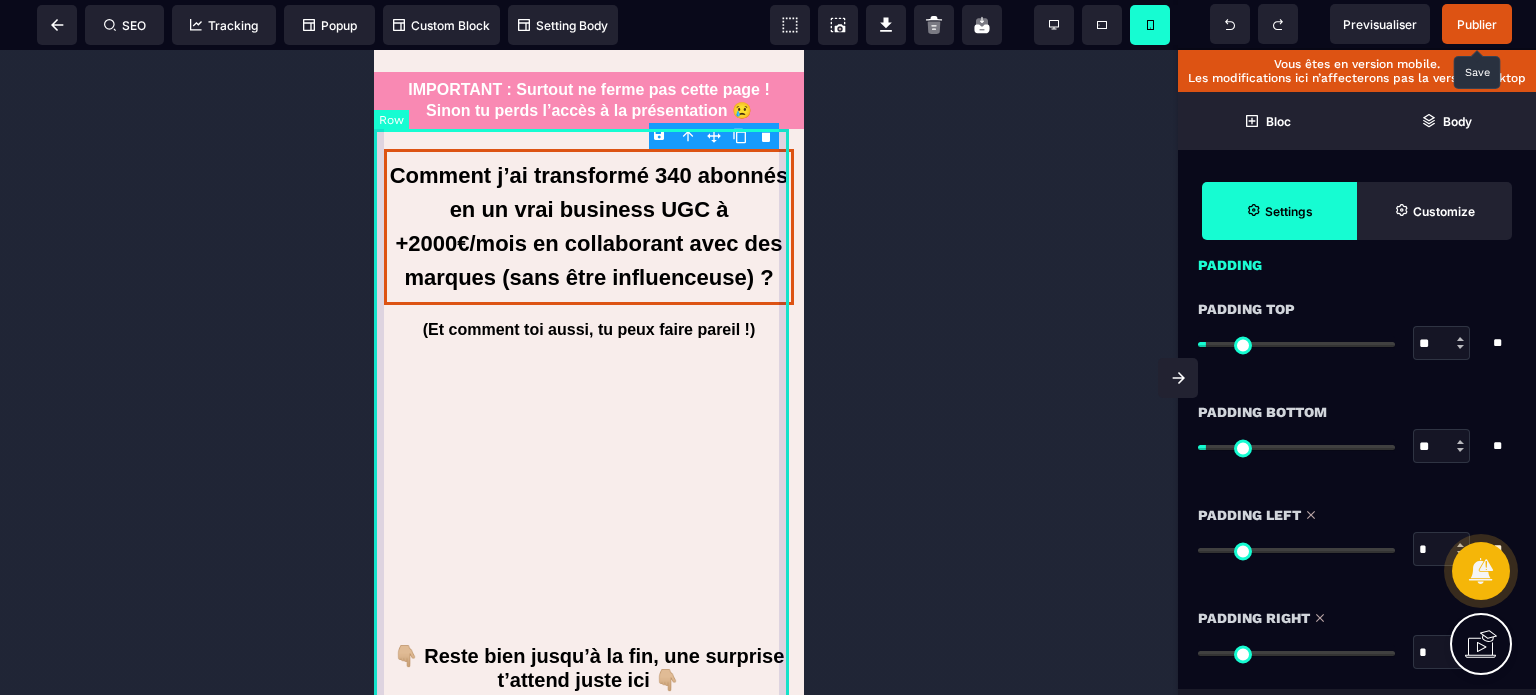 click on "Comment j’ai transformé 340 abonnés en un vrai business UGC à +2000€/mois en collaborant avec des marques (sans être influenceuse) ? (Et comment toi aussi, tu peux faire pareil !) 👇🏼 Reste bien jusqu’à la fin, une surprise t’attend juste ici 👇🏼" at bounding box center [589, 955] 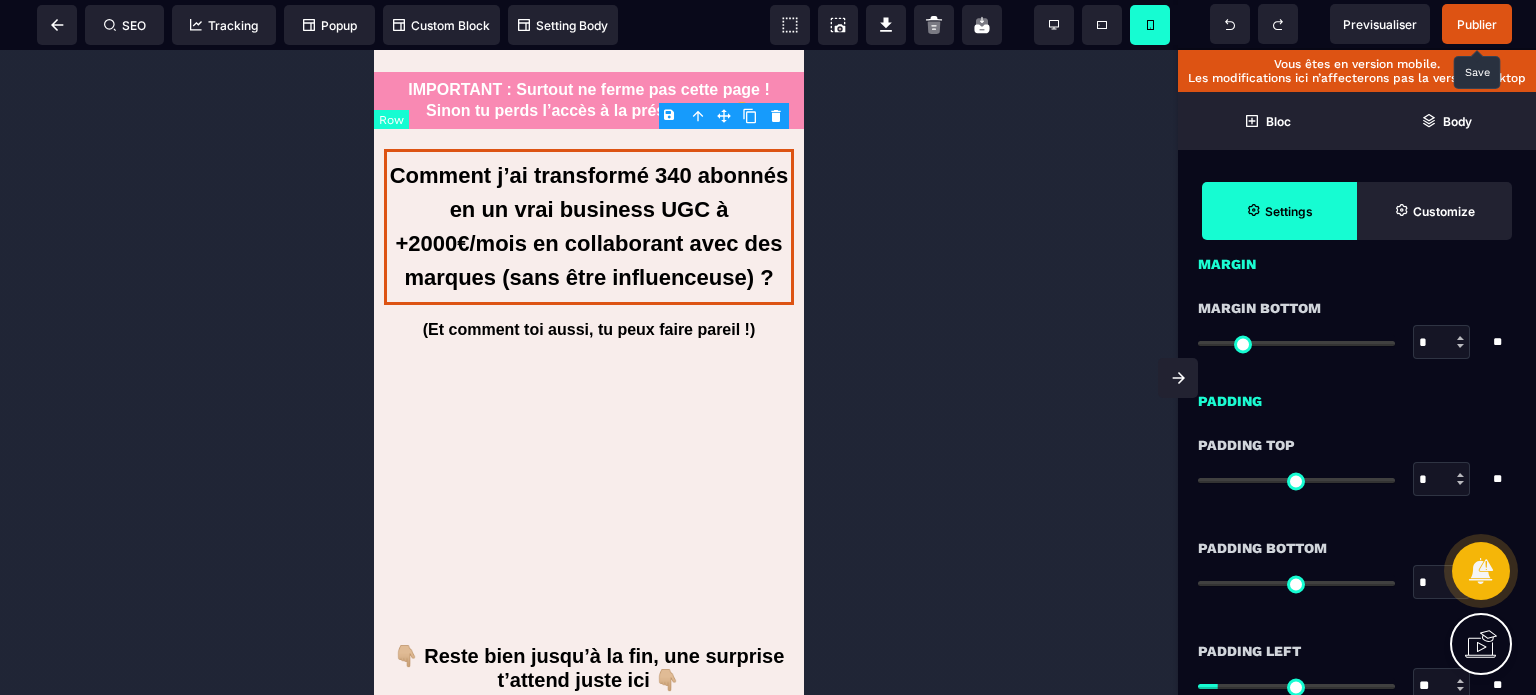 scroll, scrollTop: 0, scrollLeft: 0, axis: both 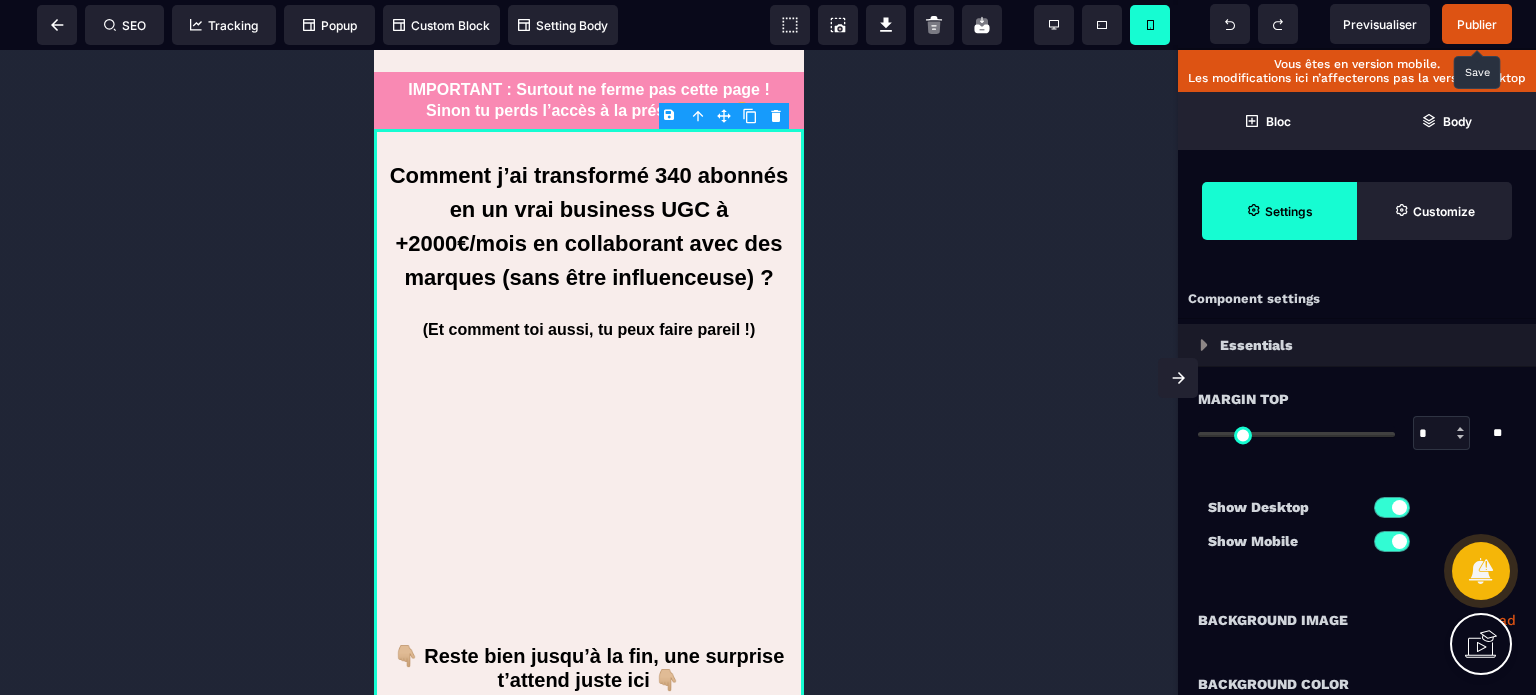 click on "Publier" at bounding box center [1477, 24] 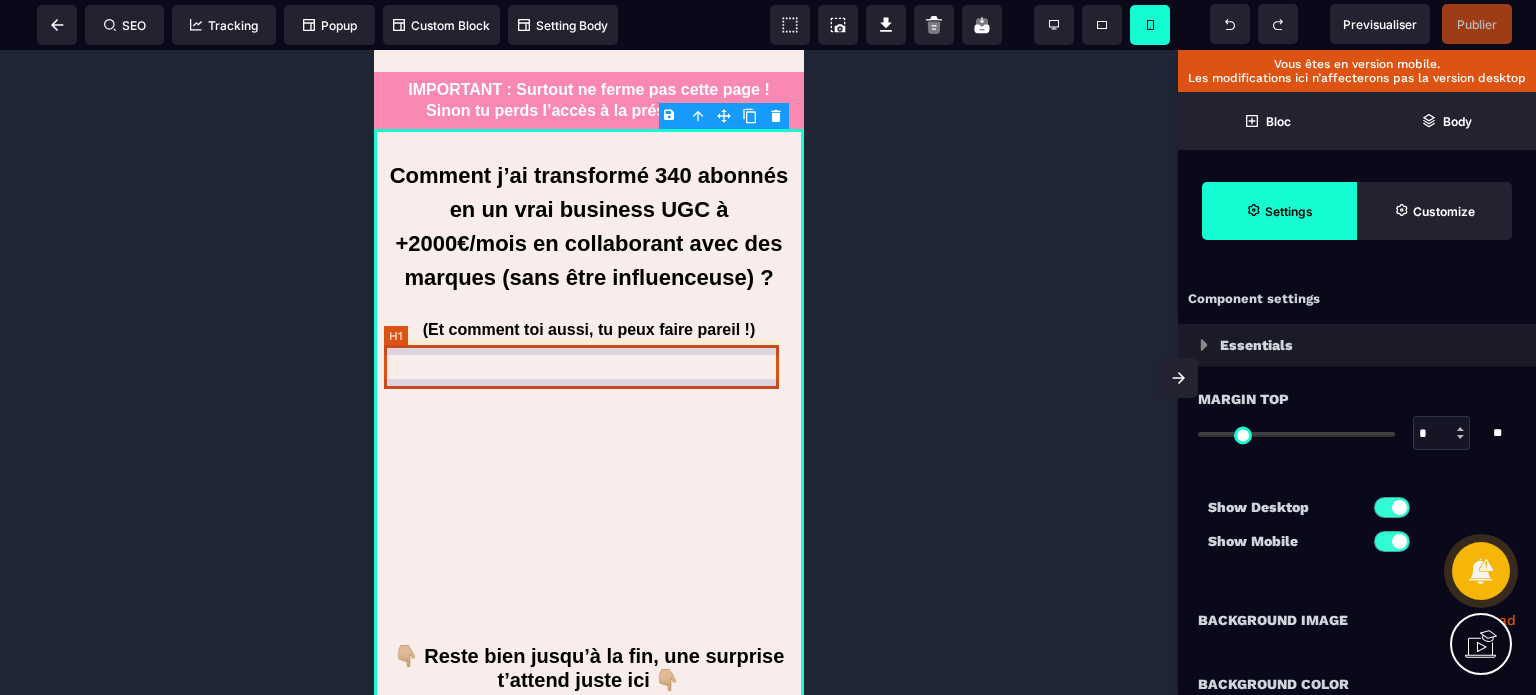 click on "(Et comment toi aussi, tu peux faire pareil !)" at bounding box center [589, 330] 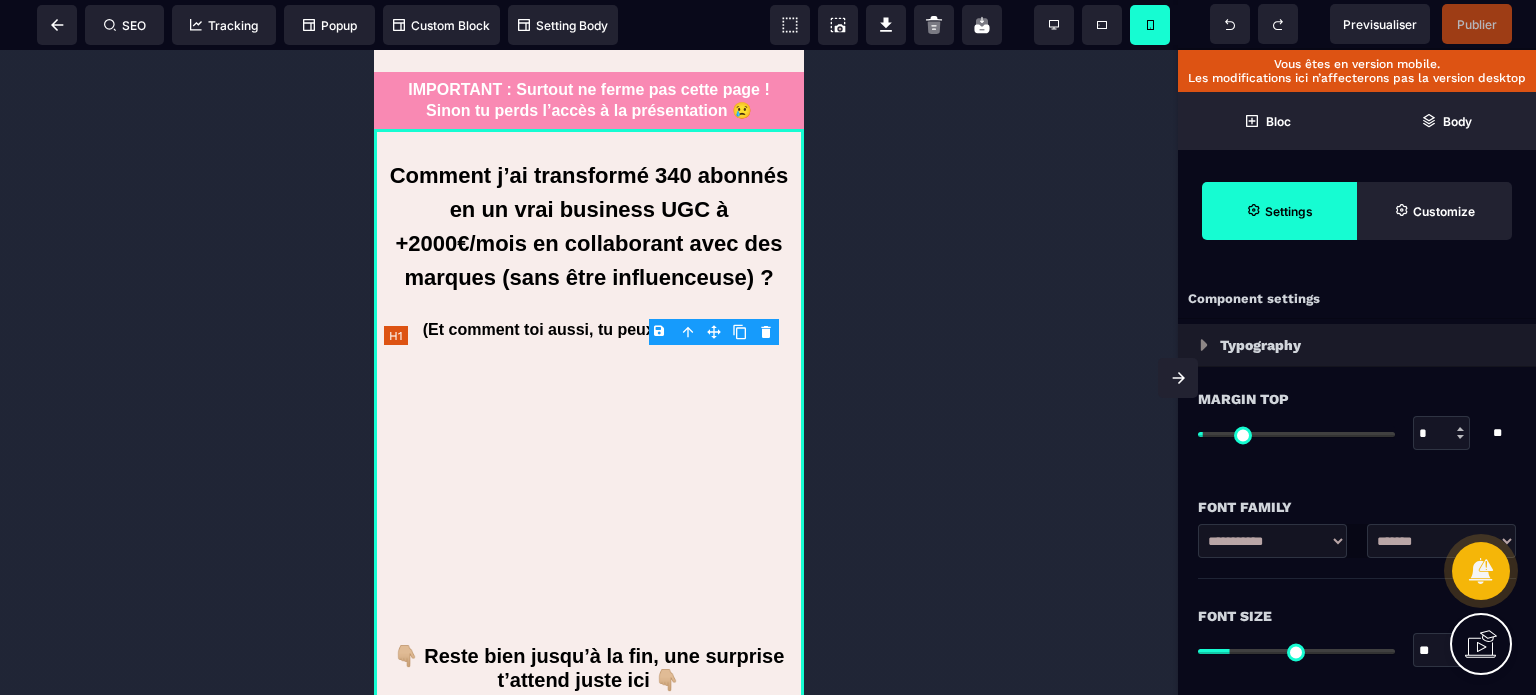 type on "*" 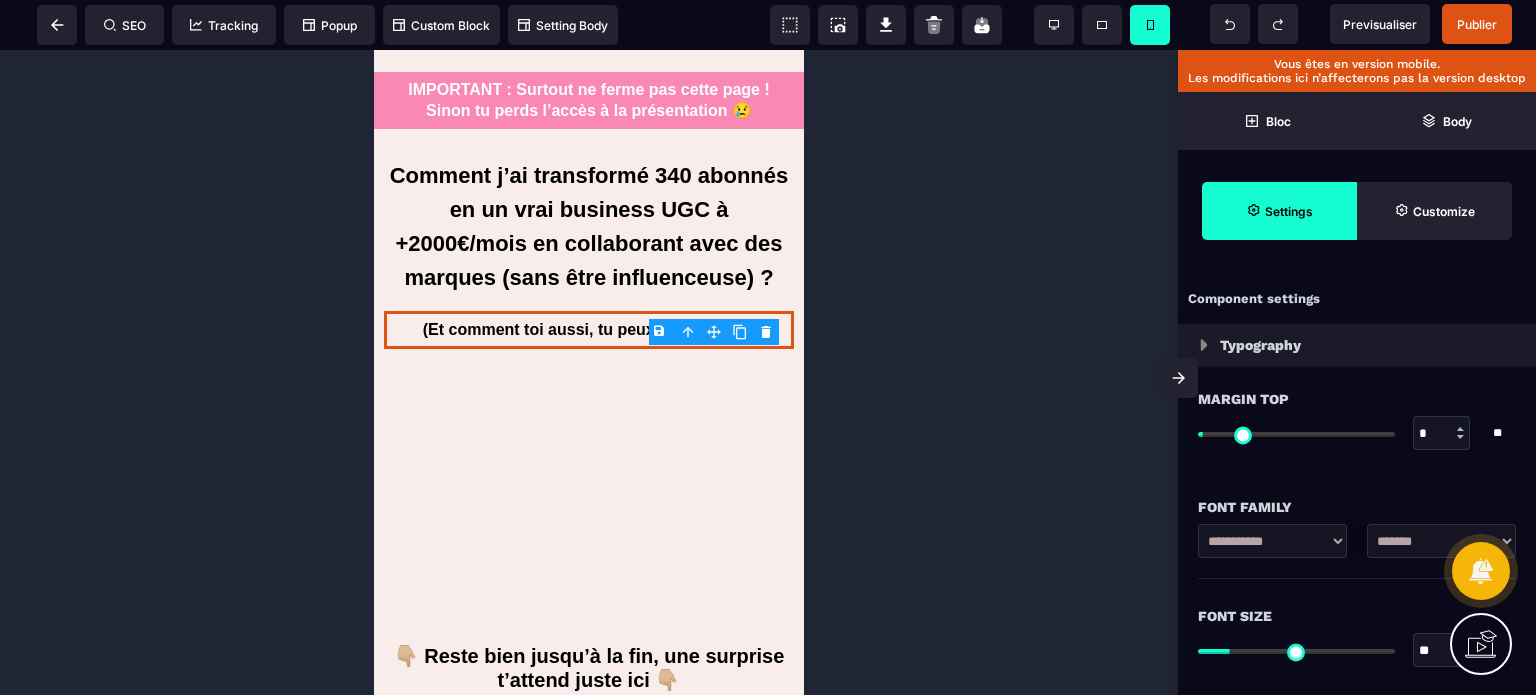 drag, startPoint x: 1424, startPoint y: 649, endPoint x: 1437, endPoint y: 651, distance: 13.152946 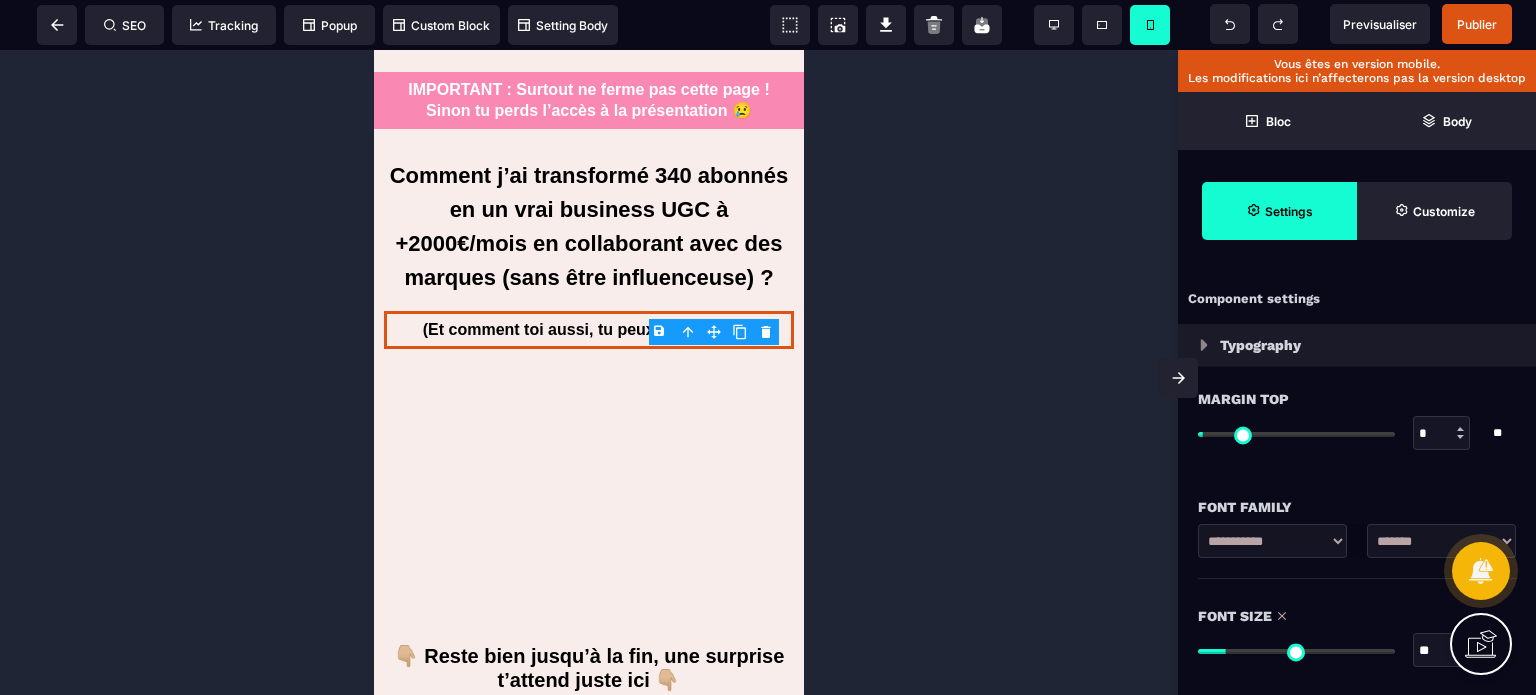 click on "Font Size" at bounding box center (1357, 616) 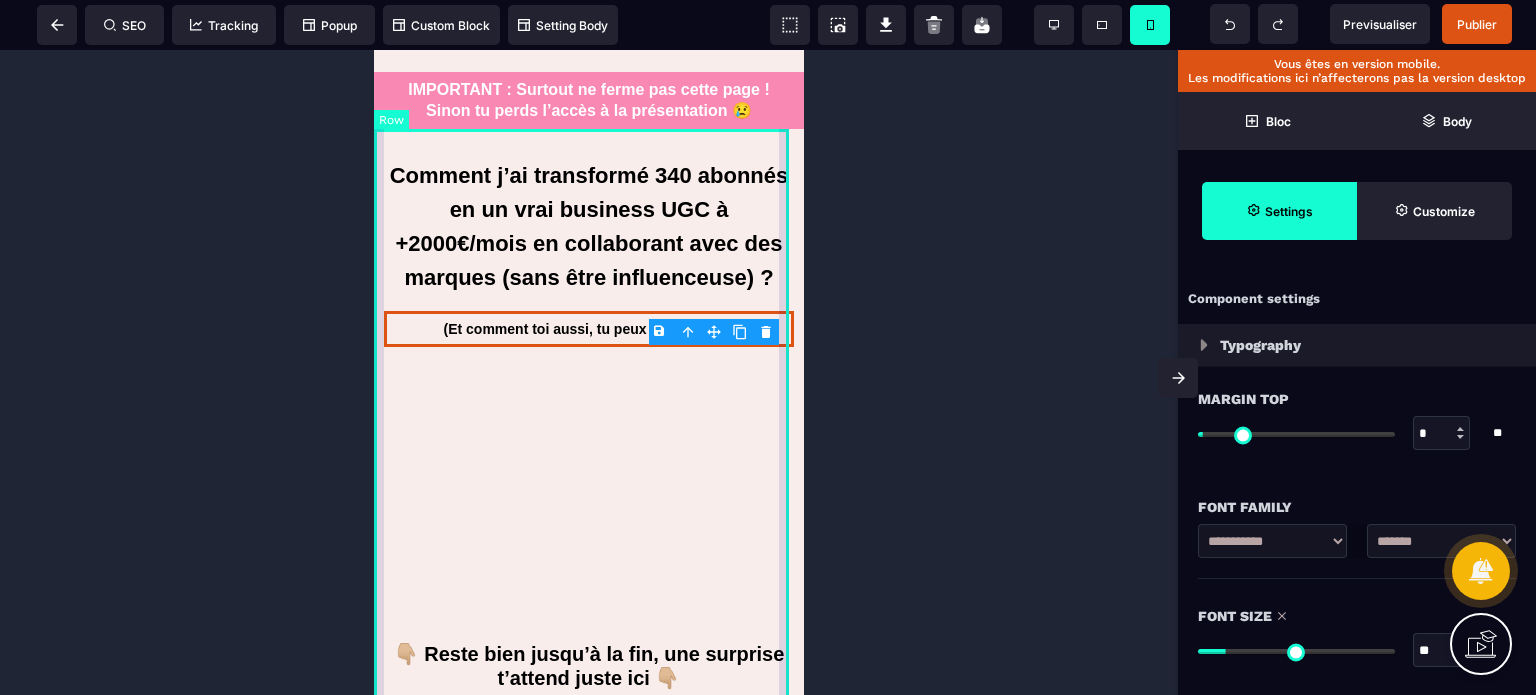 click on "Comment j’ai transformé 340 abonnés en un vrai business UGC à +2000€/mois en collaborant avec des marques (sans être influenceuse) ? (Et comment toi aussi, tu peux faire pareil !) 👇🏼 Reste bien jusqu’à la fin, une surprise t’attend juste ici 👇🏼" at bounding box center (589, 954) 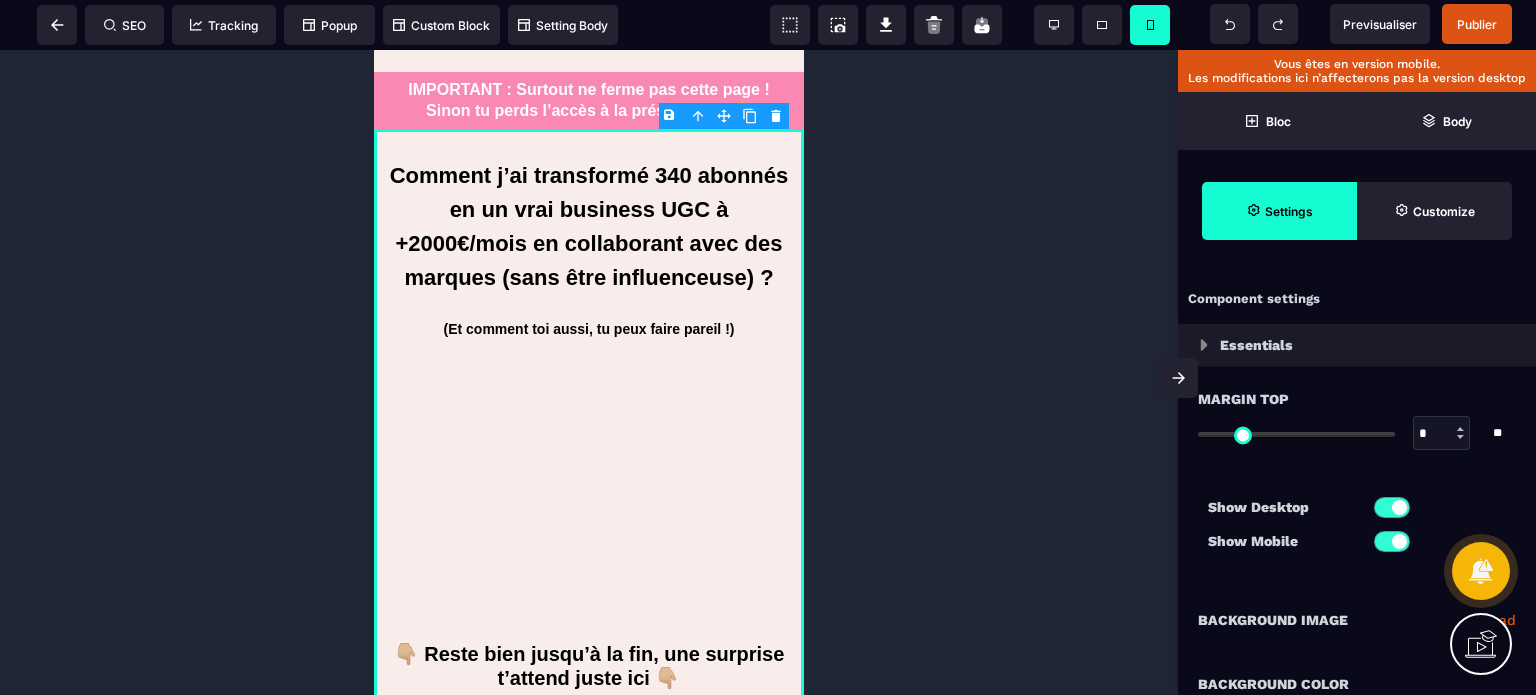 click on "**********" at bounding box center (1357, 620) 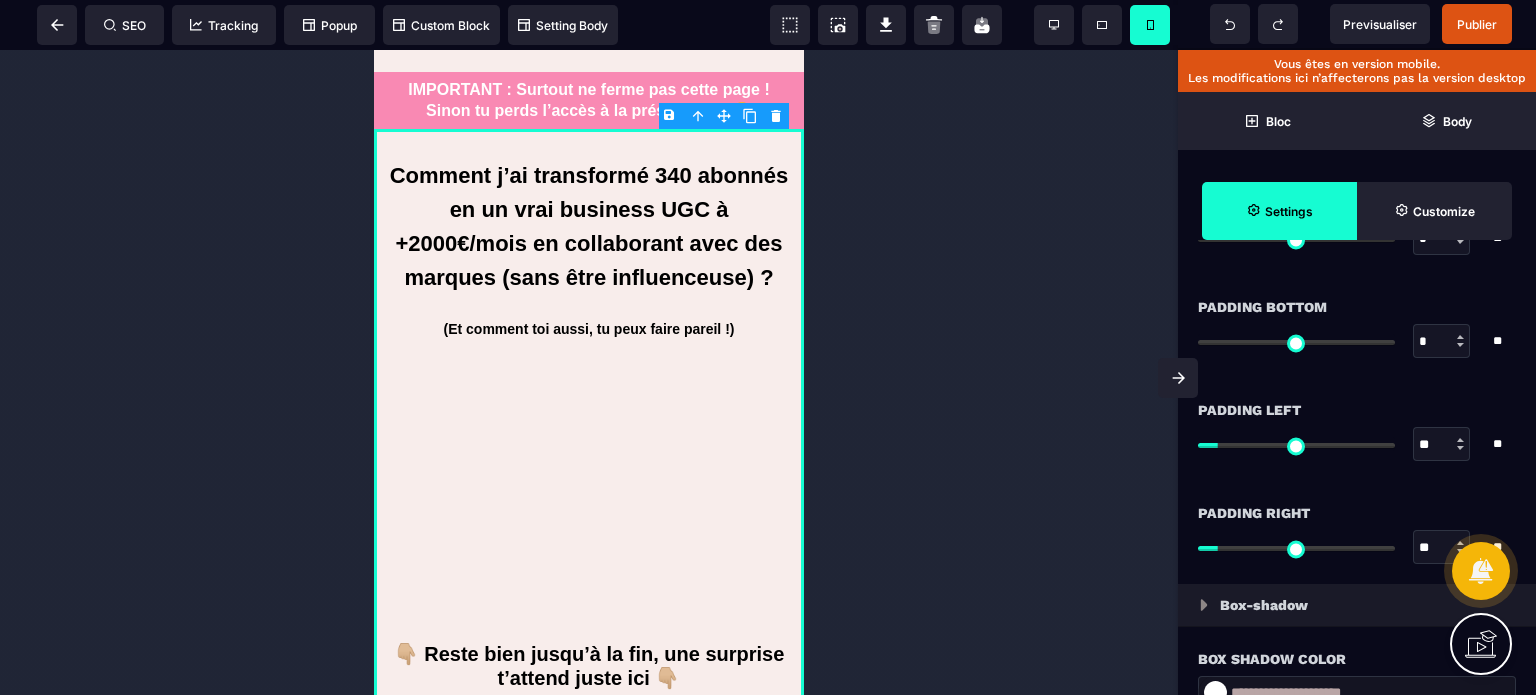 scroll, scrollTop: 1840, scrollLeft: 0, axis: vertical 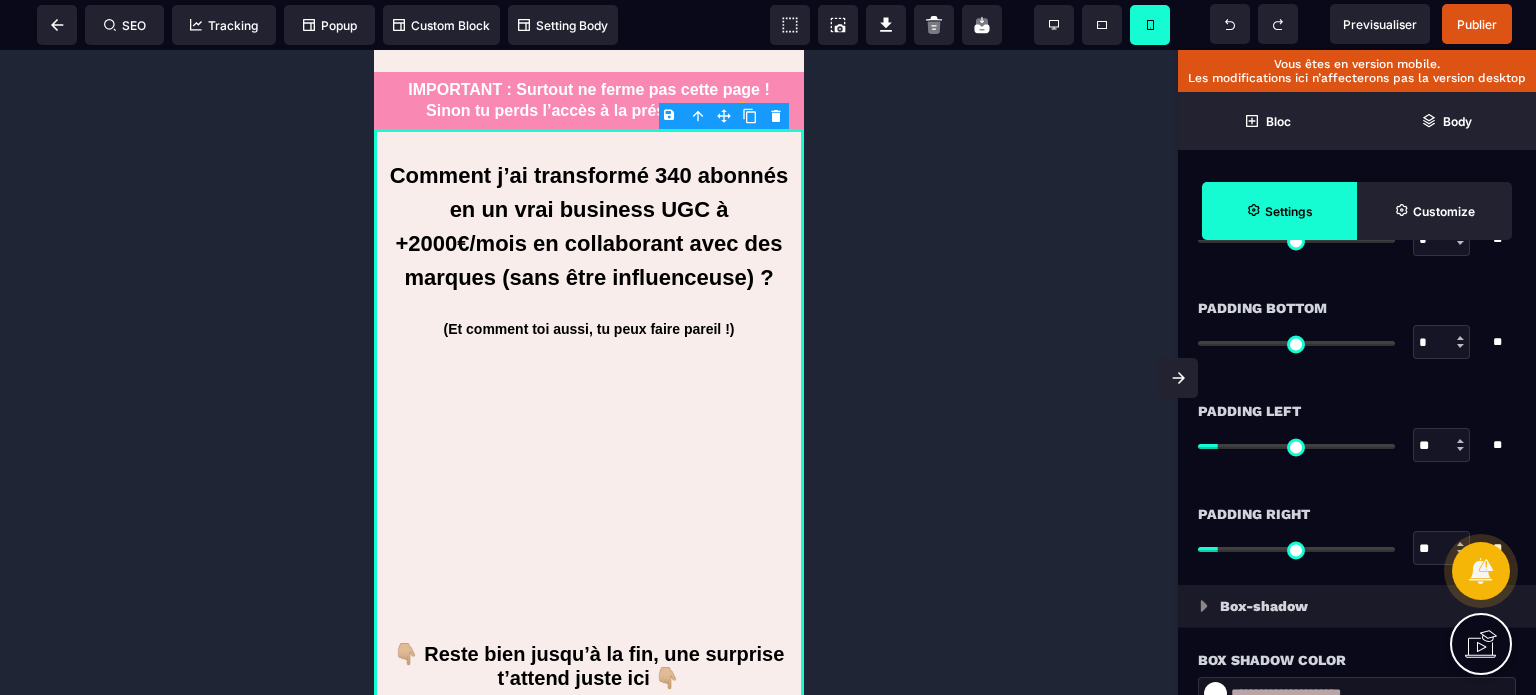 type on "*" 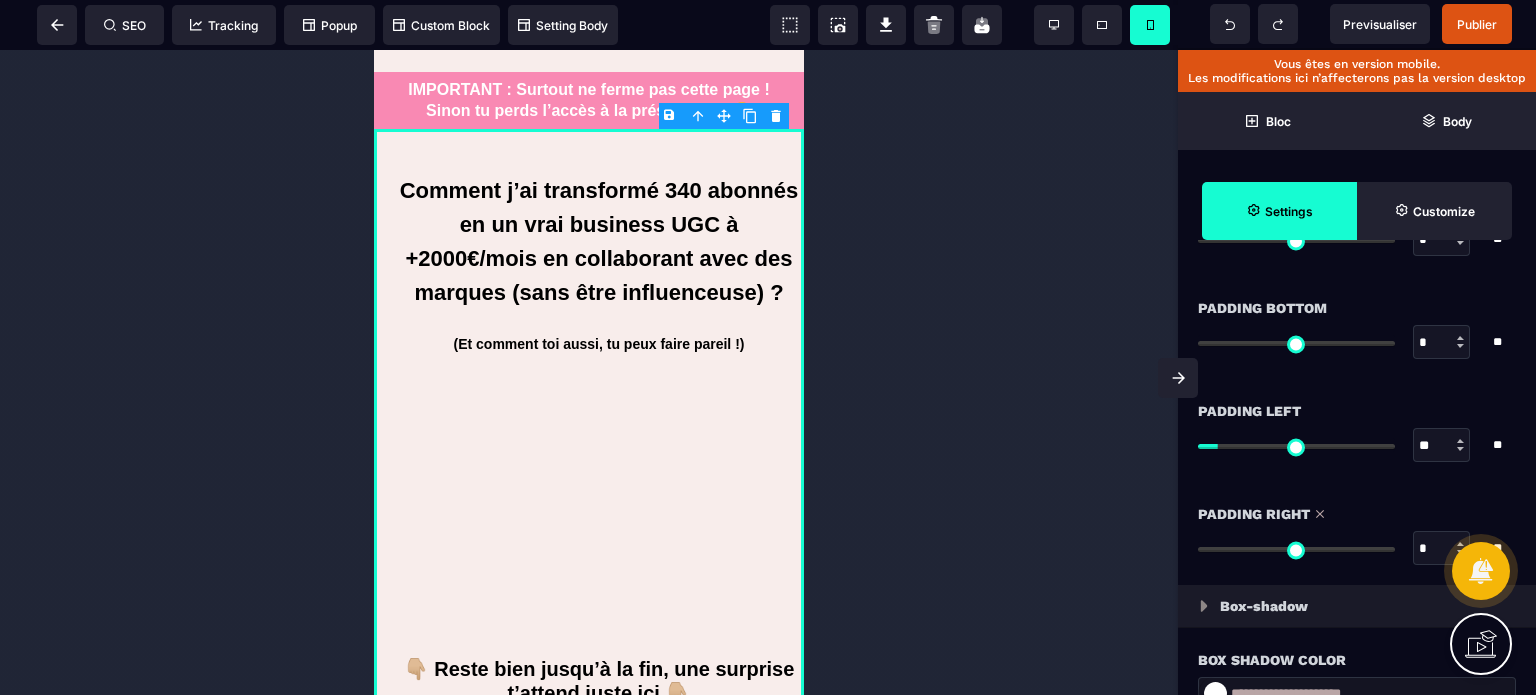 drag, startPoint x: 1222, startPoint y: 543, endPoint x: 1171, endPoint y: 551, distance: 51.62364 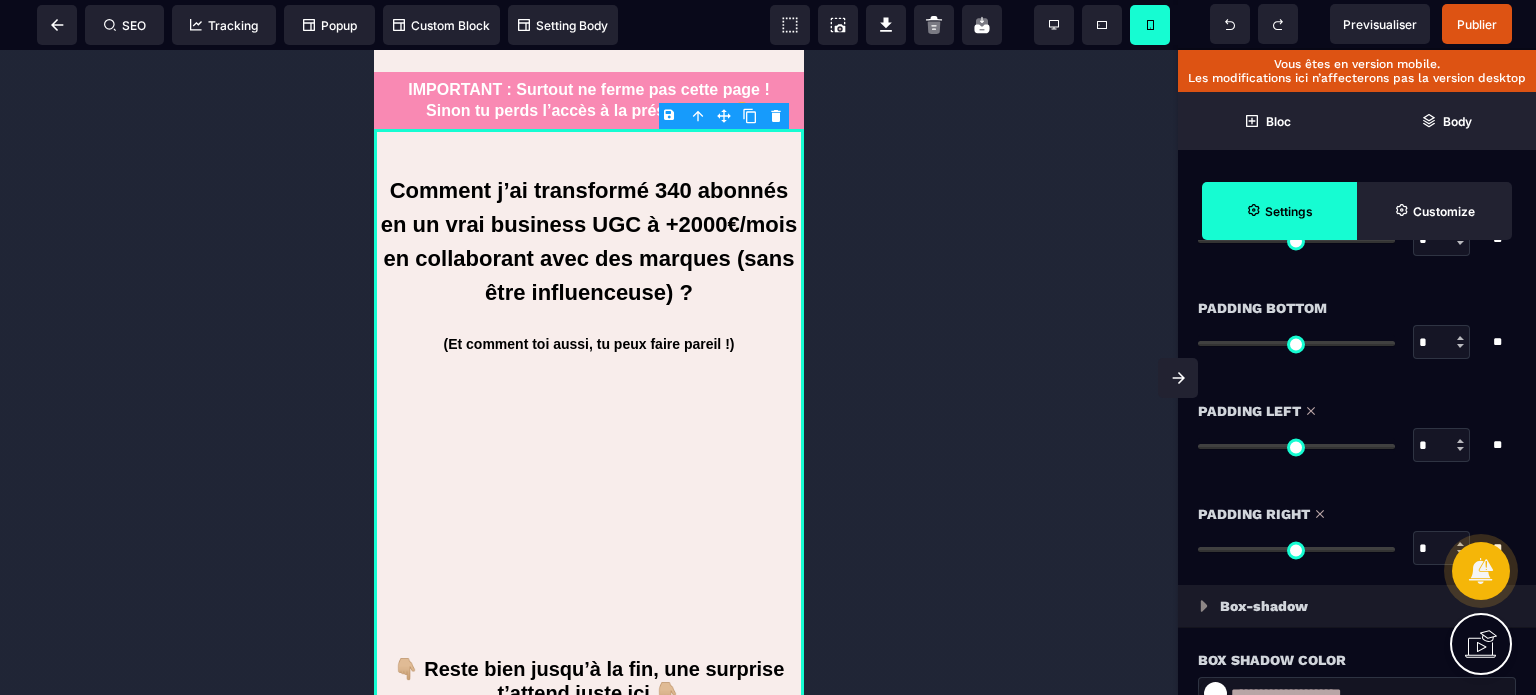 drag, startPoint x: 1219, startPoint y: 448, endPoint x: 1031, endPoint y: 475, distance: 189.92894 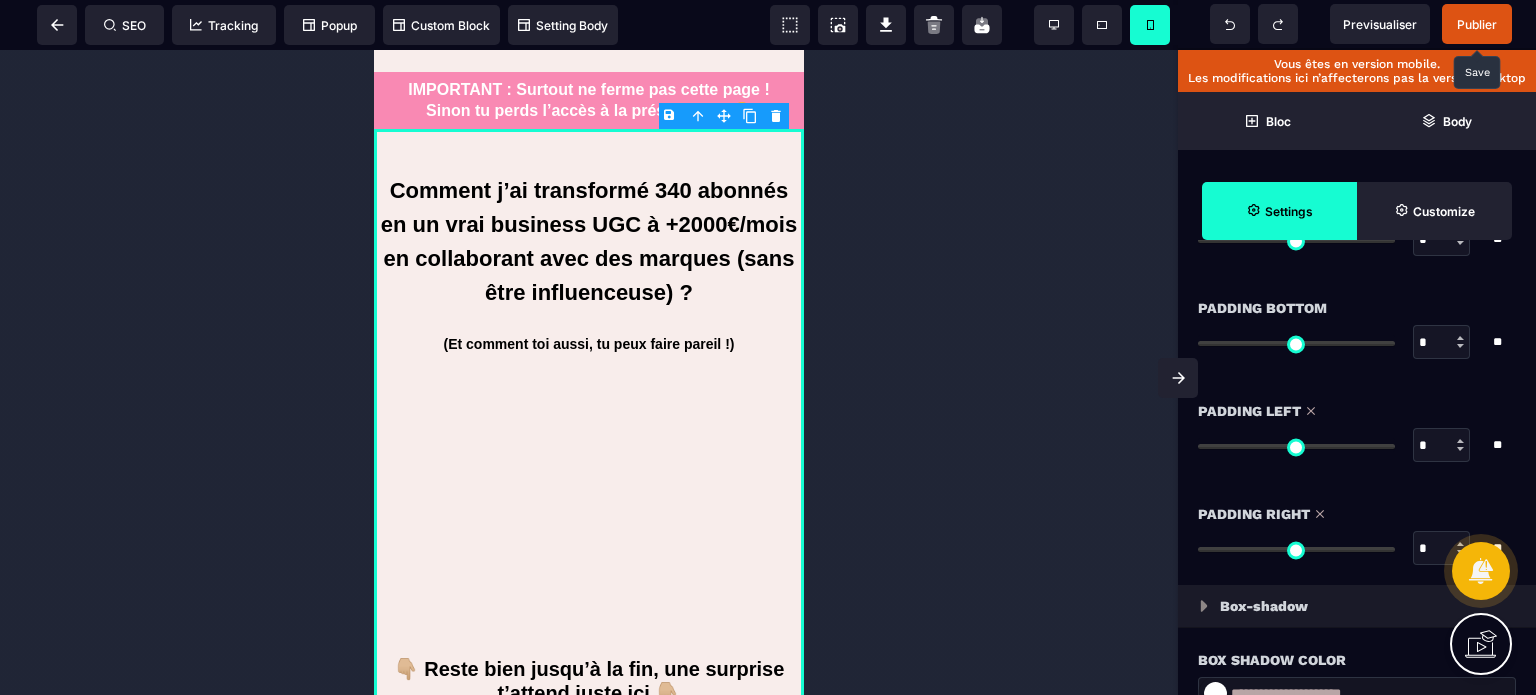 click on "Publier" at bounding box center (1477, 24) 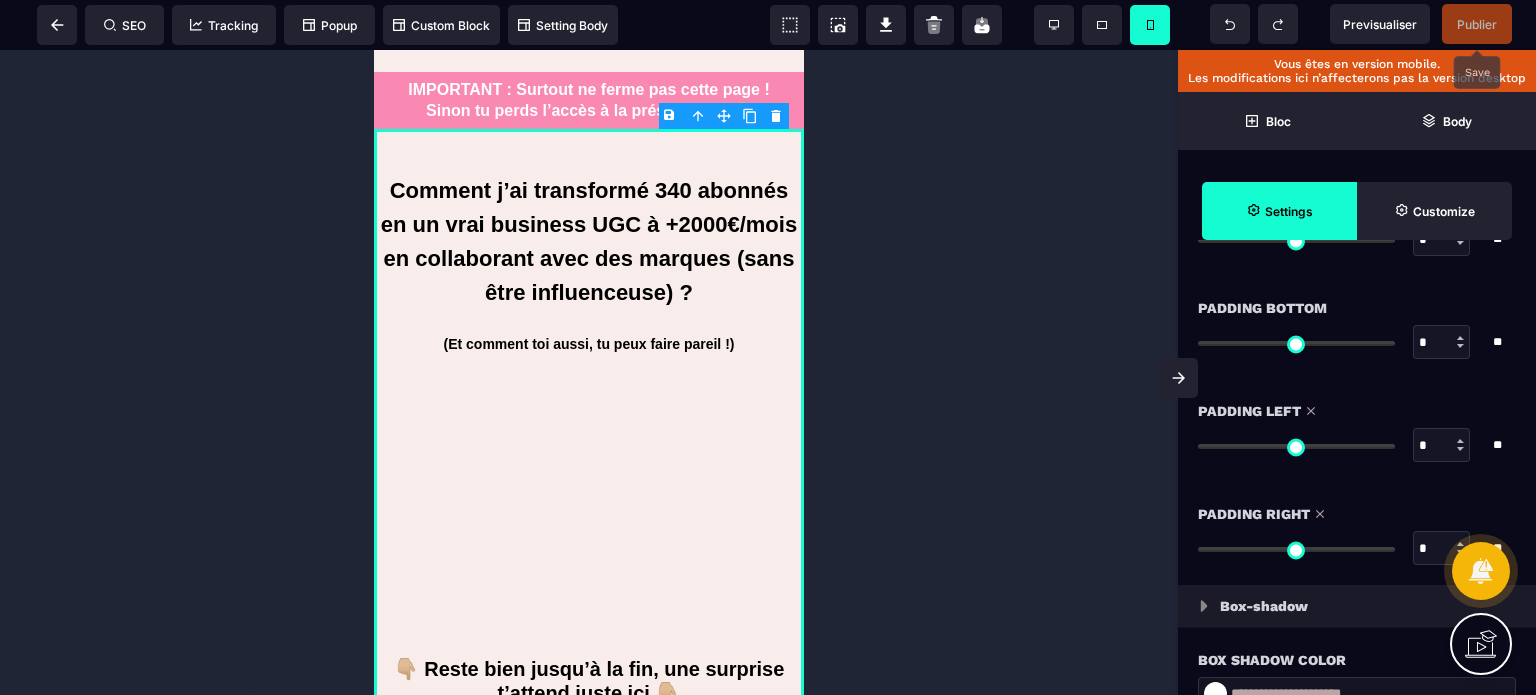 click on "Publier" at bounding box center (1477, 24) 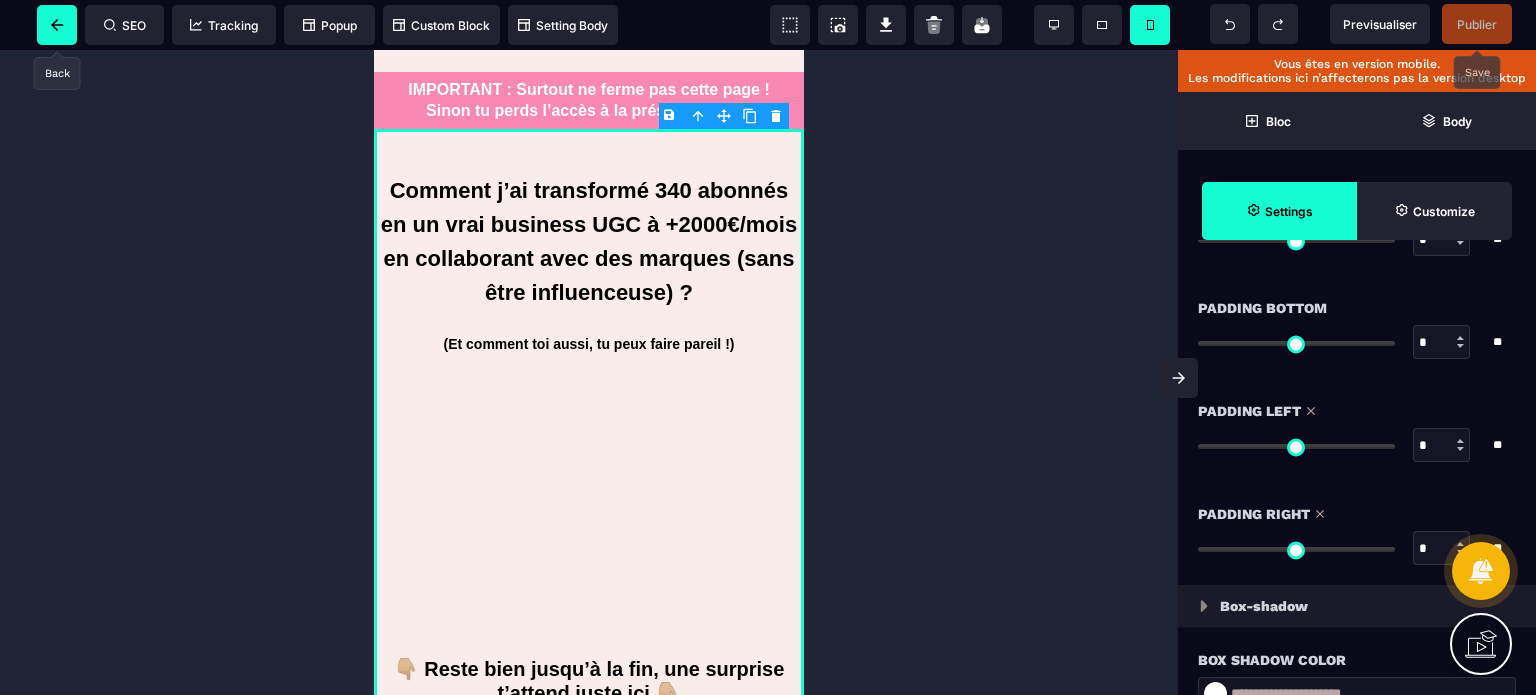 click at bounding box center (57, 25) 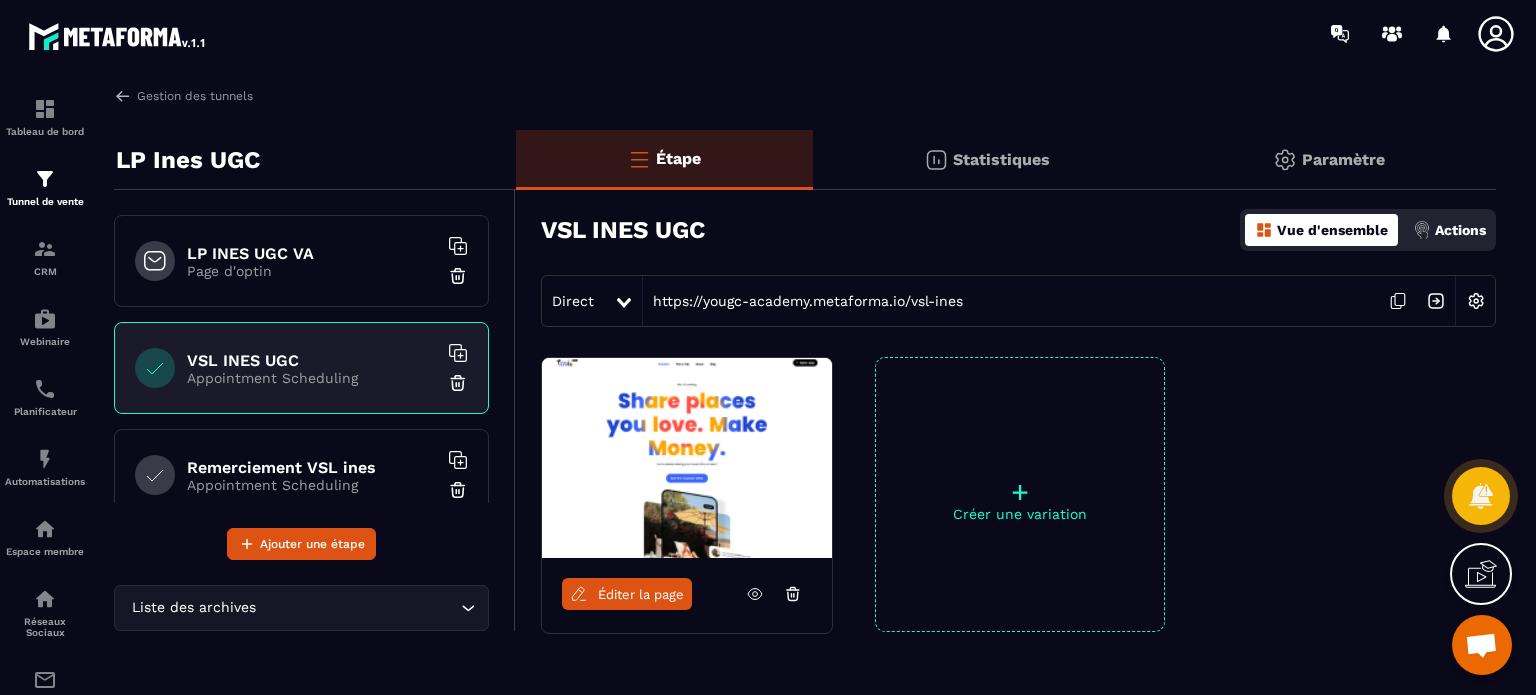 click 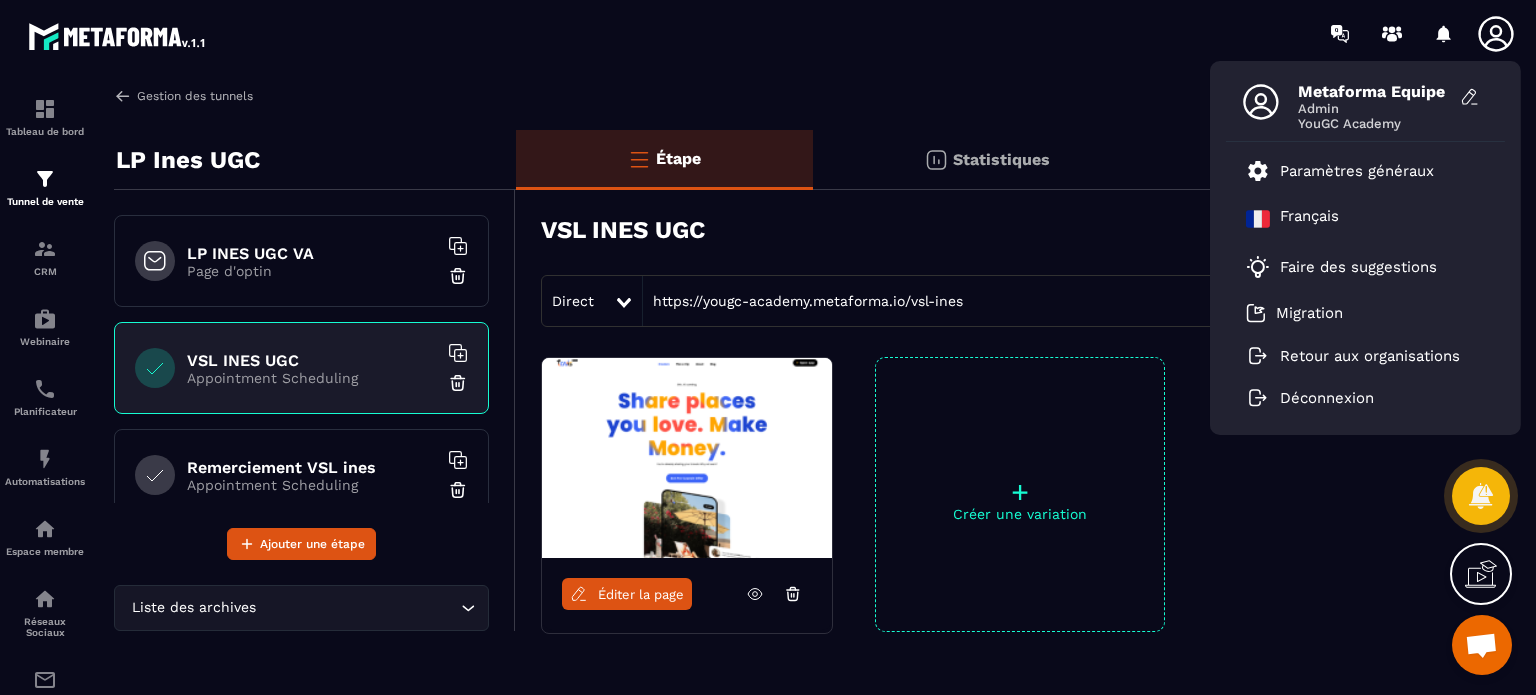 click at bounding box center (123, 96) 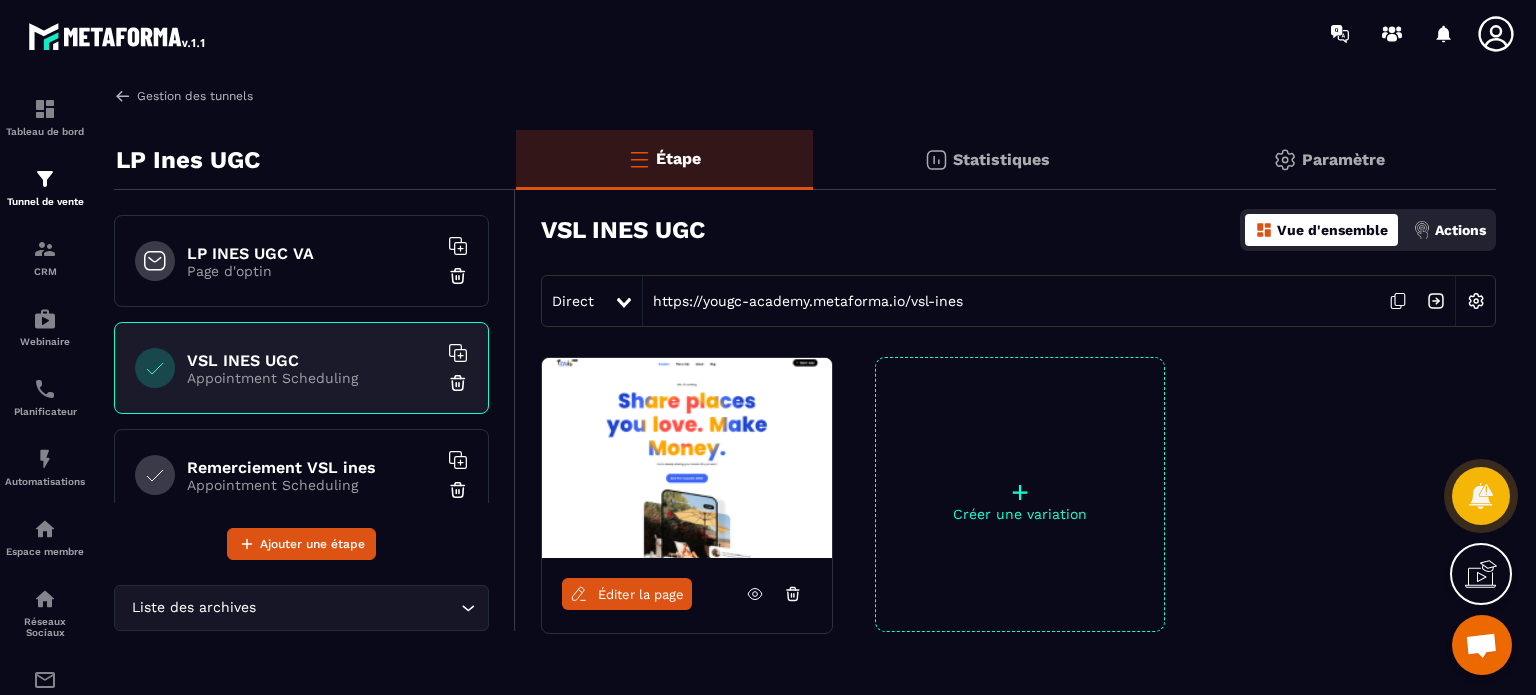 click at bounding box center [123, 96] 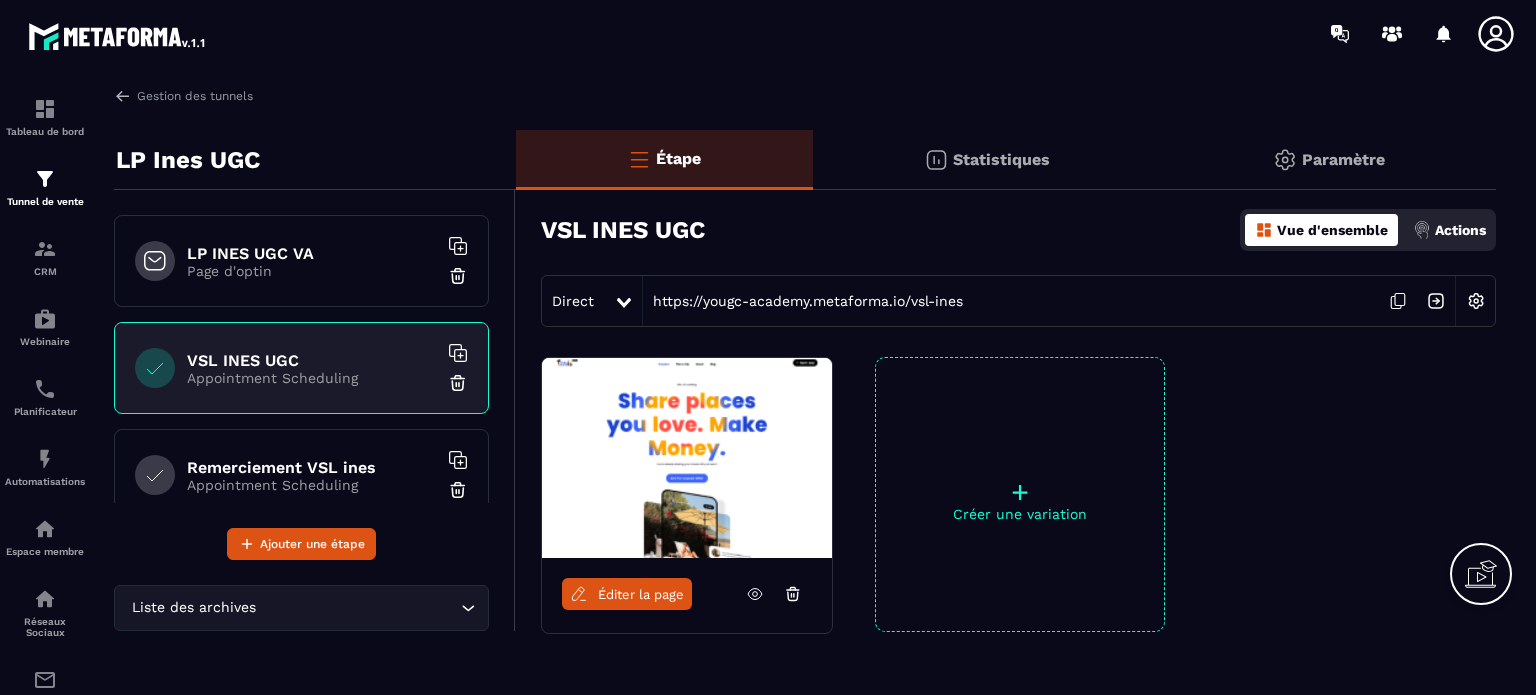 scroll, scrollTop: 0, scrollLeft: 0, axis: both 